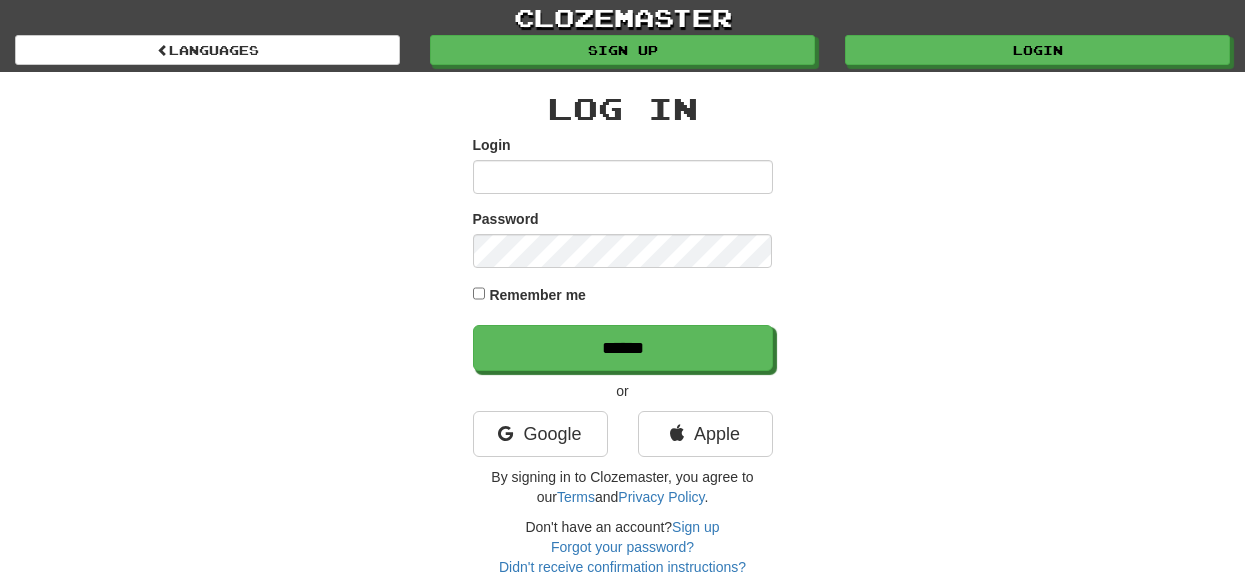 scroll, scrollTop: 0, scrollLeft: 0, axis: both 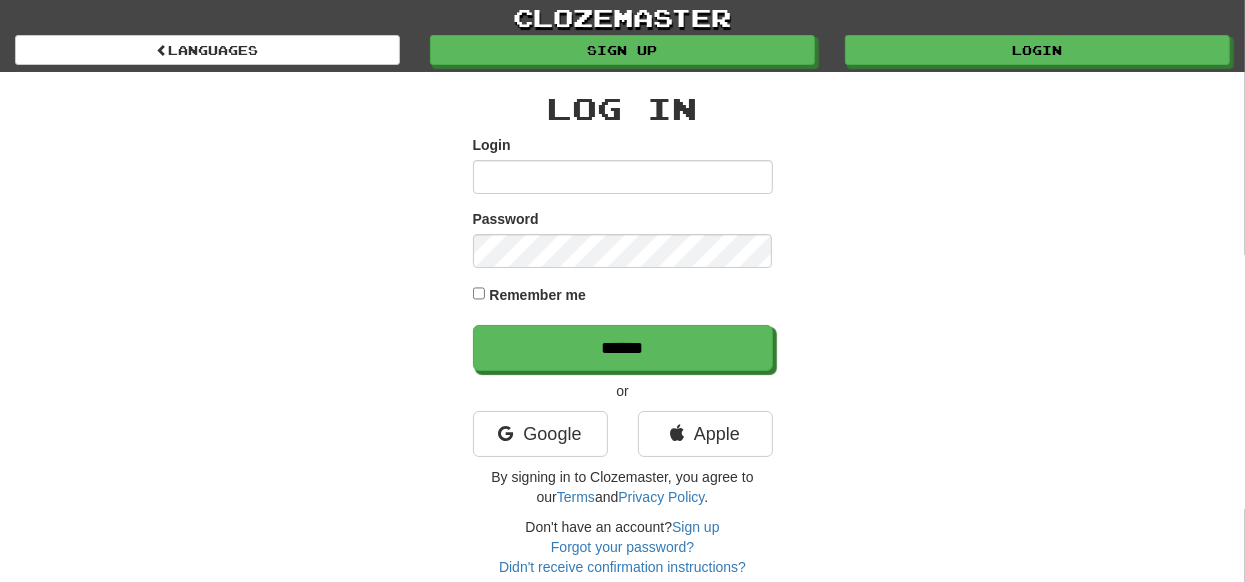 click on "Login" at bounding box center (623, 177) 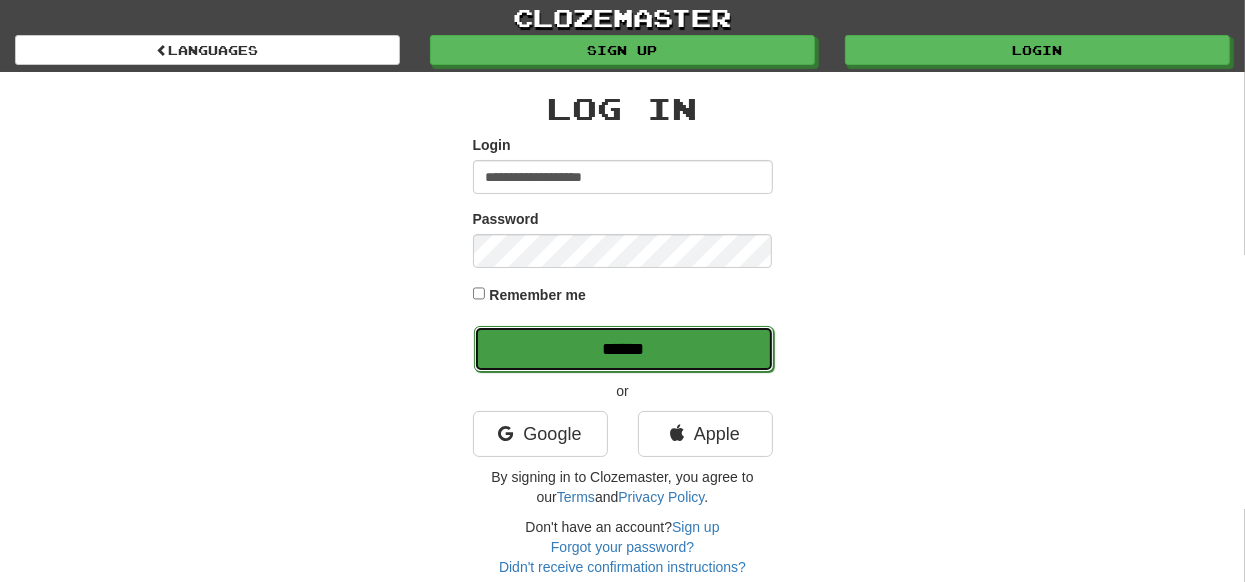 click on "******" at bounding box center (624, 349) 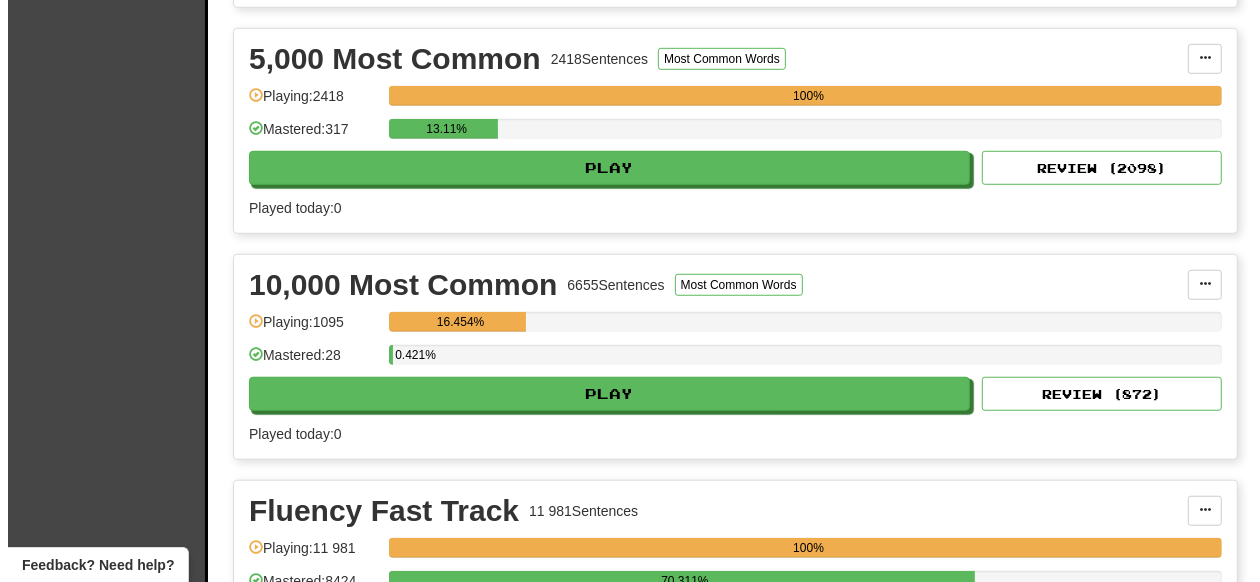 scroll, scrollTop: 999, scrollLeft: 0, axis: vertical 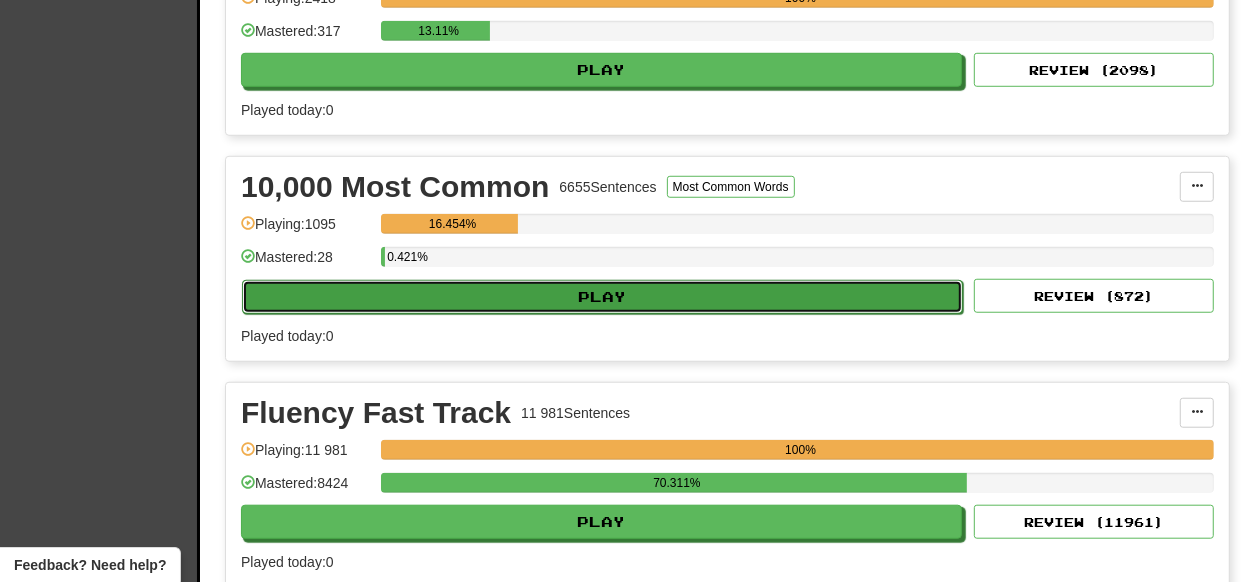 click on "Play" at bounding box center [602, 297] 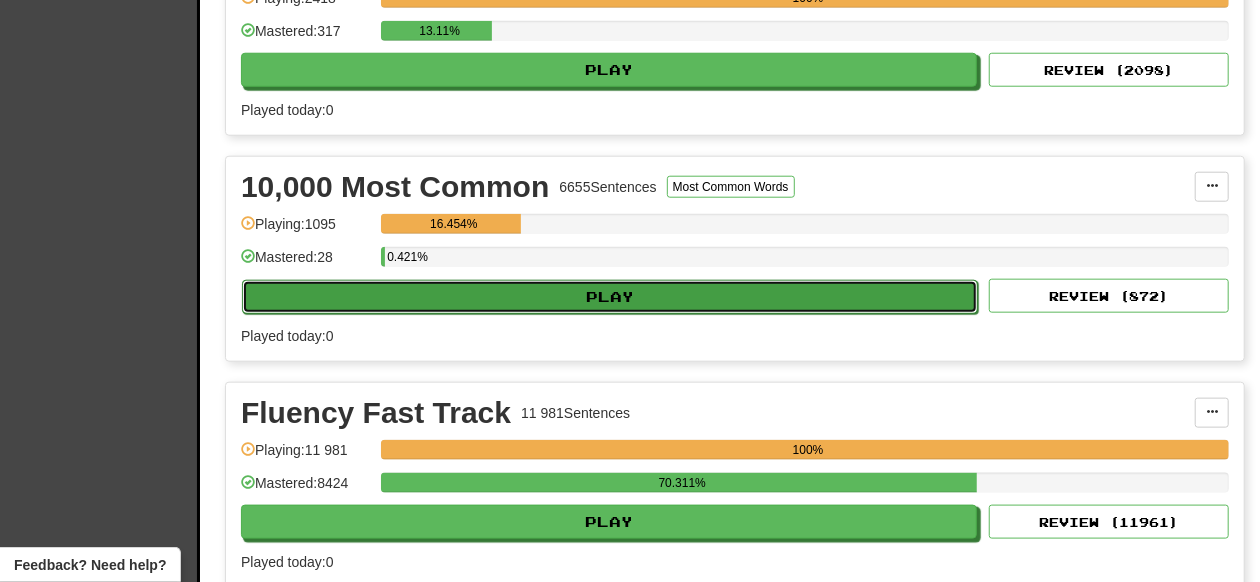 select on "**" 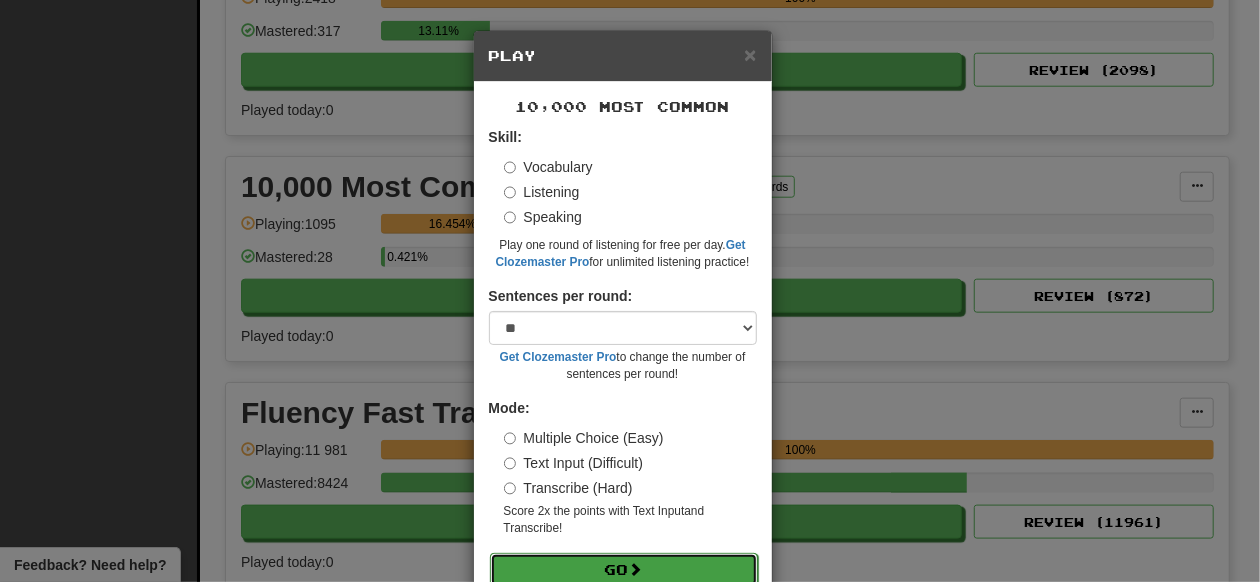 click at bounding box center (636, 569) 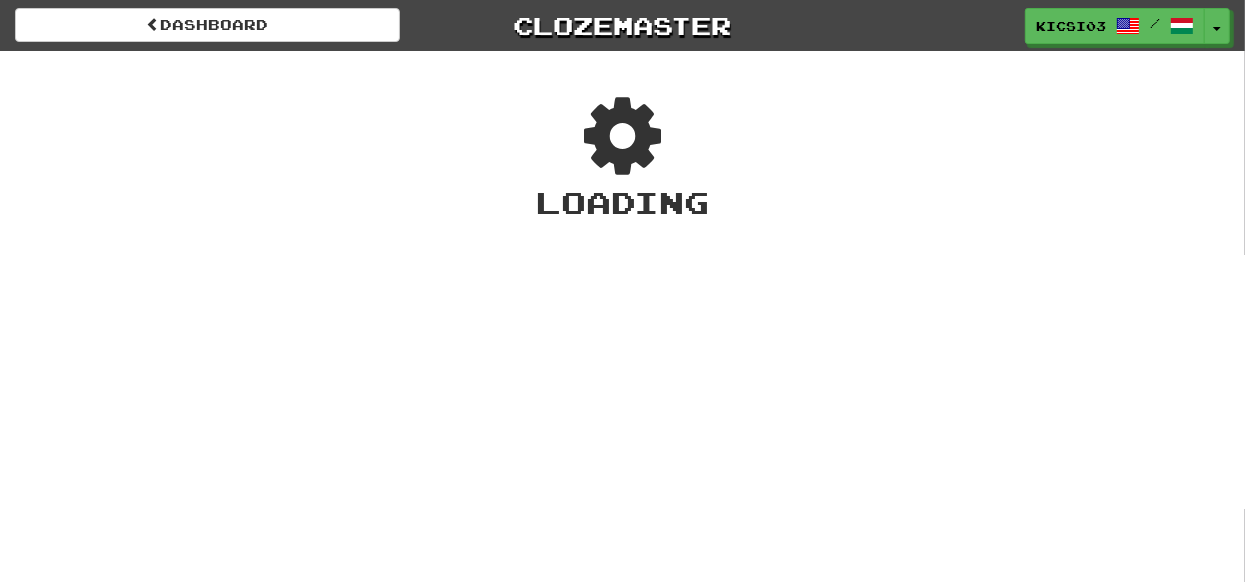 scroll, scrollTop: 0, scrollLeft: 0, axis: both 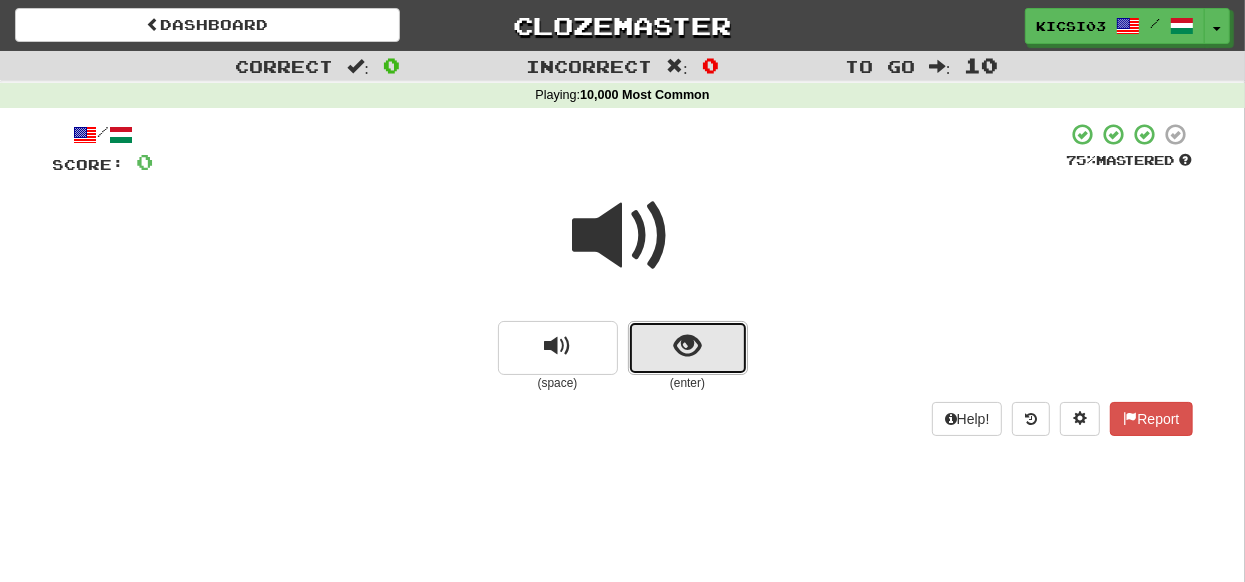 click at bounding box center [687, 346] 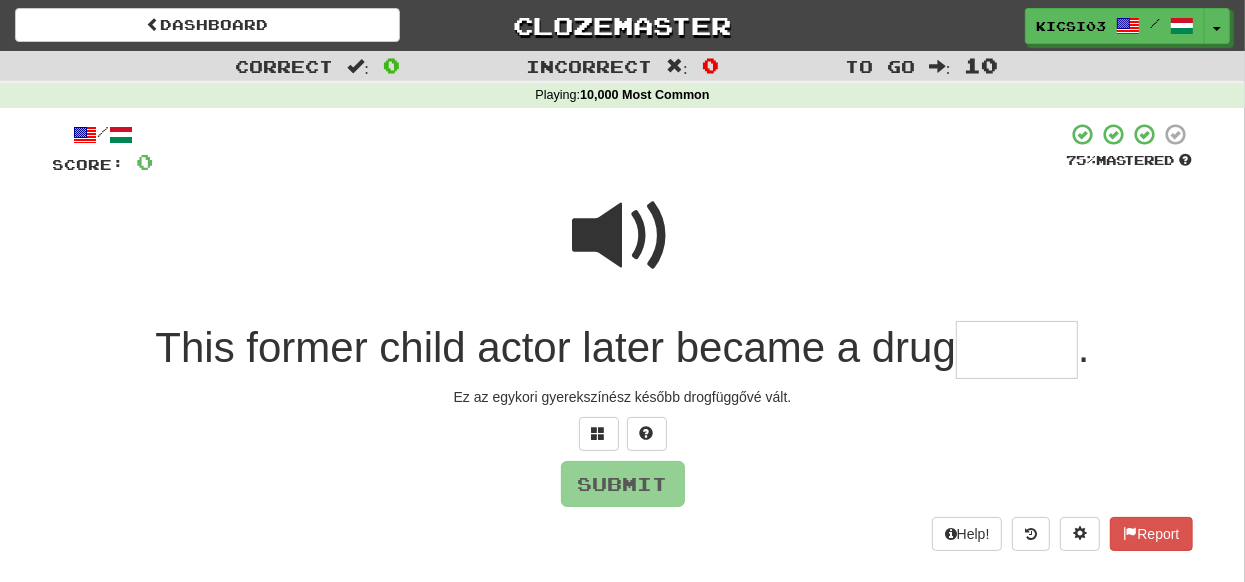 click at bounding box center (1017, 350) 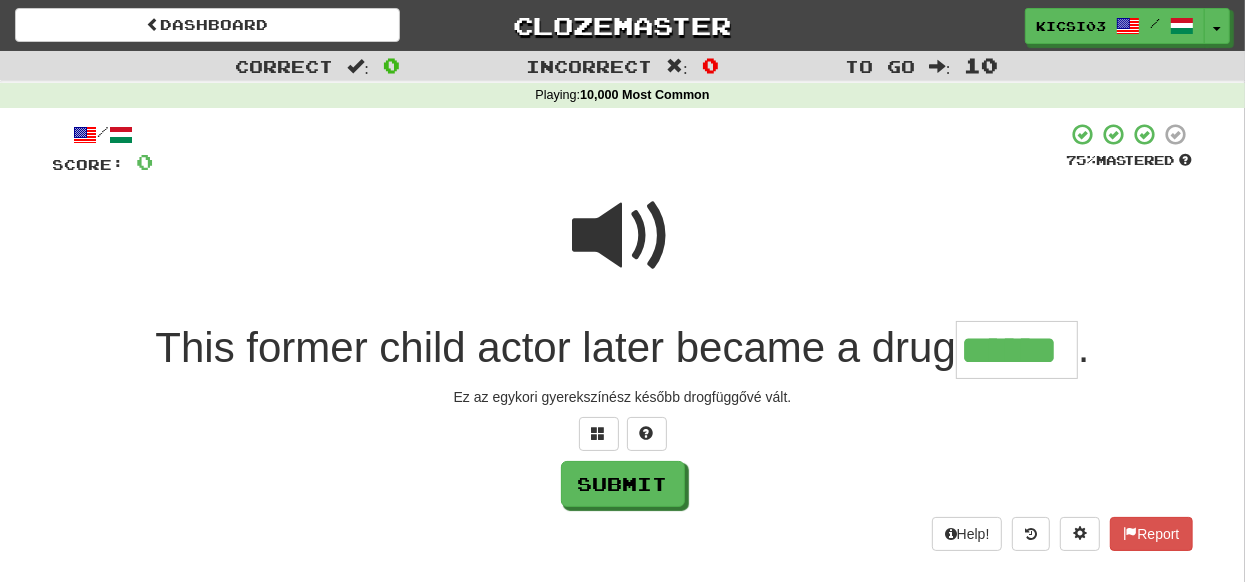 type on "******" 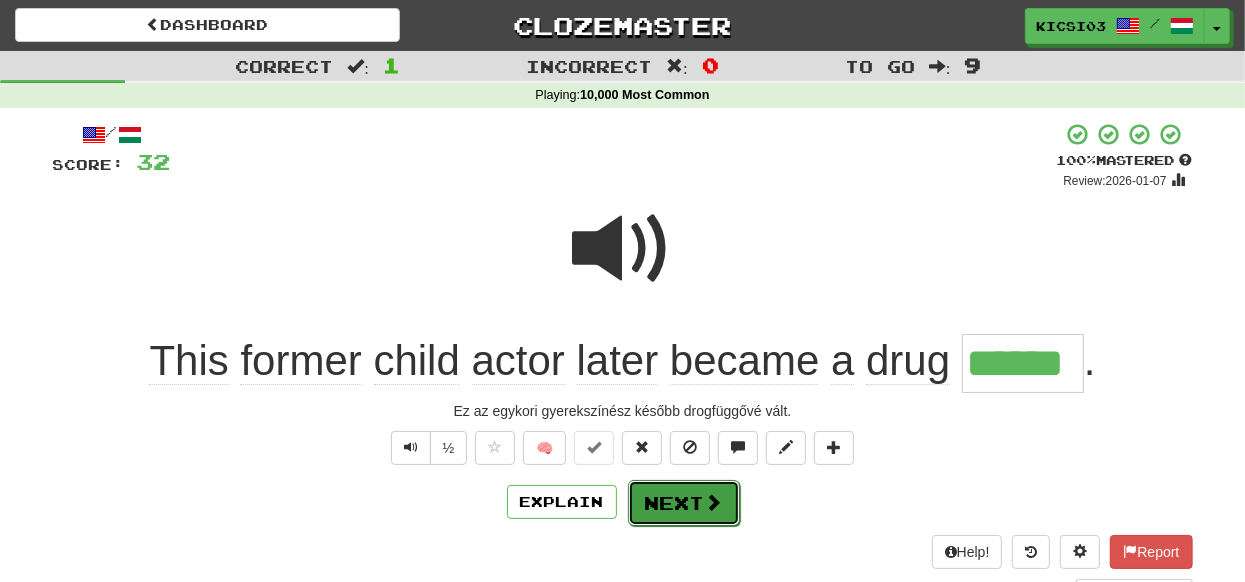click on "Next" at bounding box center (684, 503) 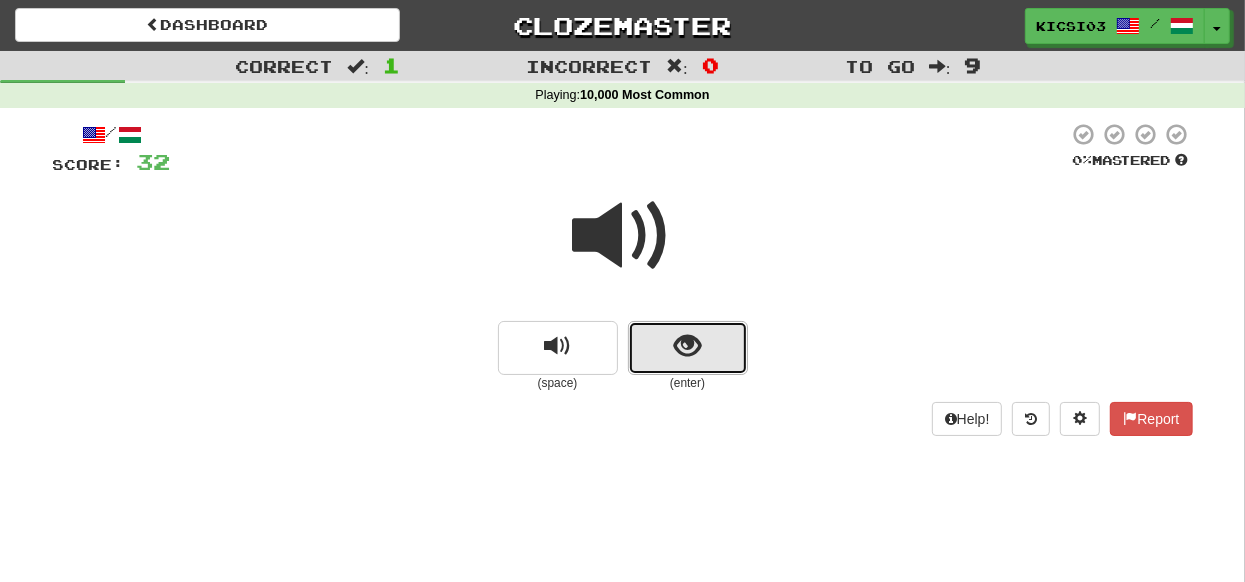click at bounding box center (687, 346) 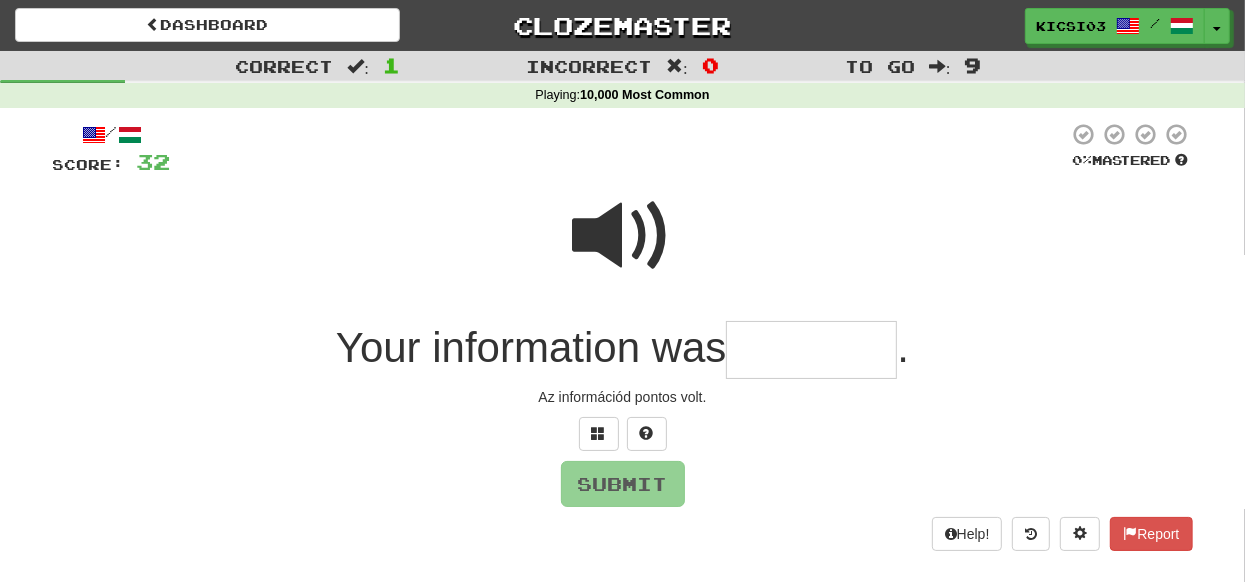 click at bounding box center [623, 236] 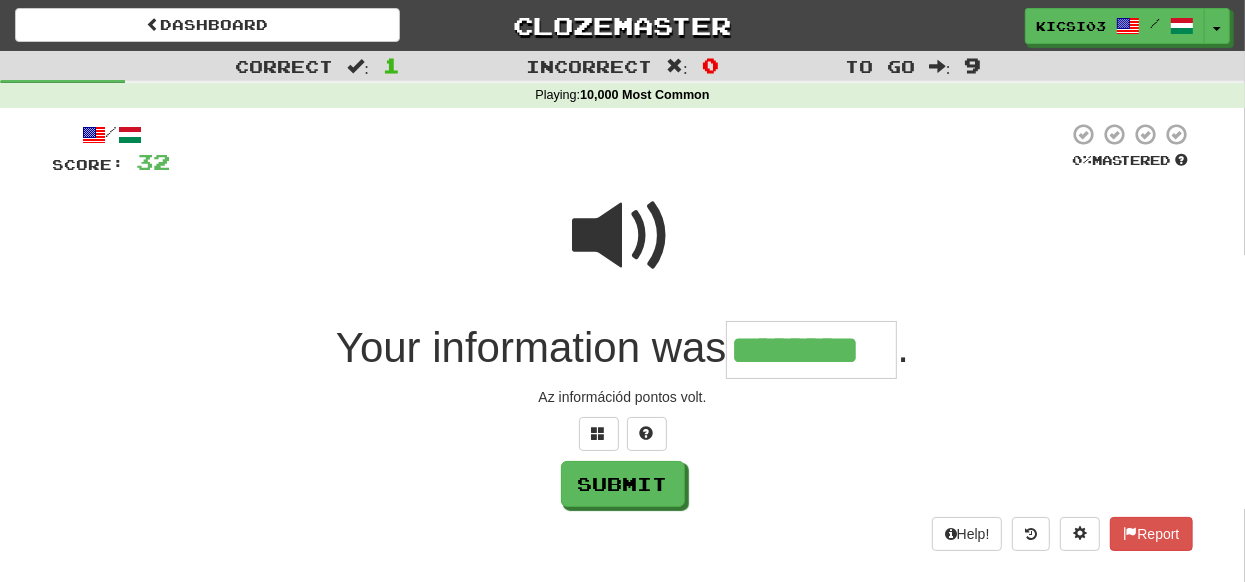 type on "********" 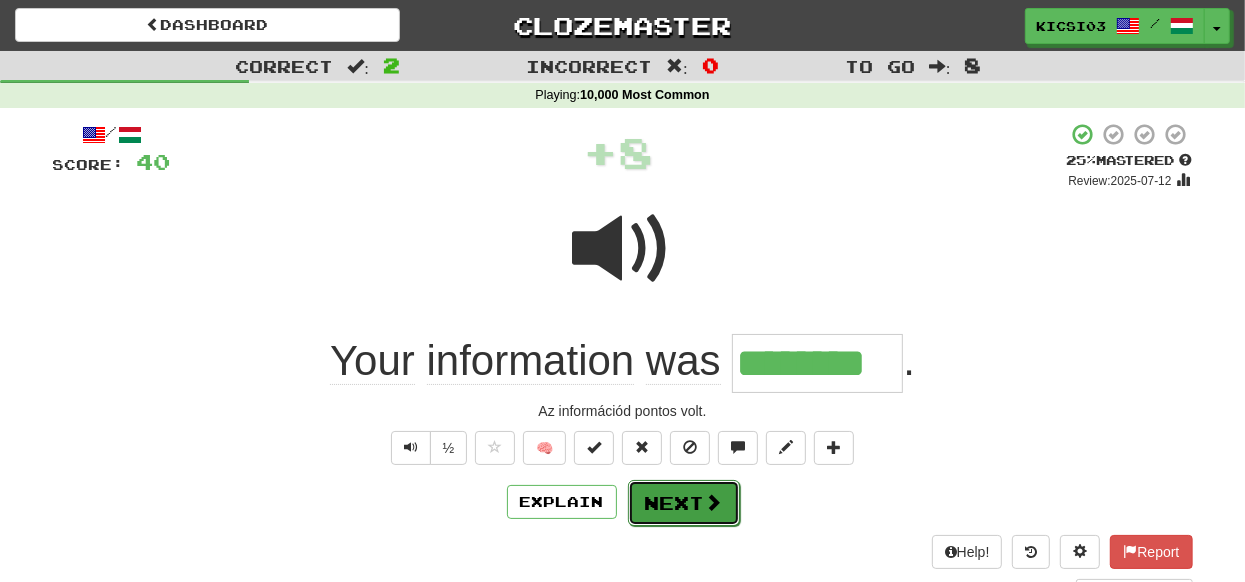 click on "Next" at bounding box center (684, 503) 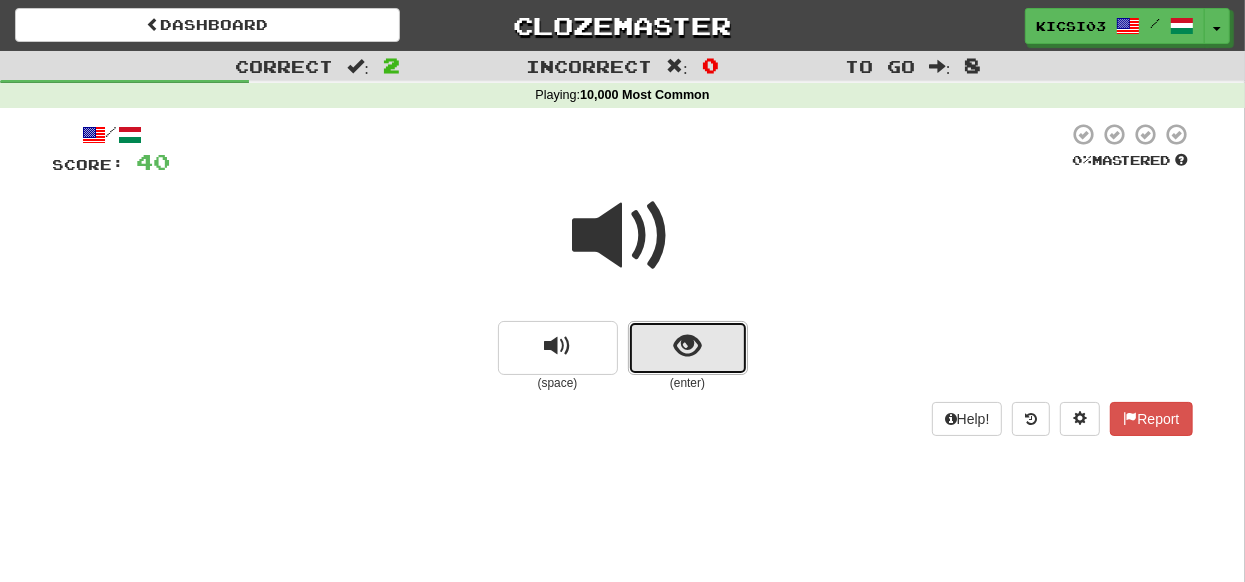 click at bounding box center (688, 348) 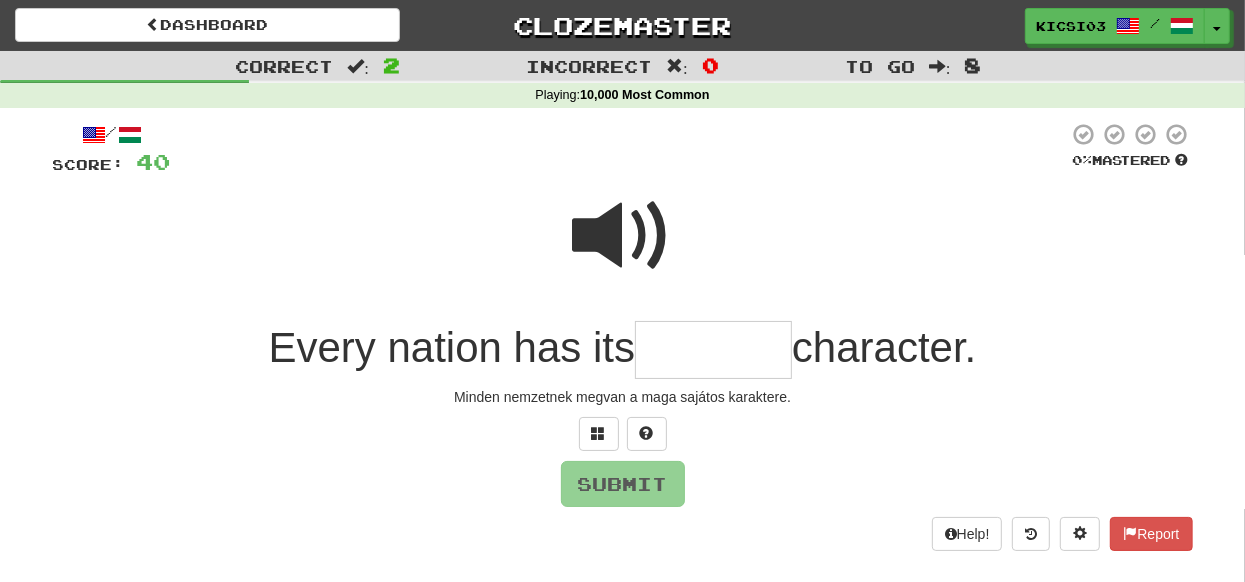click at bounding box center (623, 236) 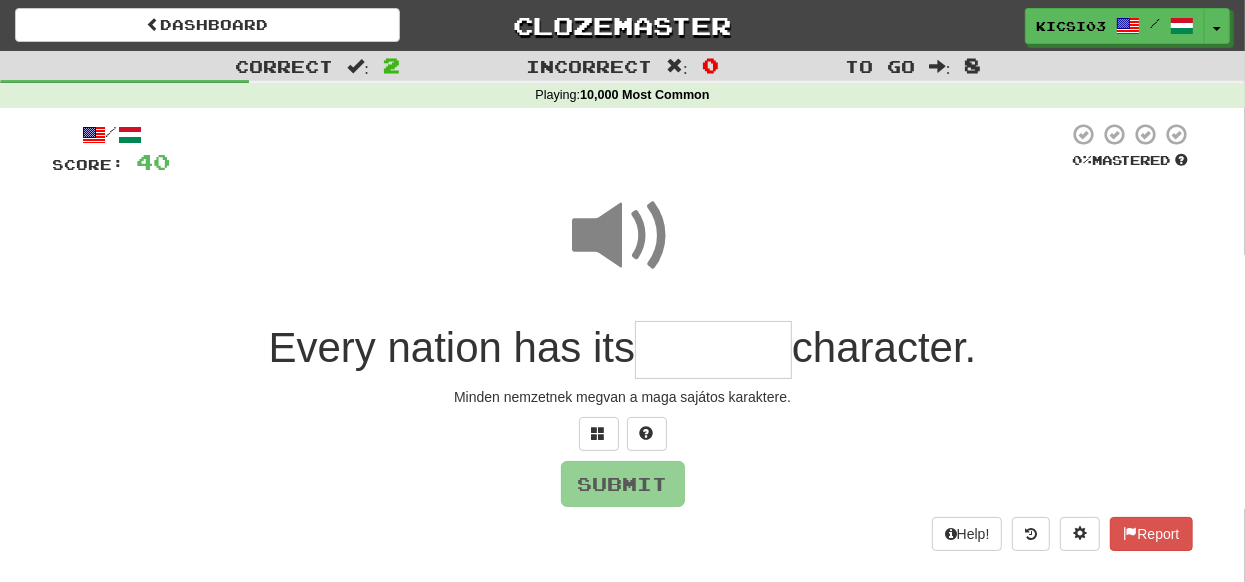 click at bounding box center [713, 350] 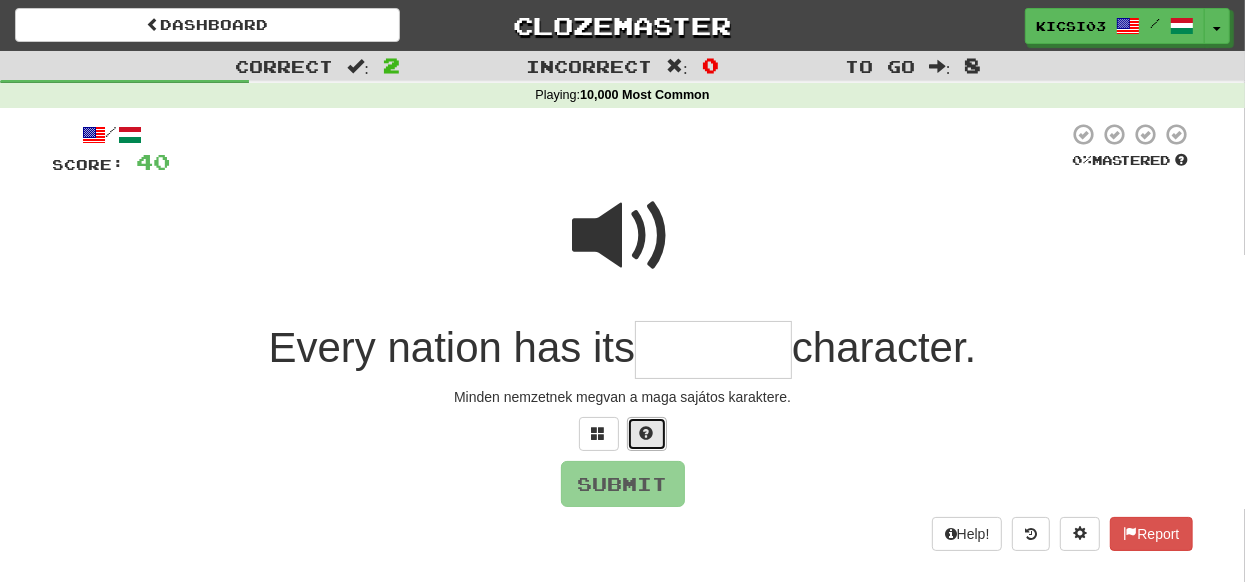 click at bounding box center [647, 433] 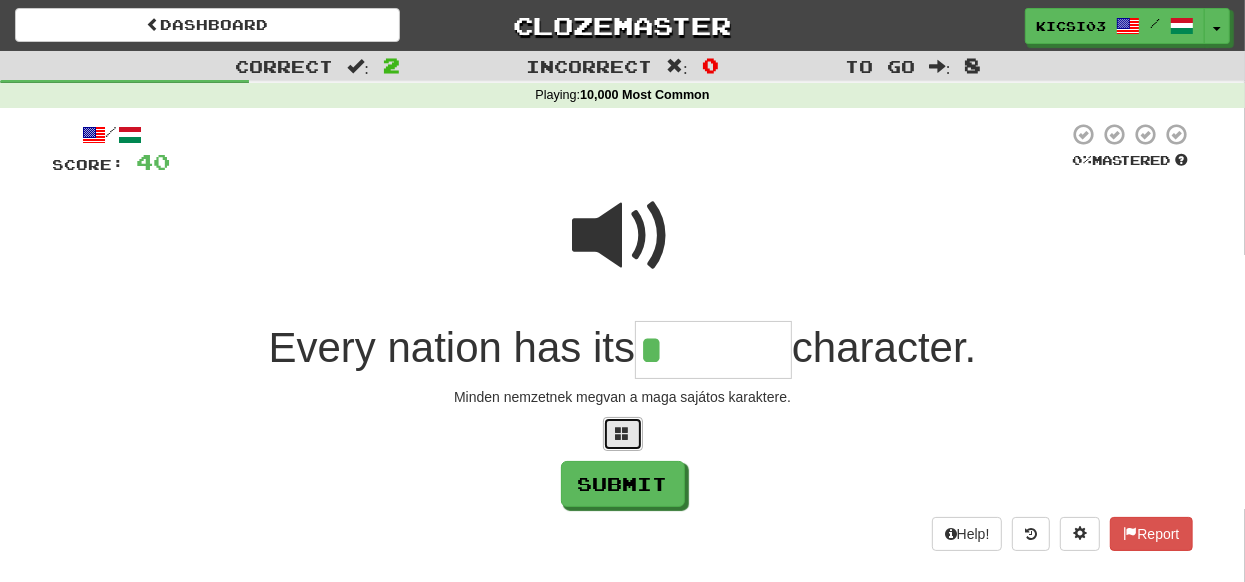 click at bounding box center [623, 434] 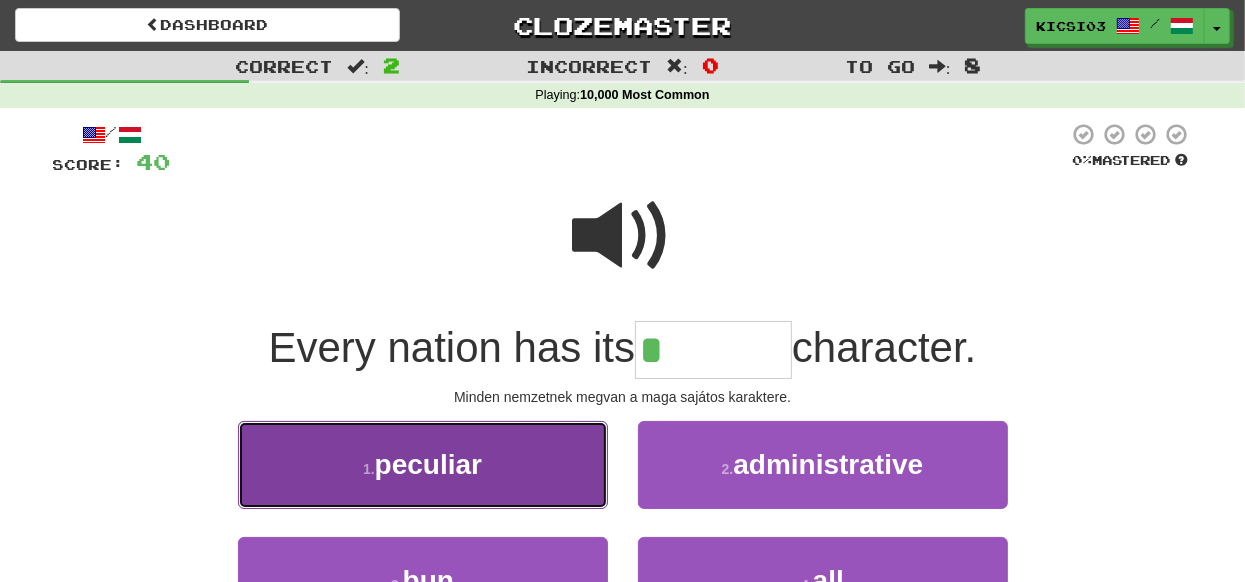click on "1 .  peculiar" at bounding box center (423, 464) 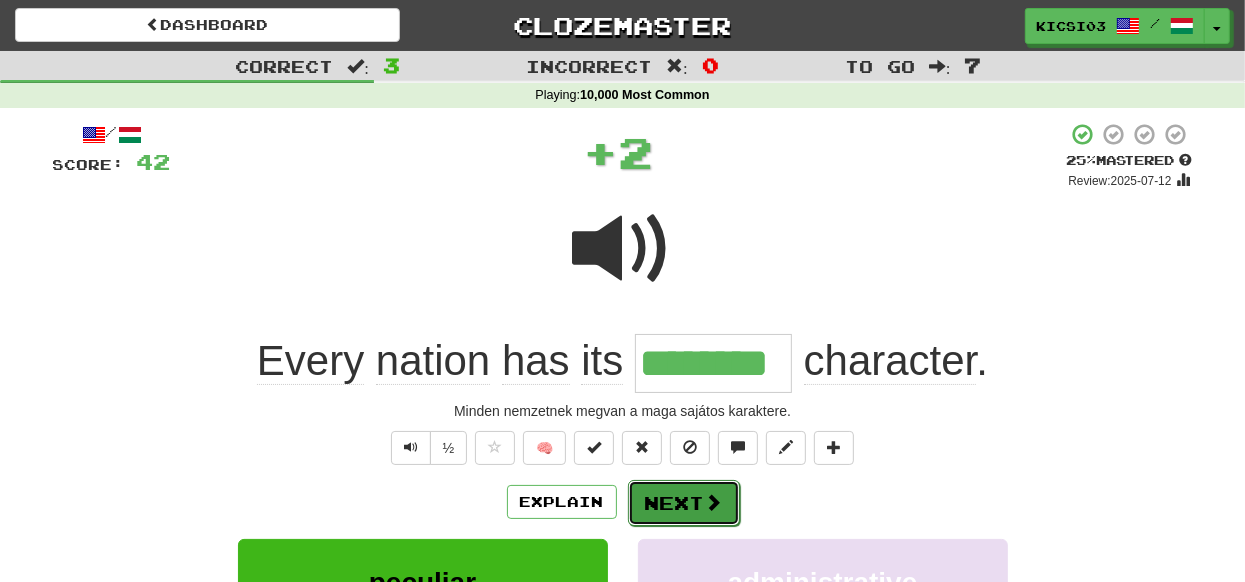 click on "Next" at bounding box center [684, 503] 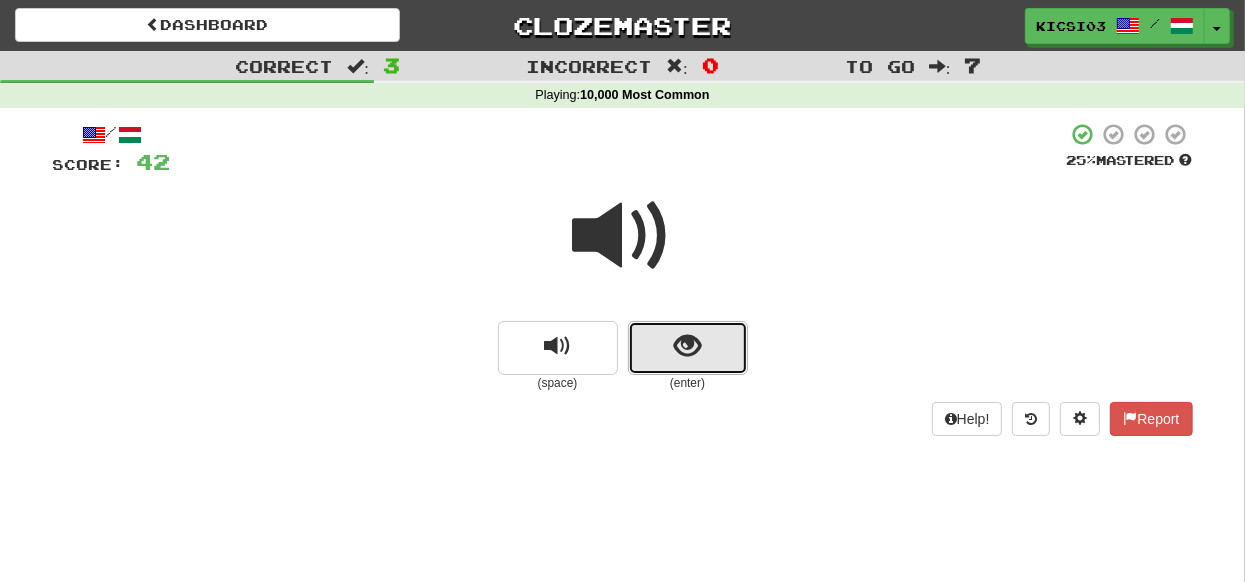 click at bounding box center [688, 348] 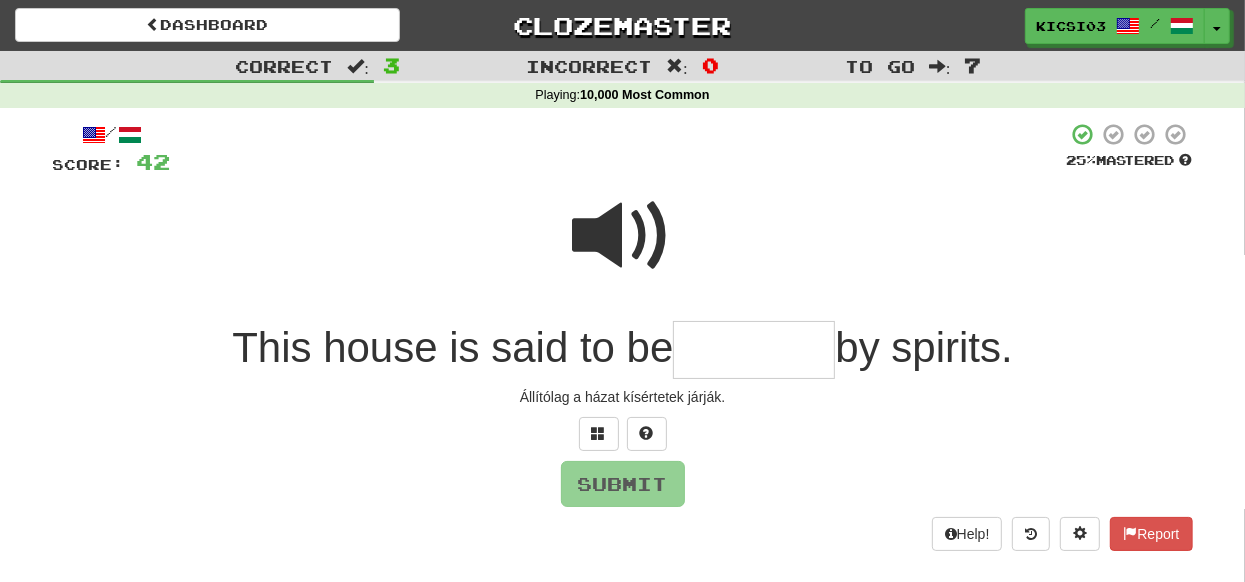click at bounding box center [623, 236] 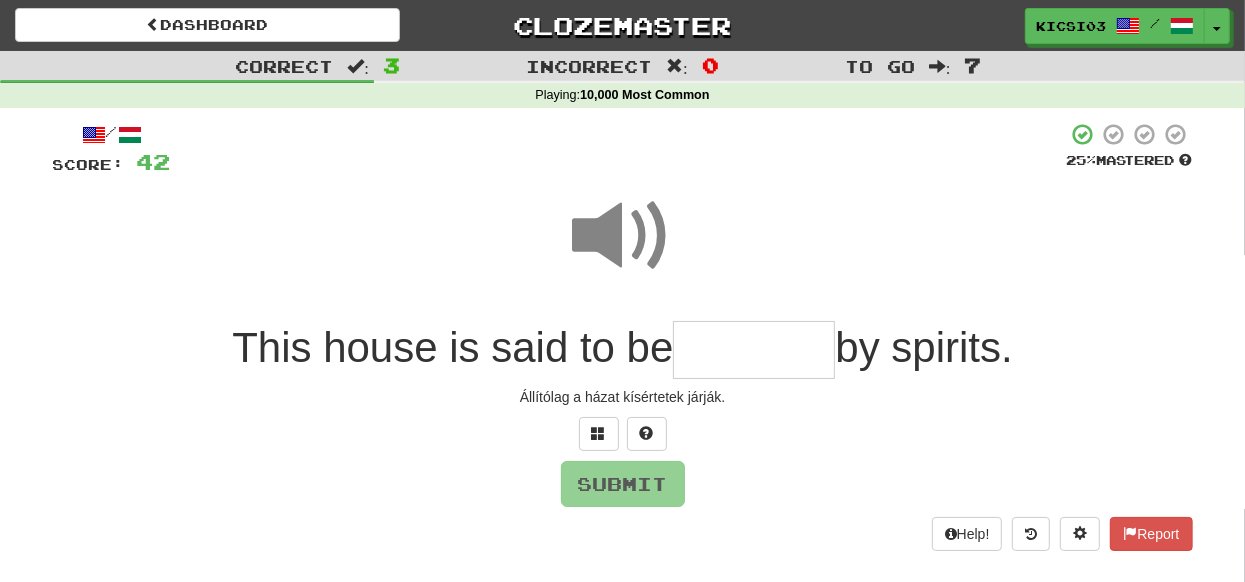 click at bounding box center (754, 350) 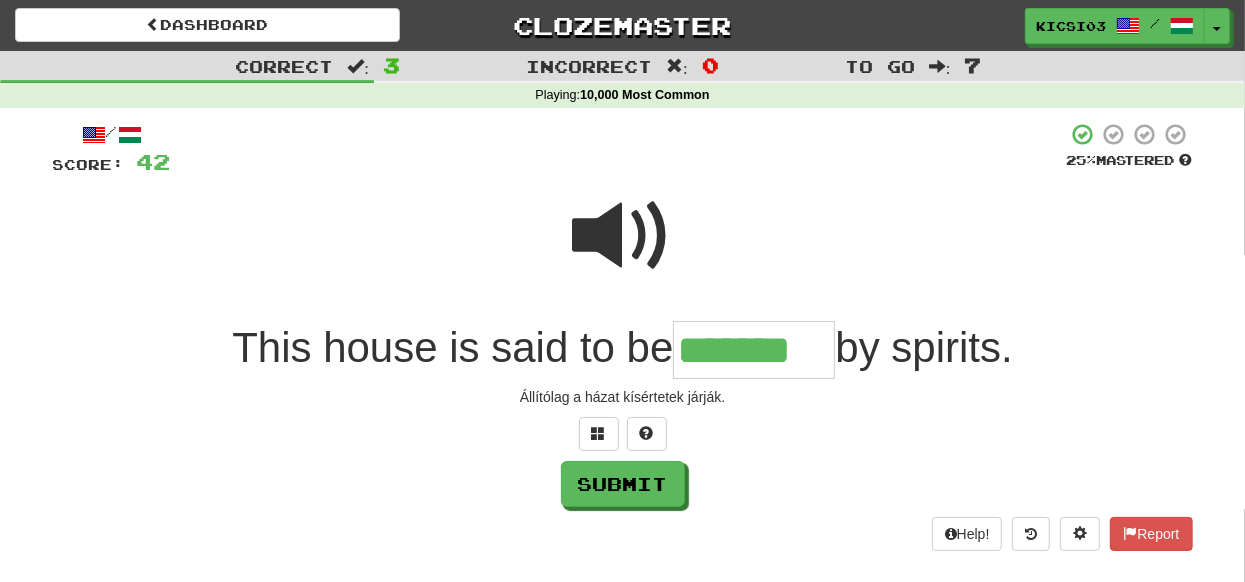 type on "*******" 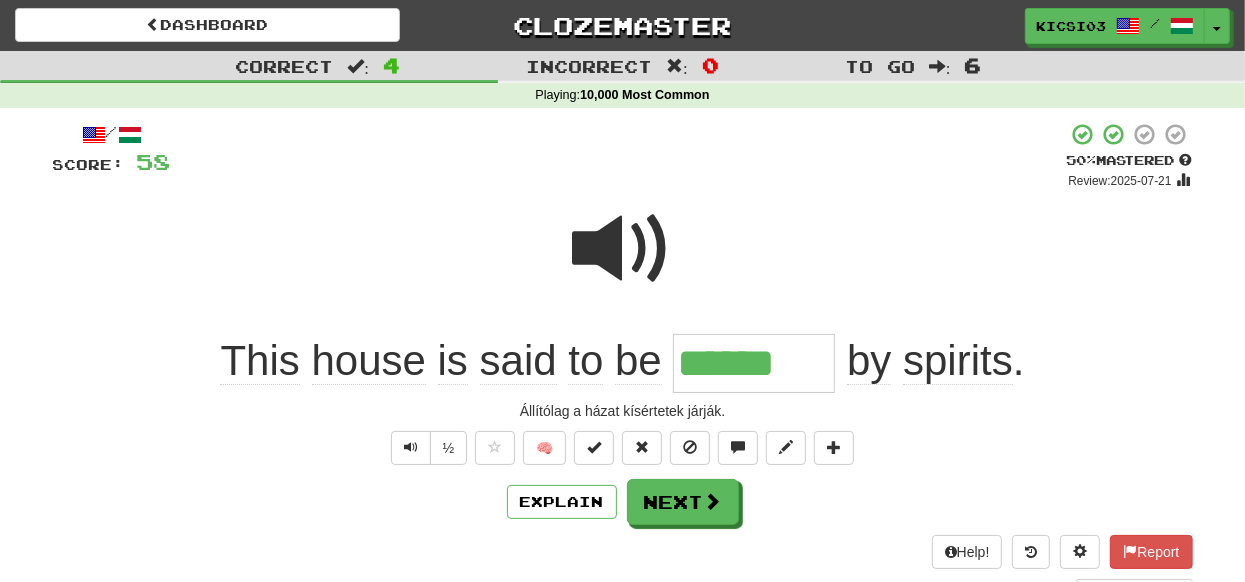 type on "*******" 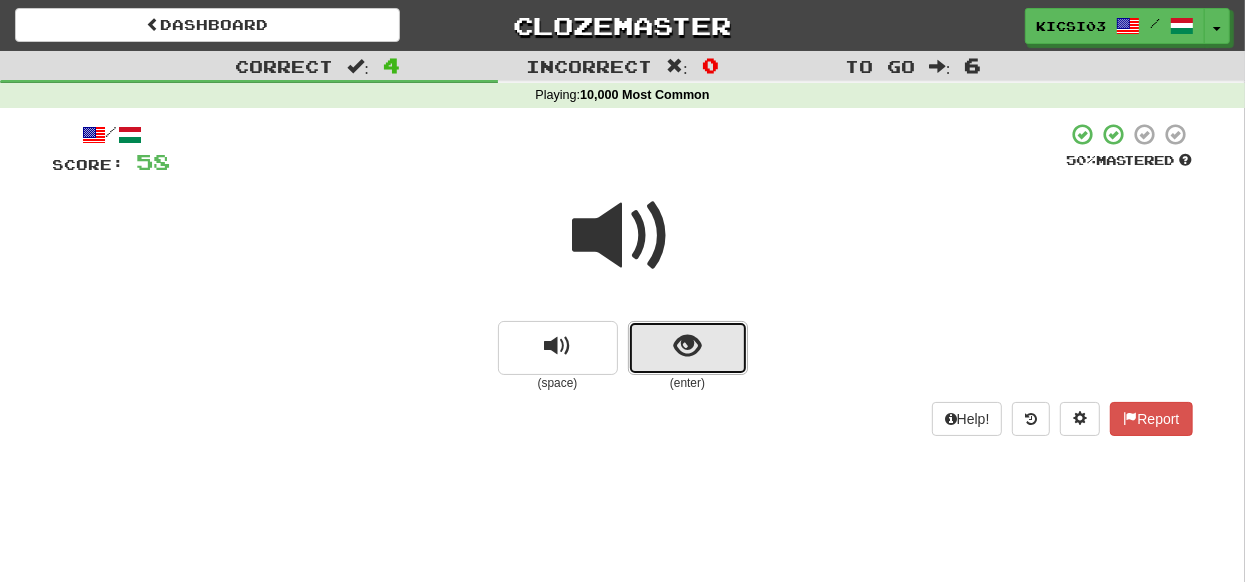 click at bounding box center (688, 348) 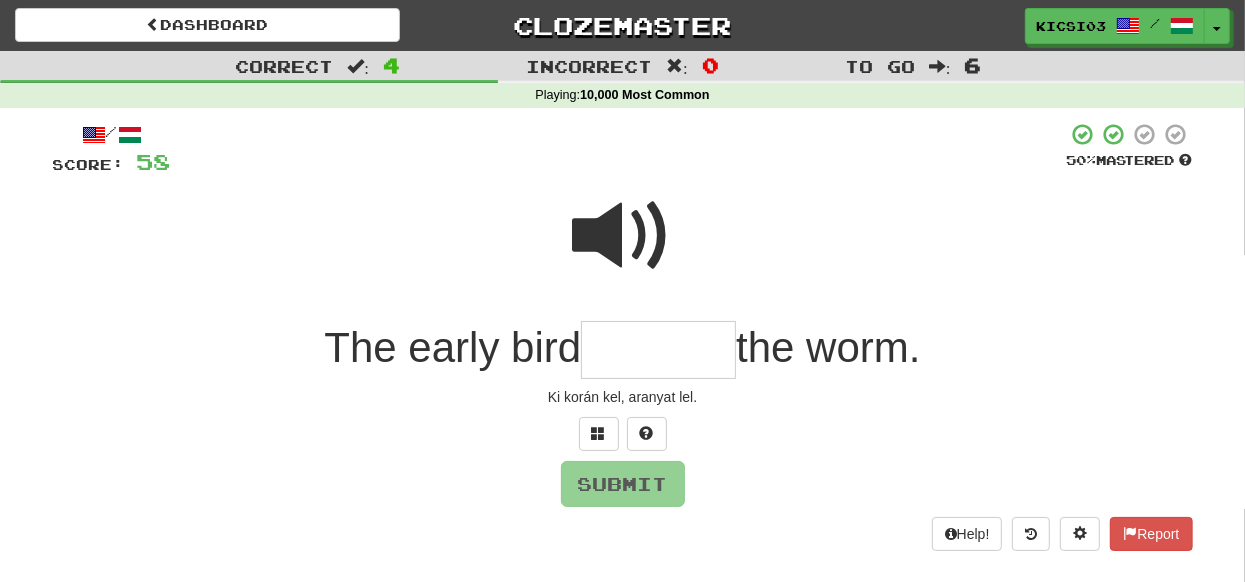 click at bounding box center (623, 236) 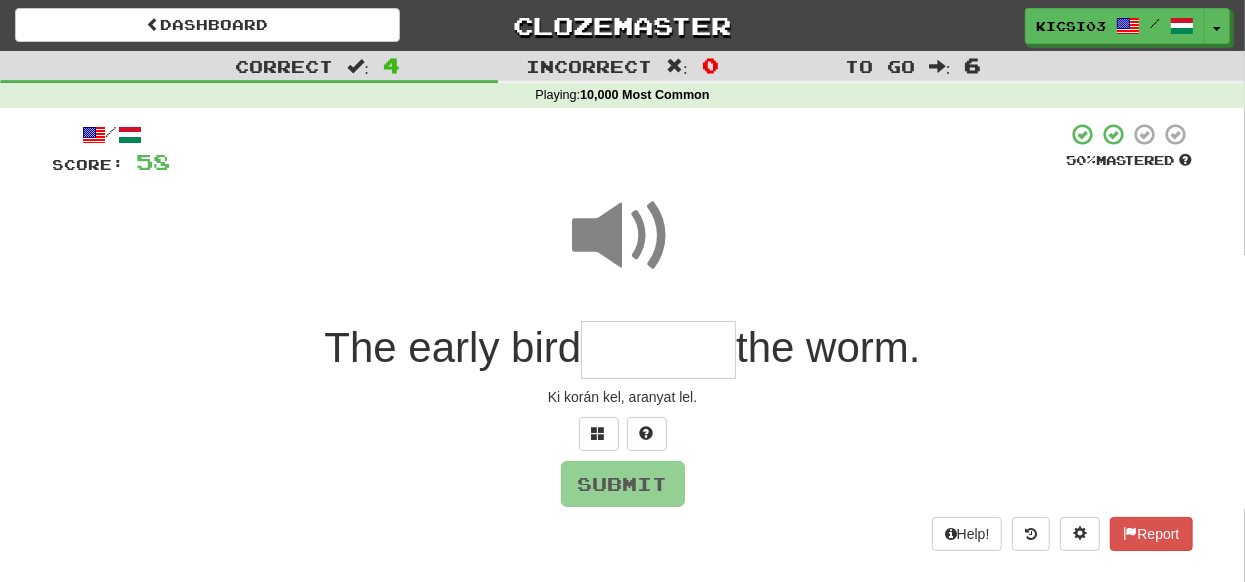 click at bounding box center [658, 350] 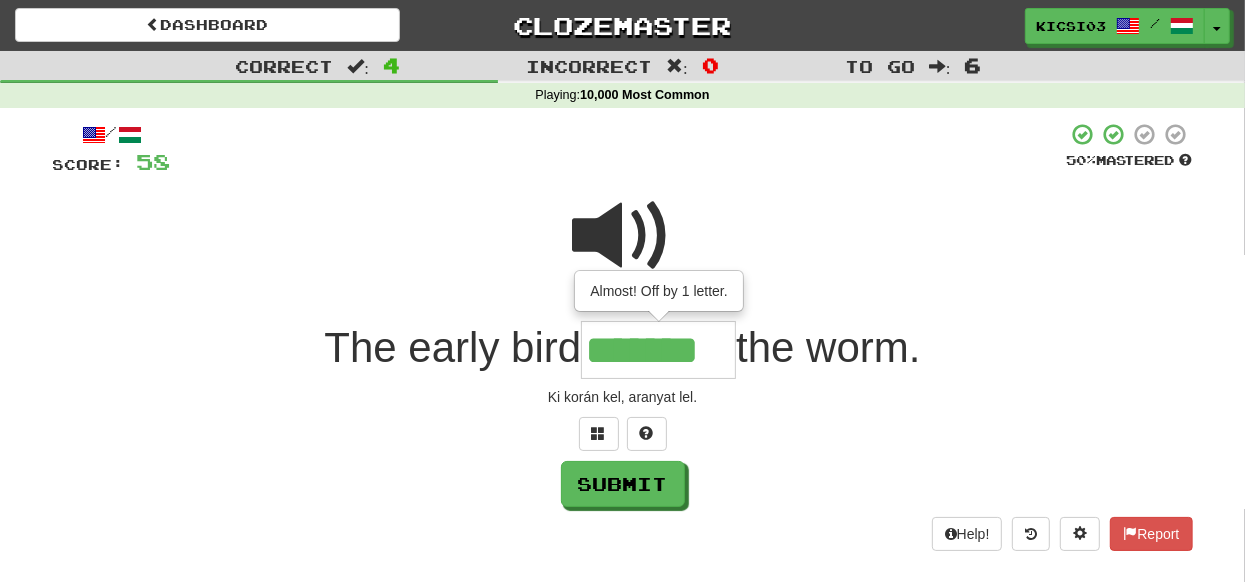 type on "*******" 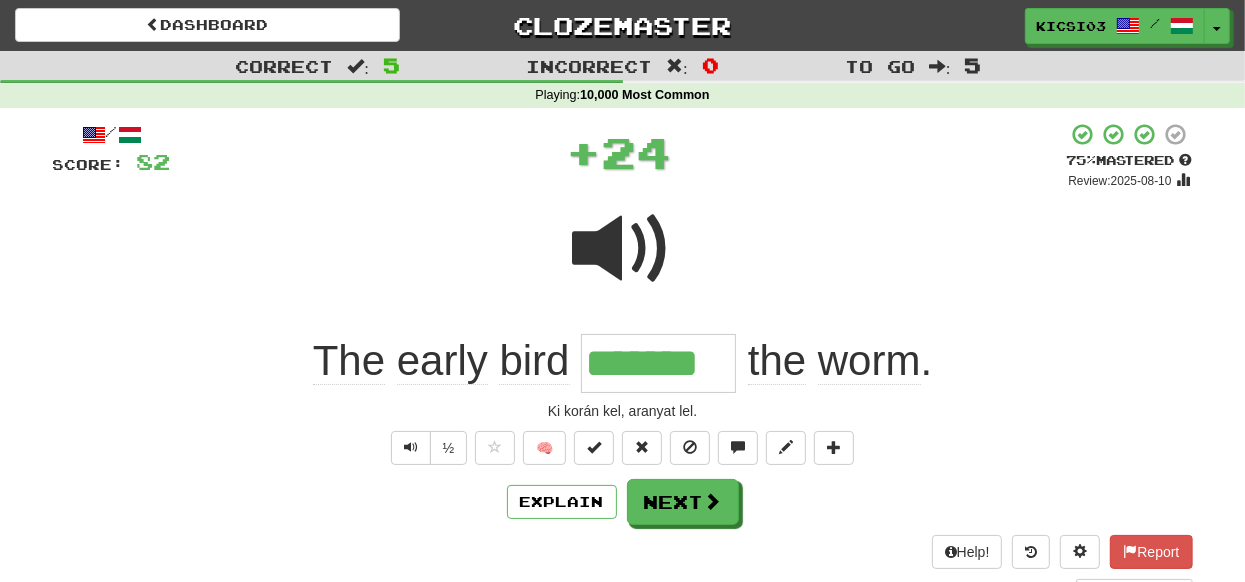 type 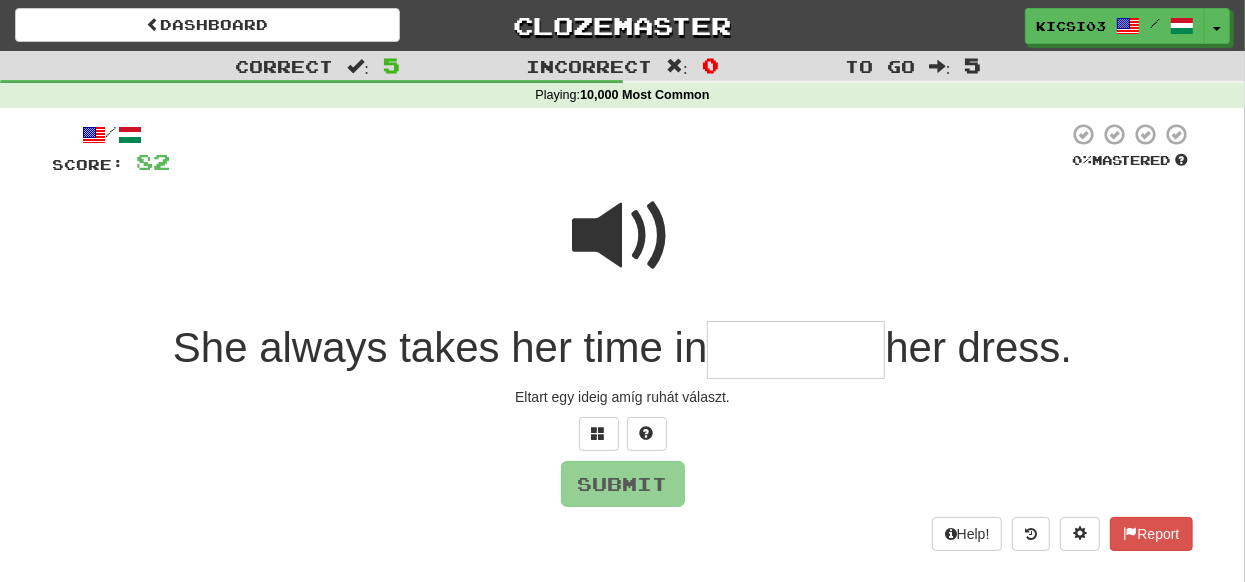click at bounding box center (623, 236) 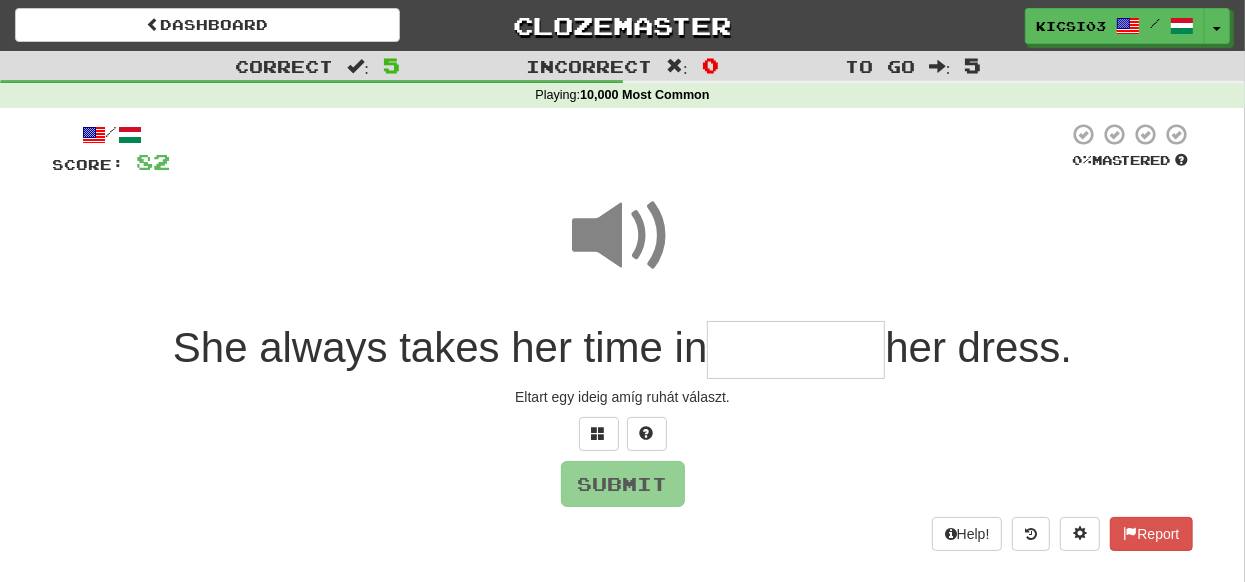 click at bounding box center [796, 350] 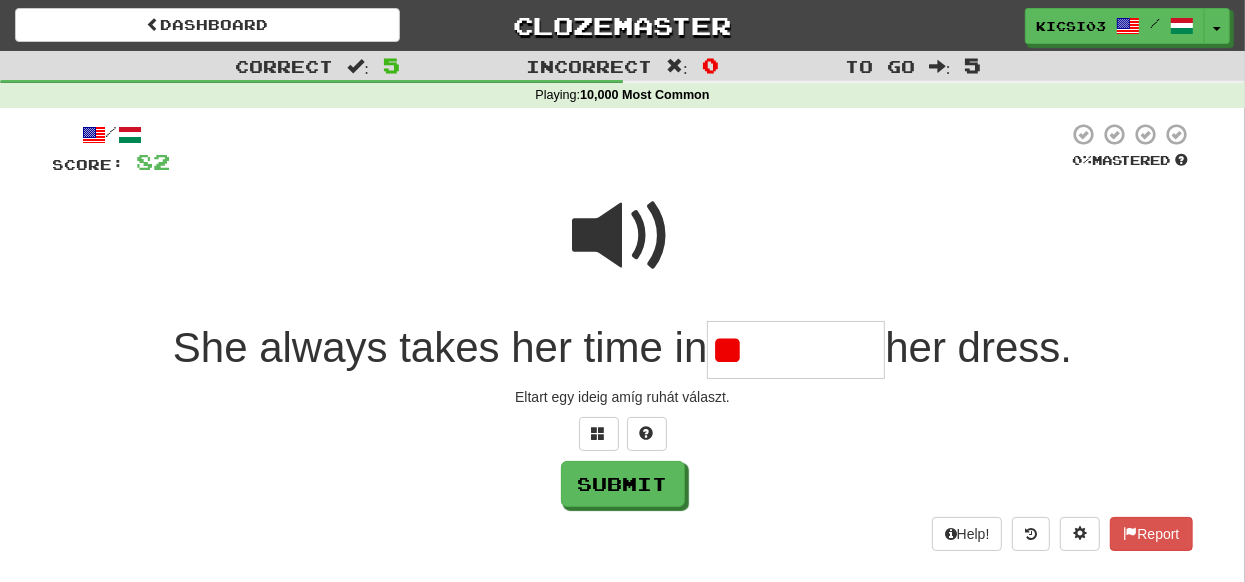 type on "*" 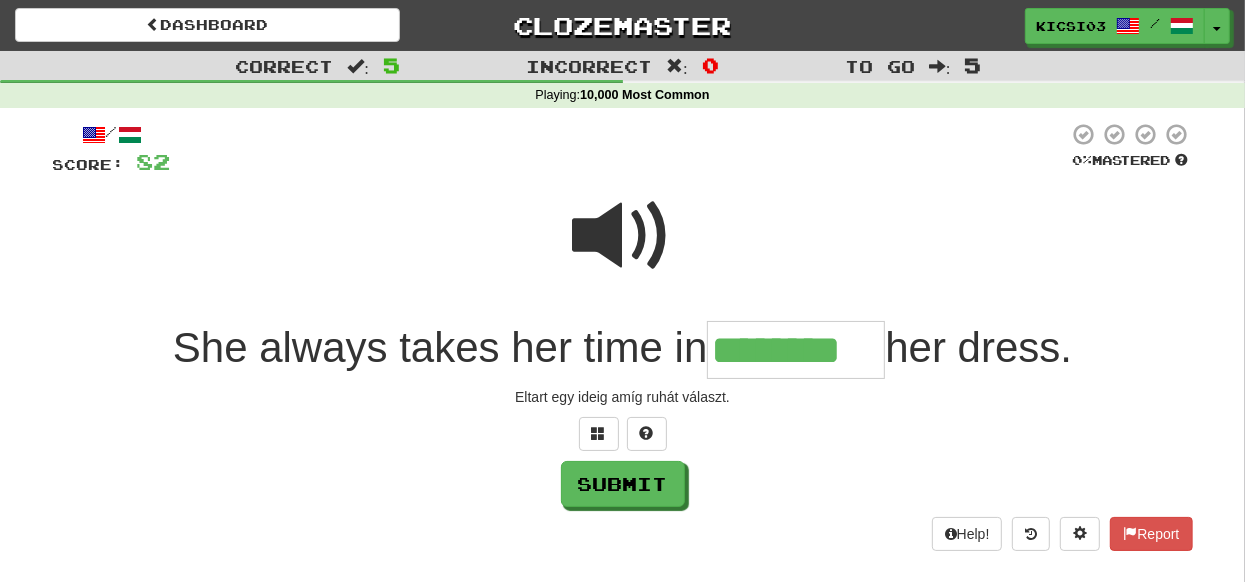 type on "********" 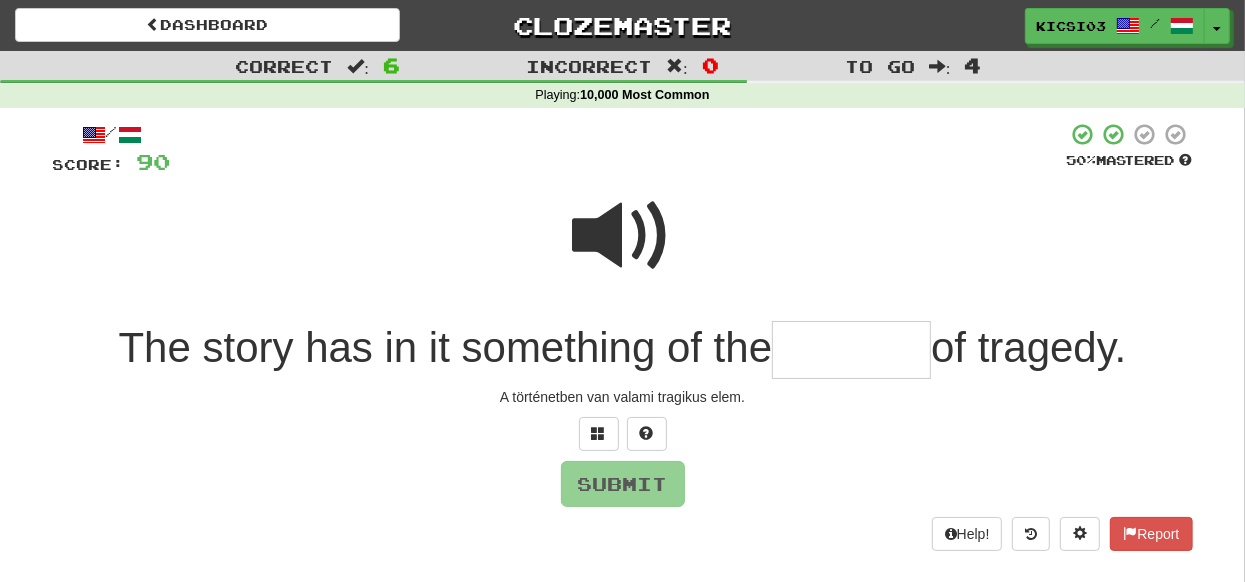 click at bounding box center (623, 236) 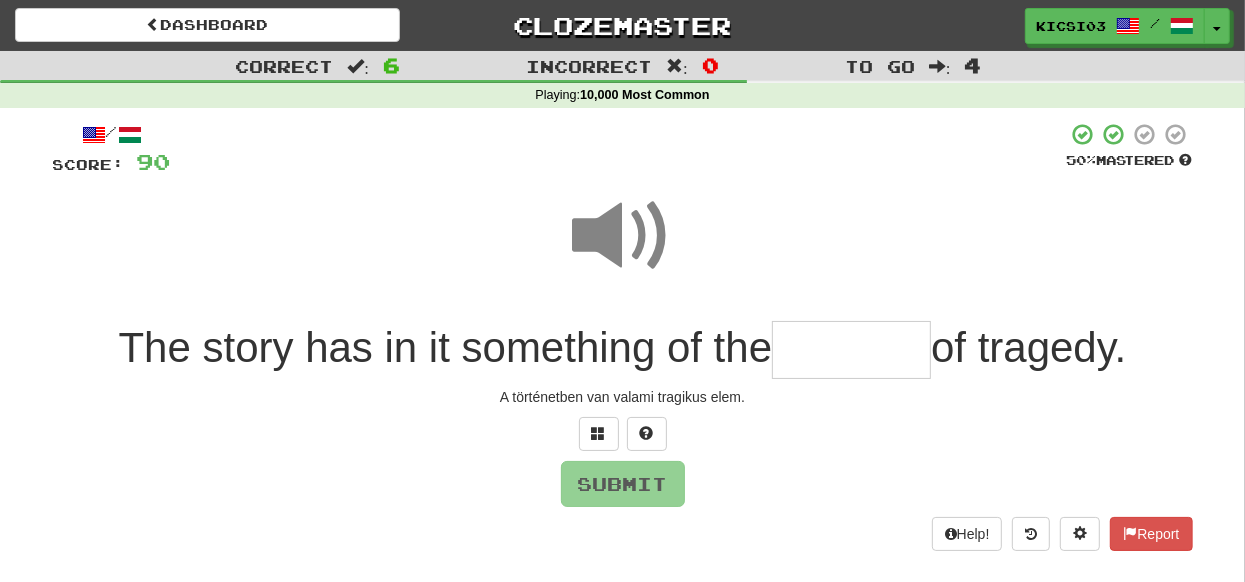 click at bounding box center [851, 350] 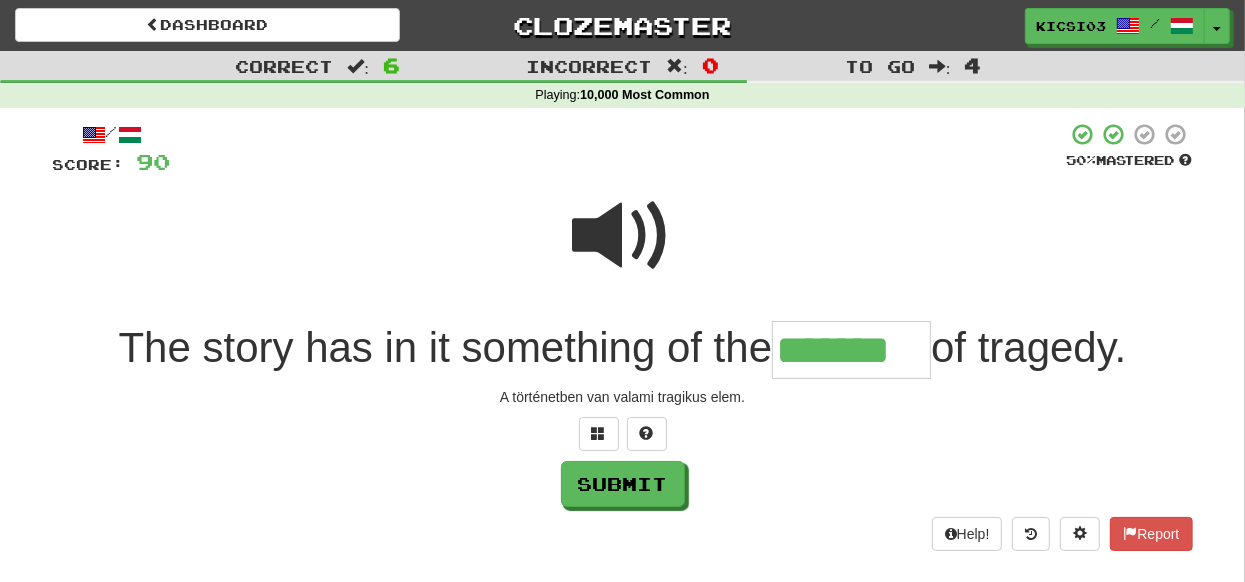 type on "*******" 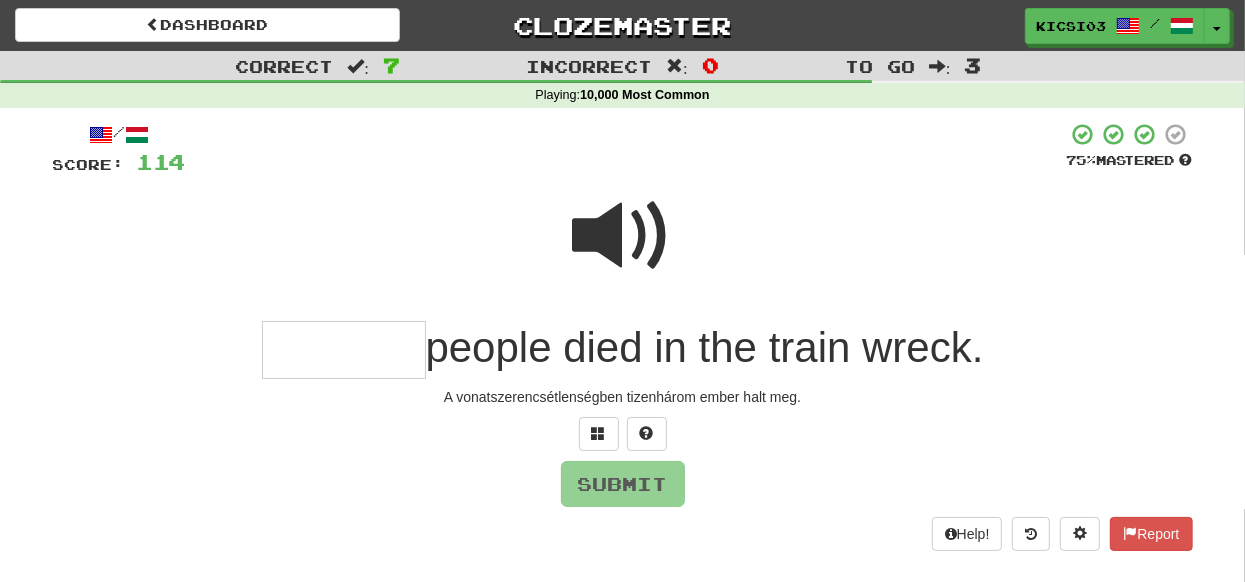 type on "*" 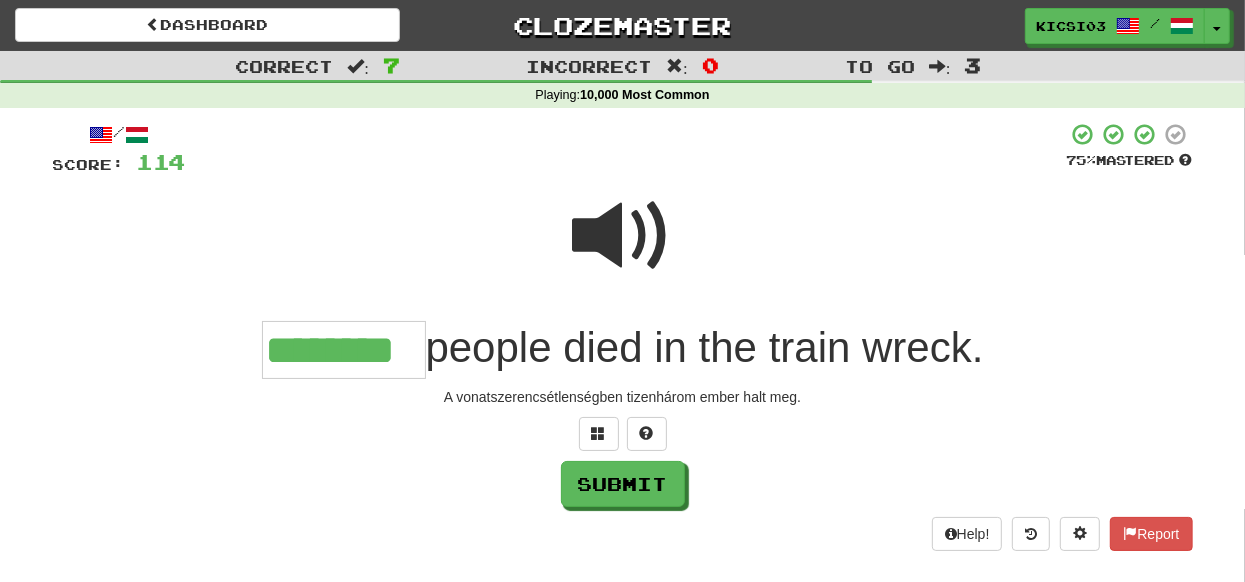 type on "********" 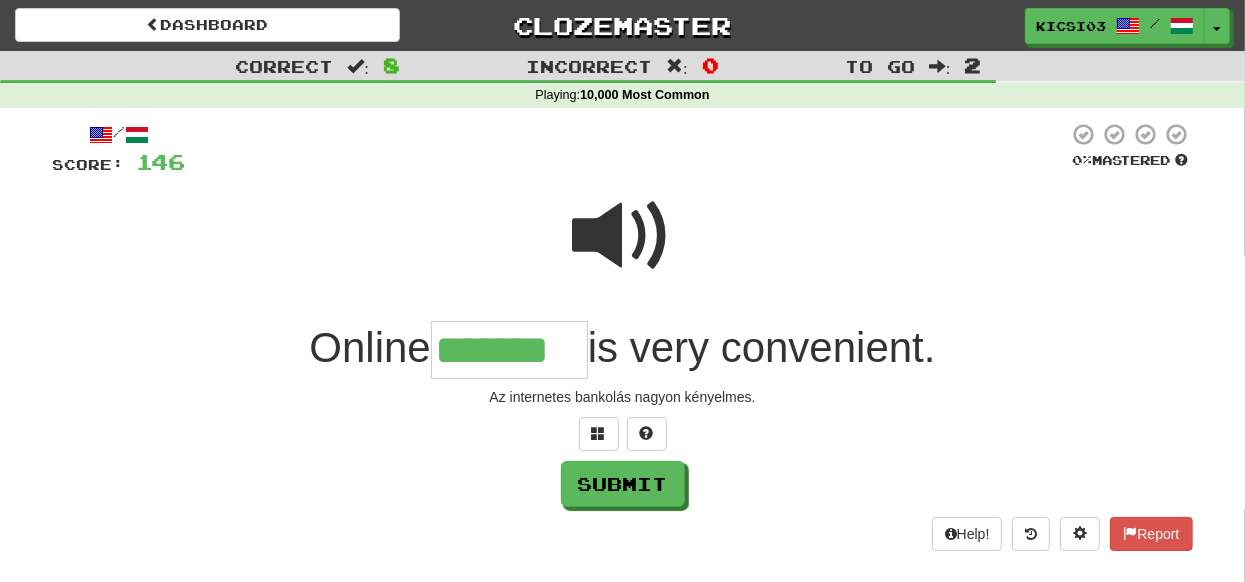 type on "*******" 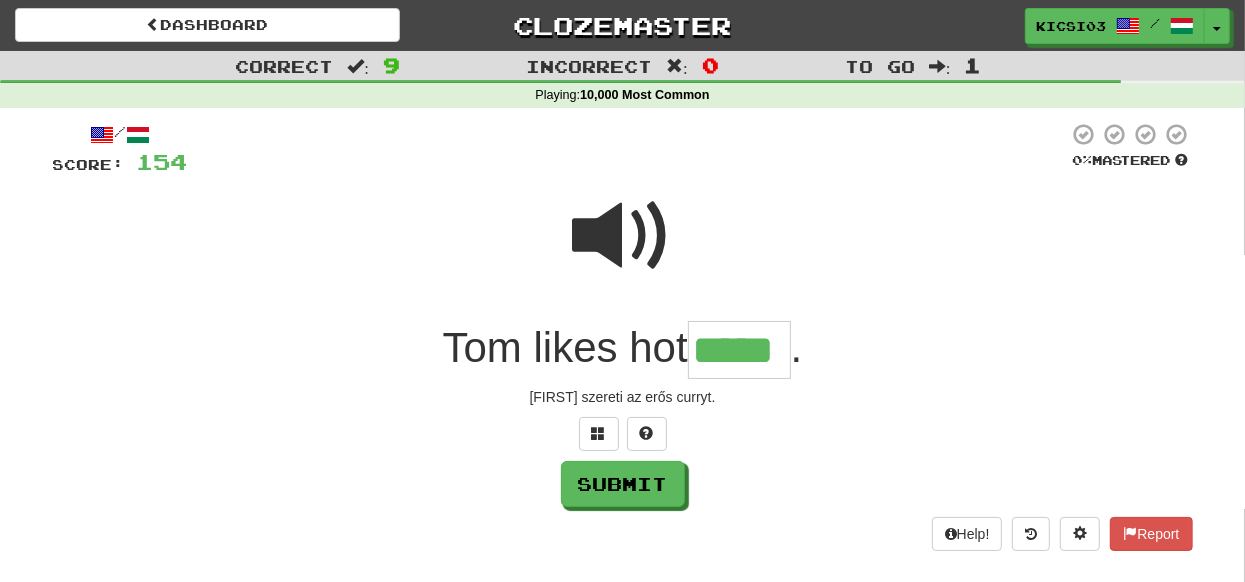 type on "*****" 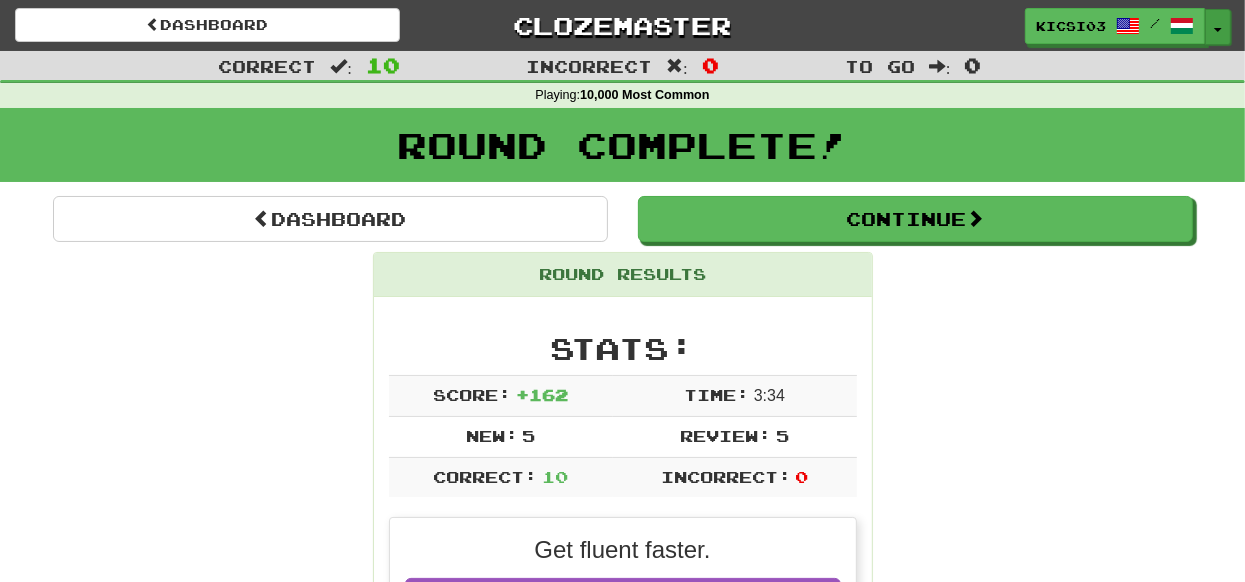 click at bounding box center (1218, 30) 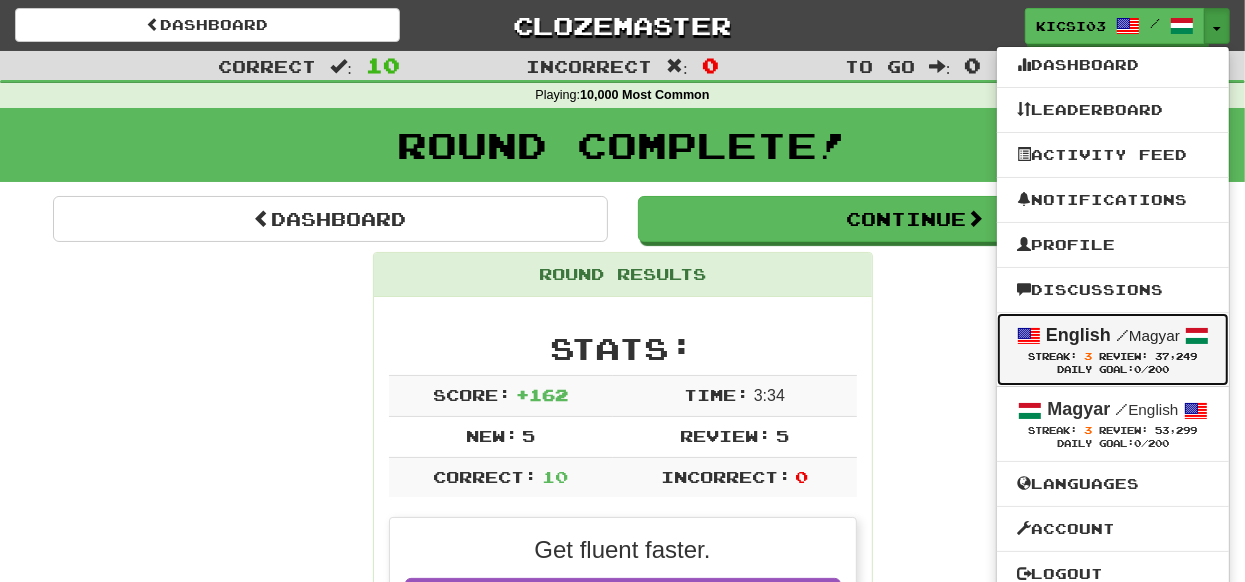 click at bounding box center [1029, 336] 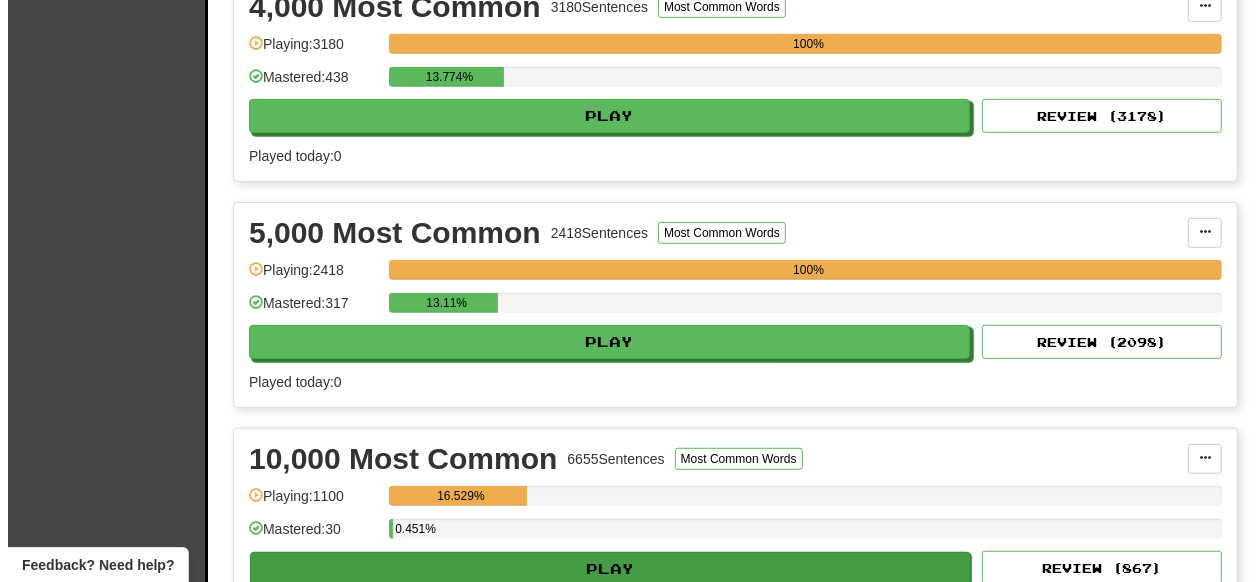 scroll, scrollTop: 999, scrollLeft: 0, axis: vertical 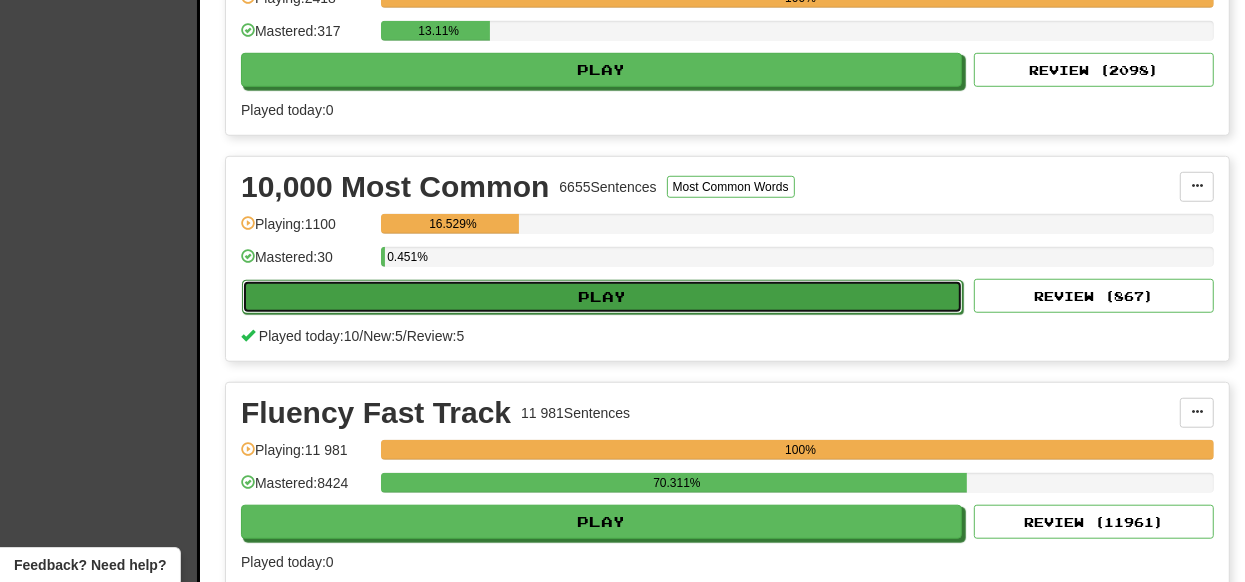 click on "Play" at bounding box center [602, 297] 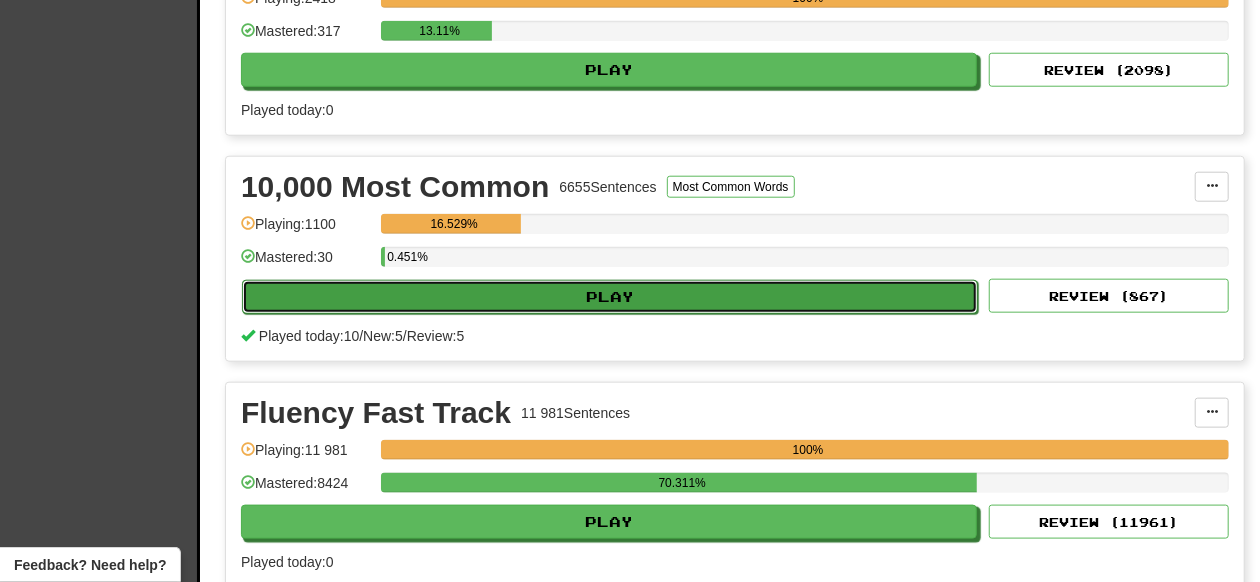 select on "**" 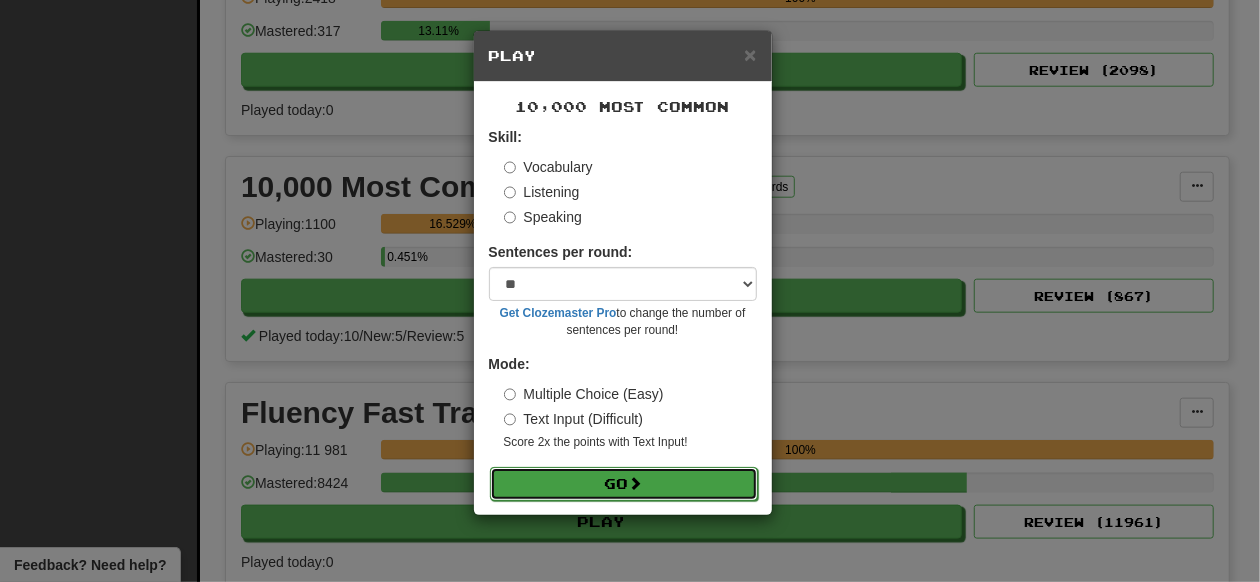 click on "Go" at bounding box center [624, 484] 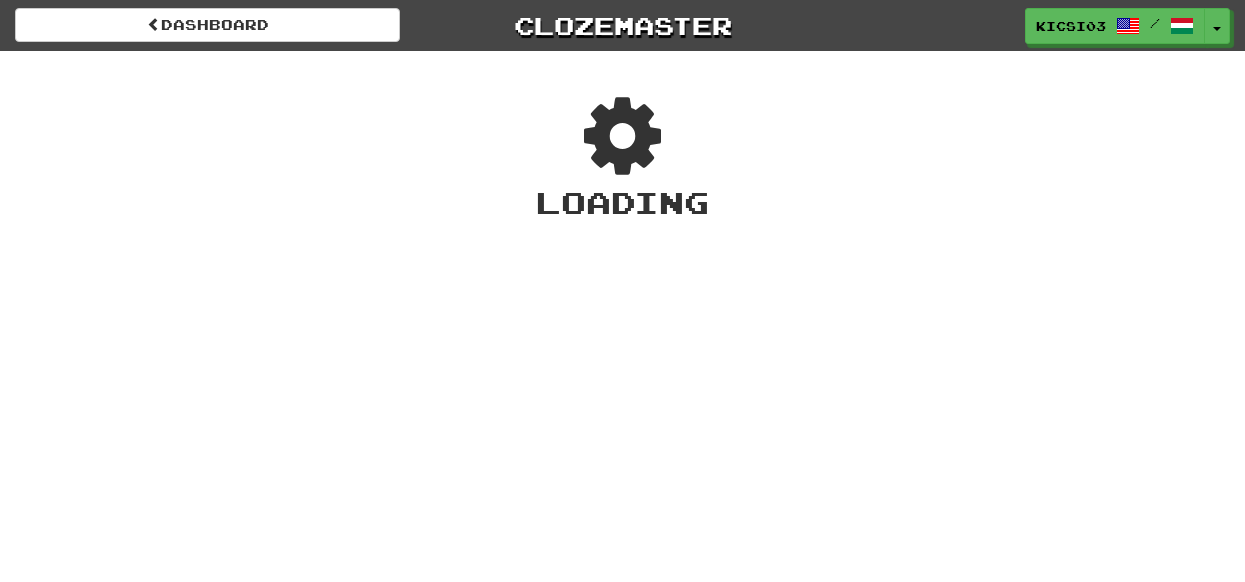 scroll, scrollTop: 0, scrollLeft: 0, axis: both 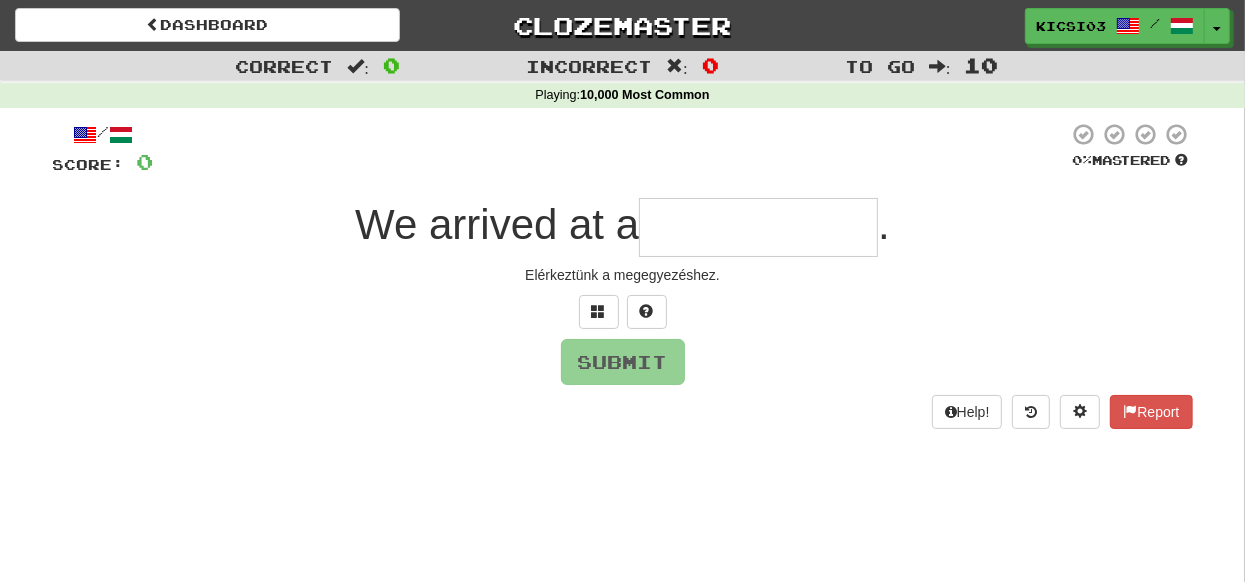 click at bounding box center [758, 227] 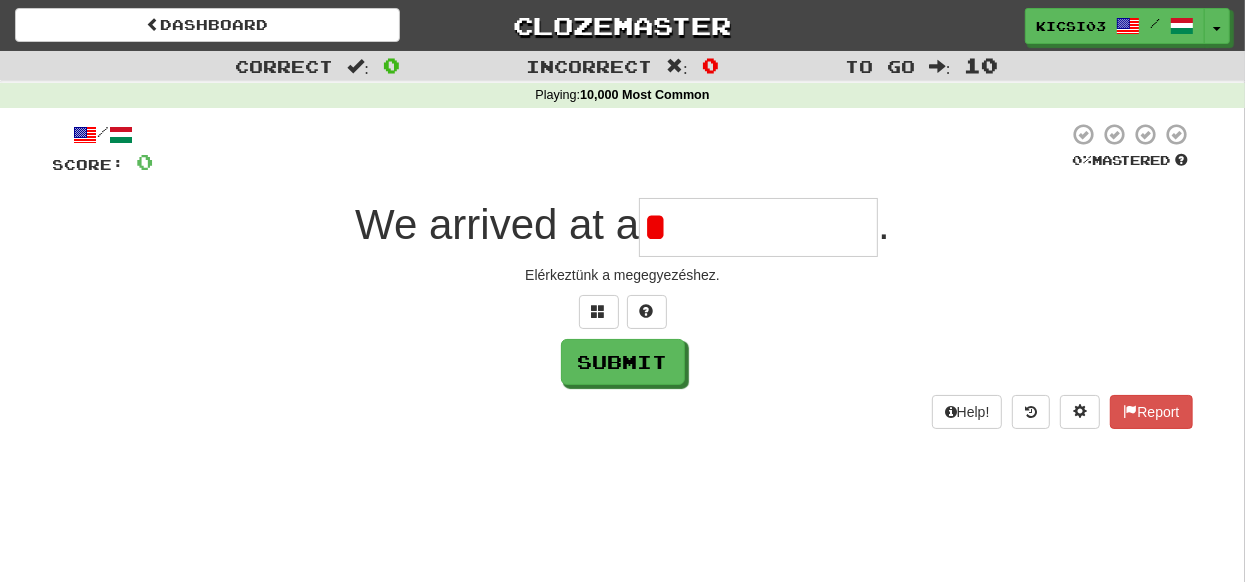 type on "*" 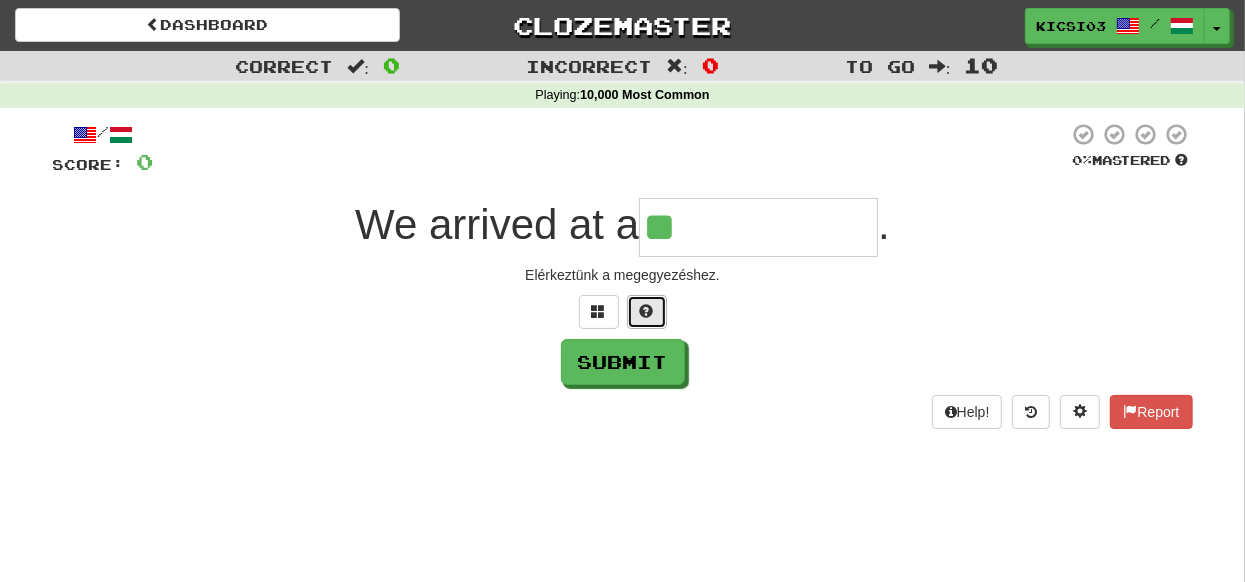 click at bounding box center [647, 311] 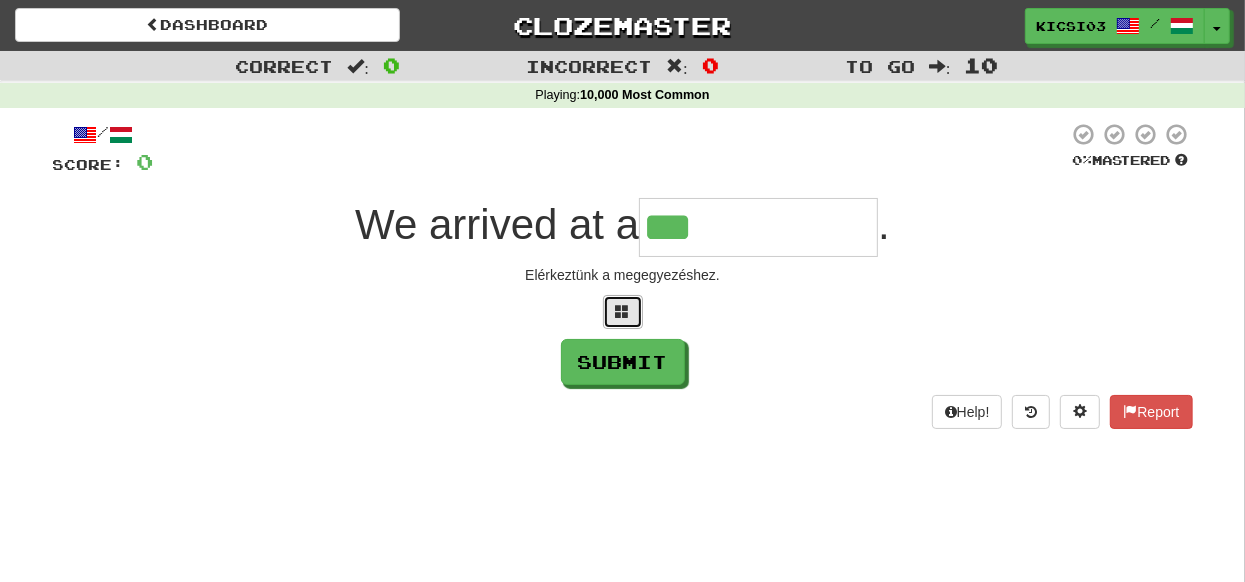 click at bounding box center (623, 311) 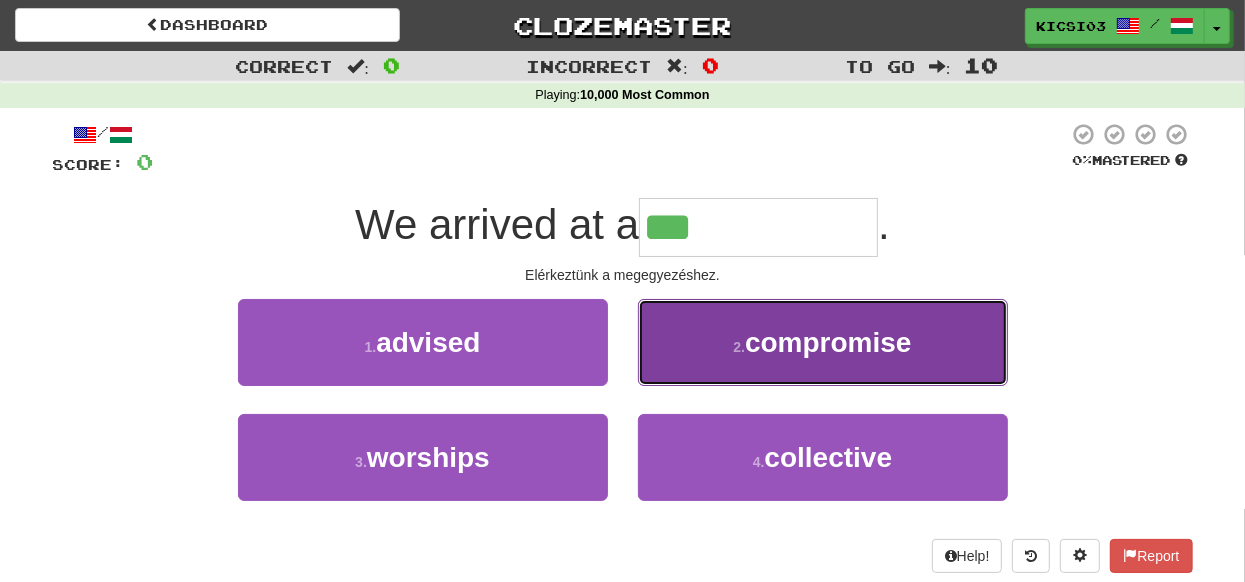 click on "compromise" at bounding box center [828, 342] 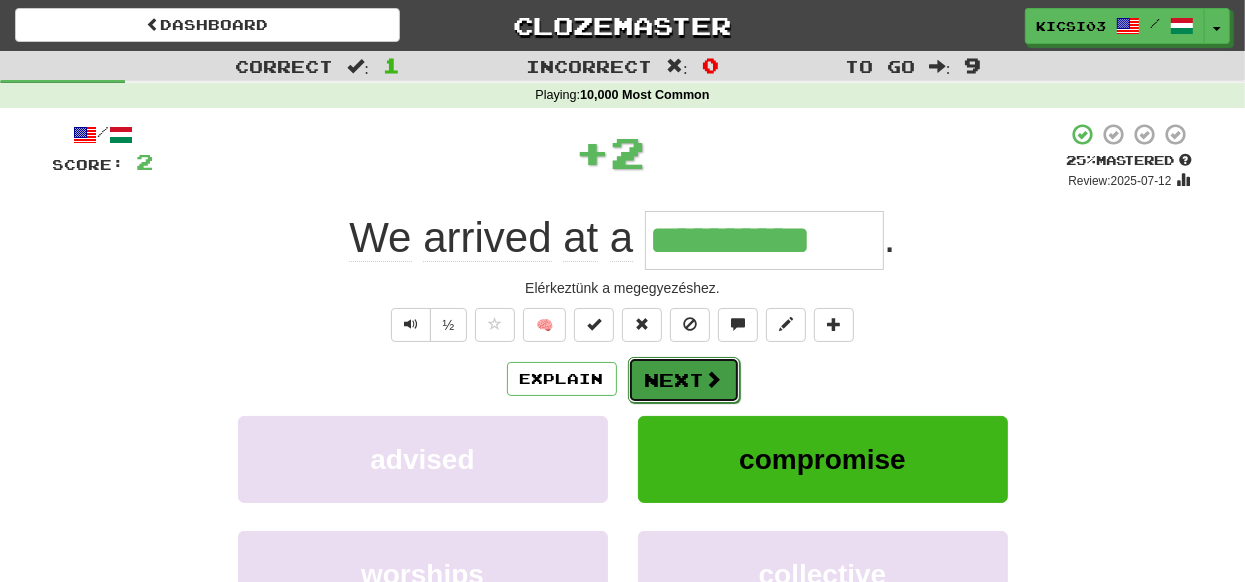 click on "Next" at bounding box center [684, 380] 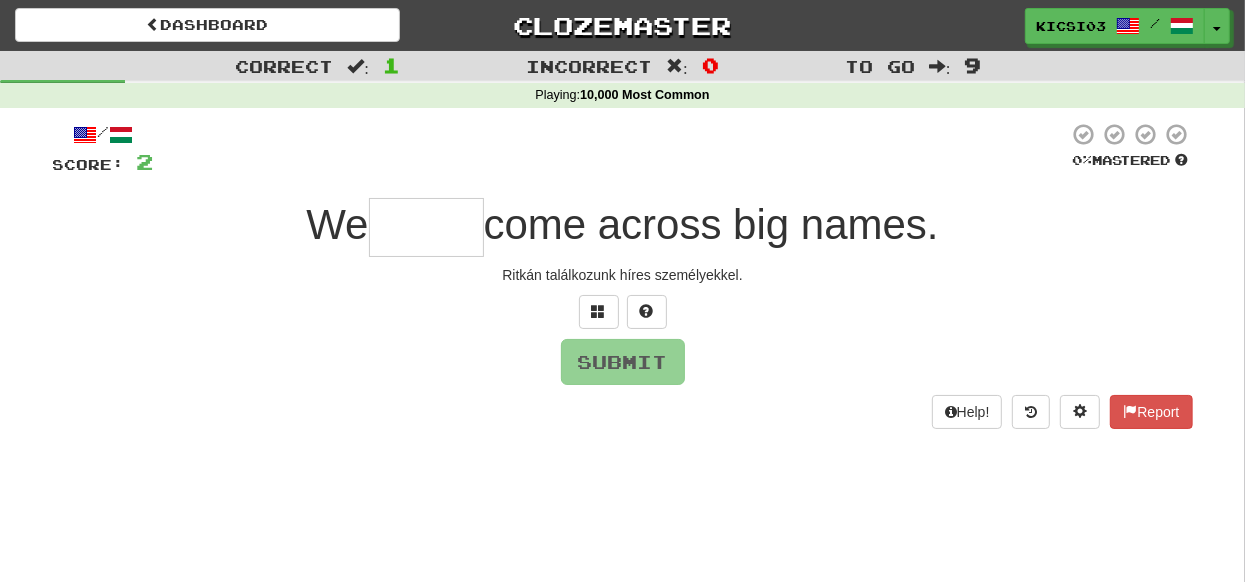 click at bounding box center (426, 227) 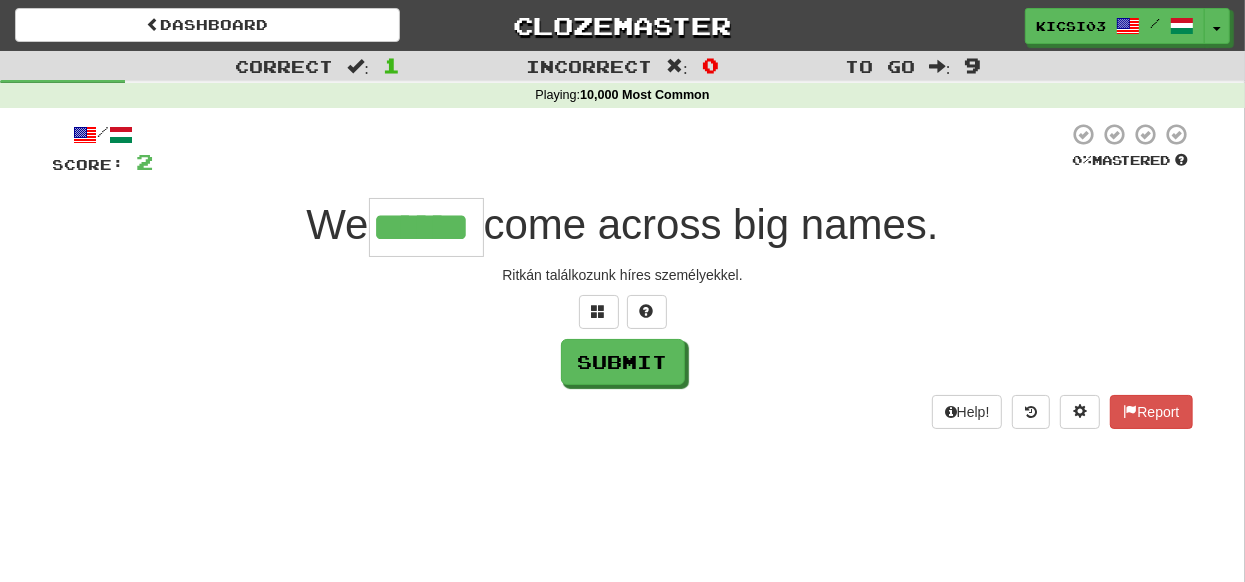 type on "******" 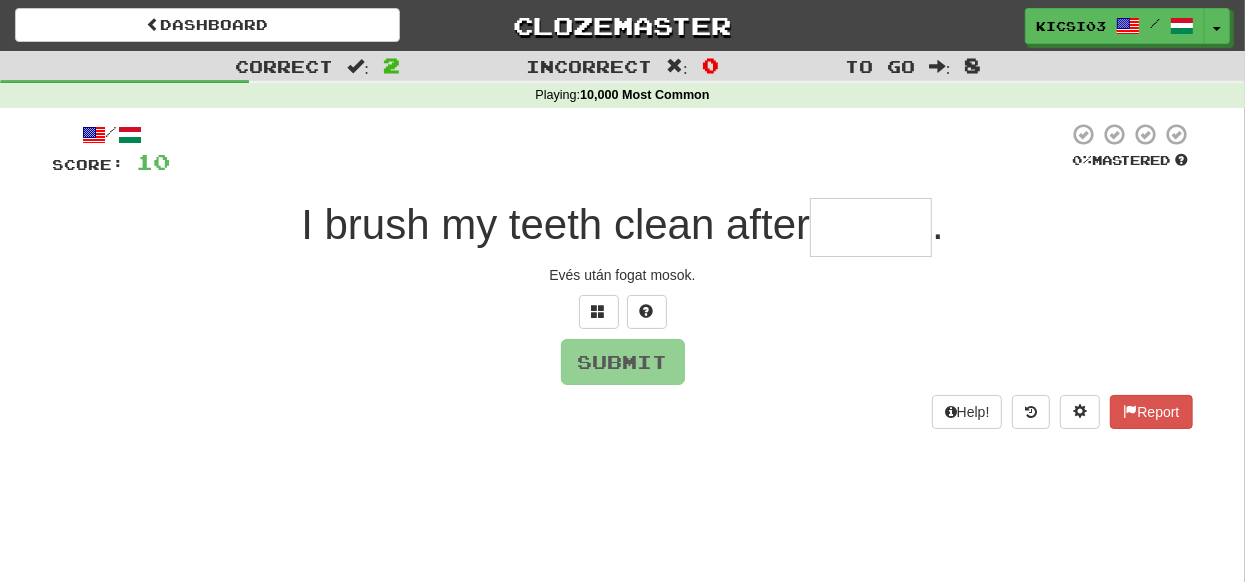type on "*" 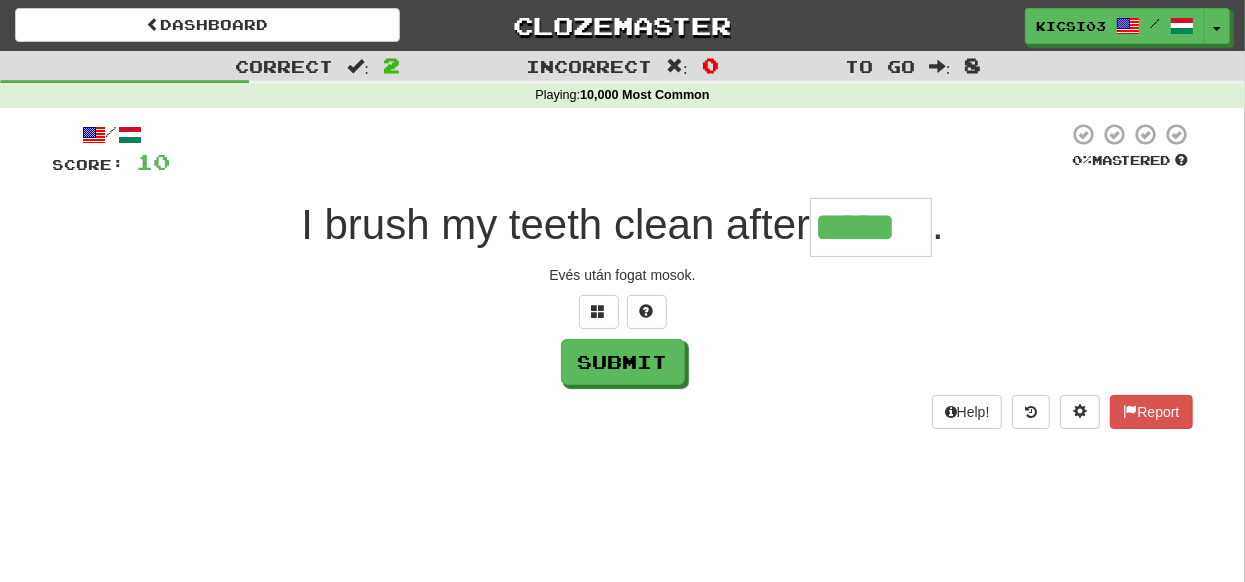 type on "*****" 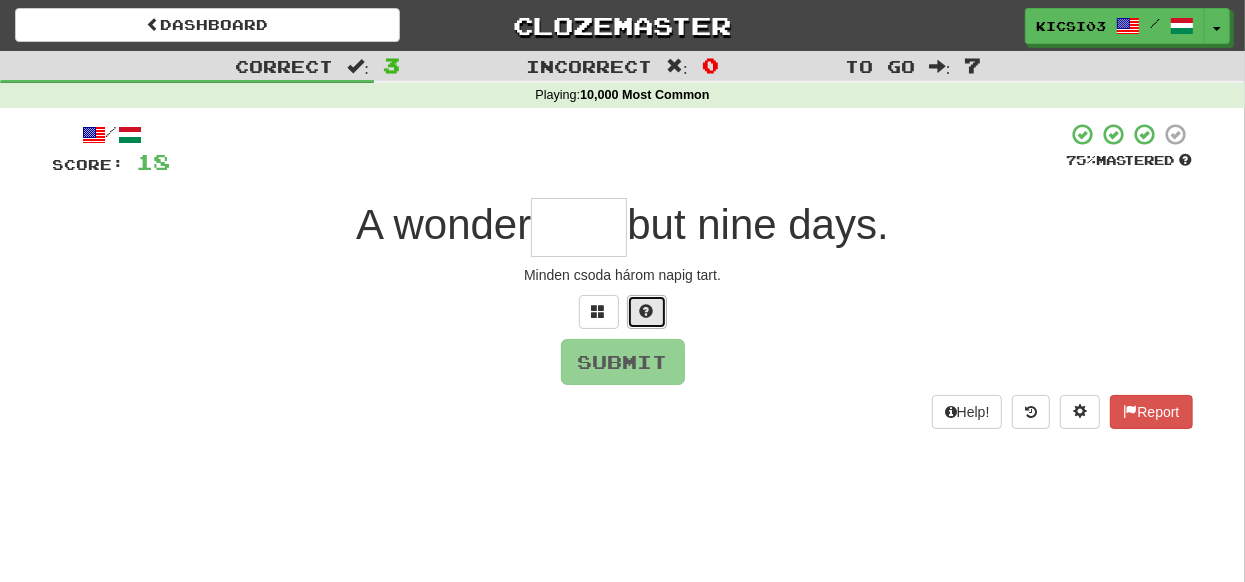 click at bounding box center [647, 311] 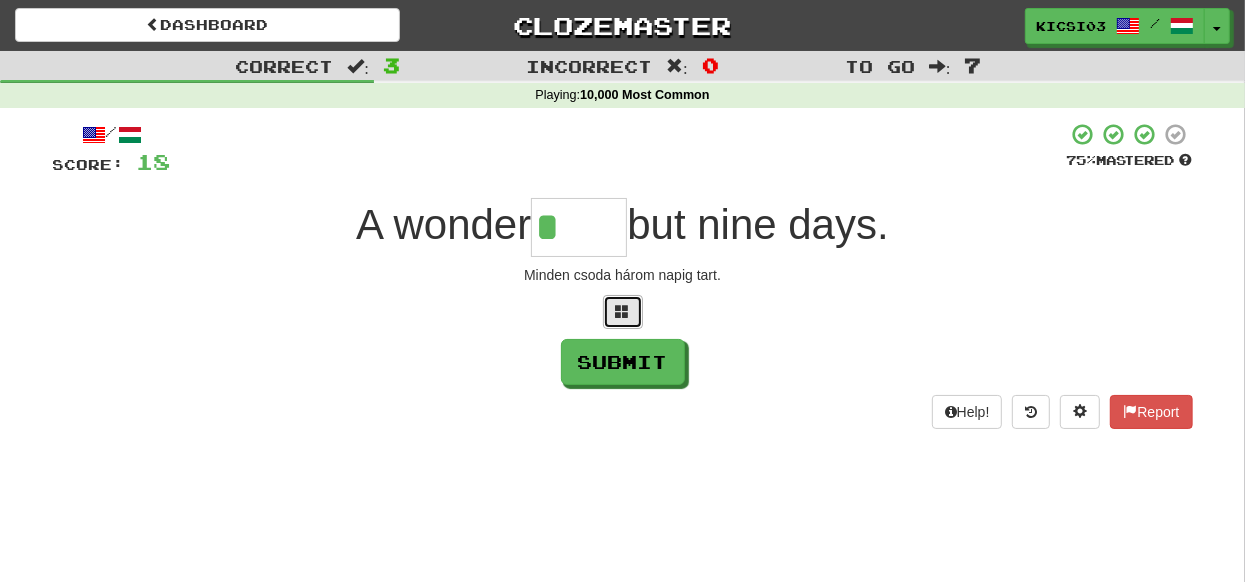 click at bounding box center [623, 312] 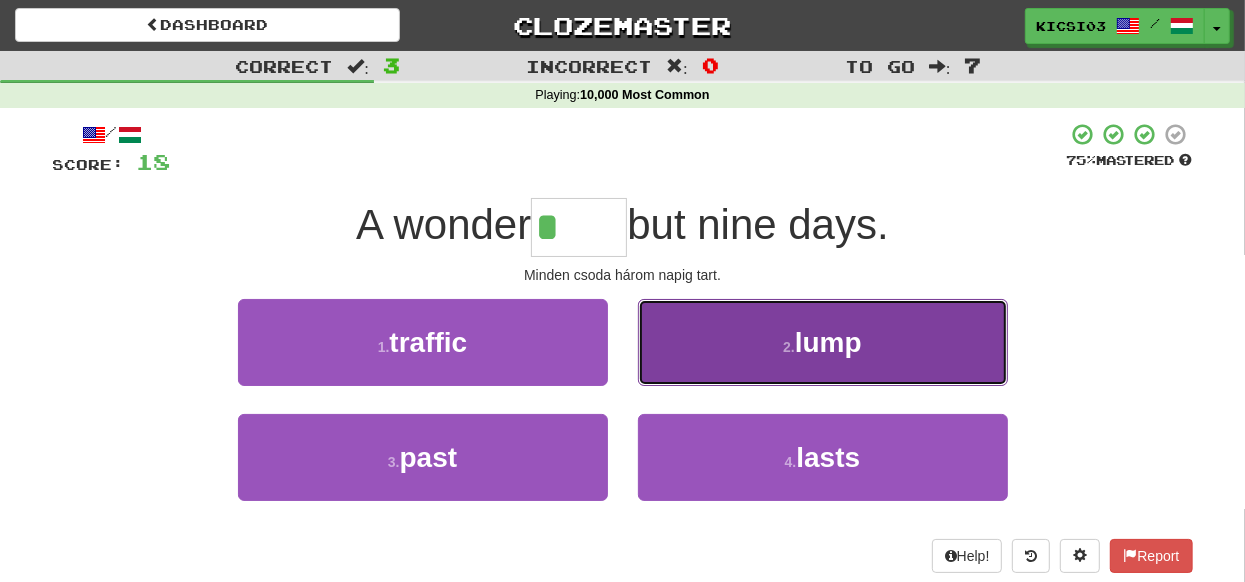click on "lump" at bounding box center [828, 342] 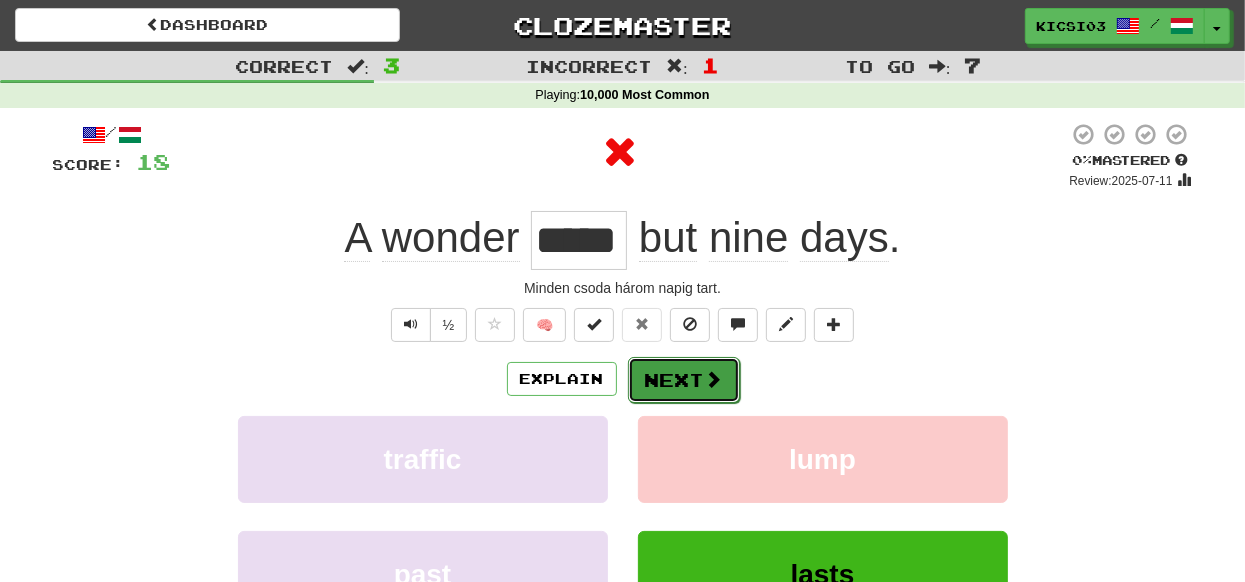 click on "Next" at bounding box center (684, 380) 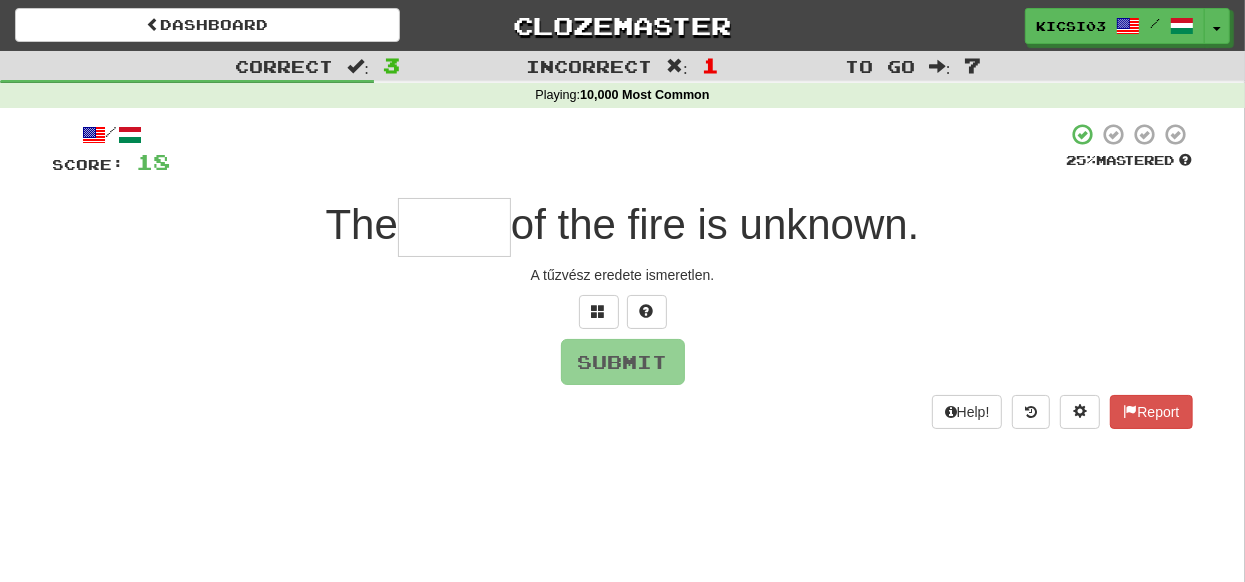 click at bounding box center (454, 227) 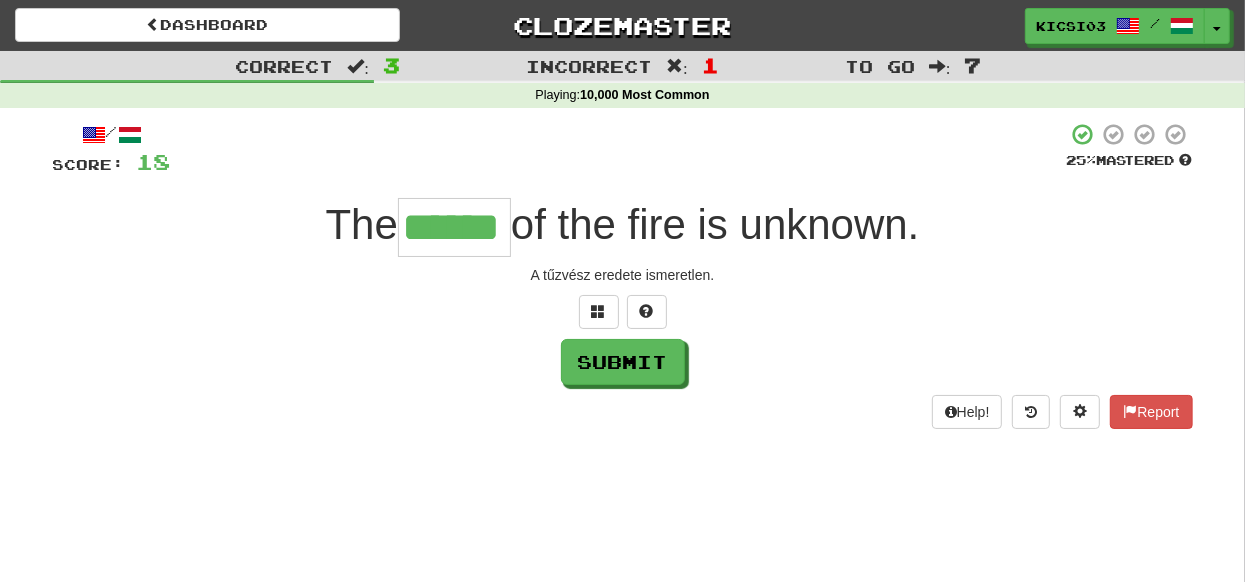 type on "******" 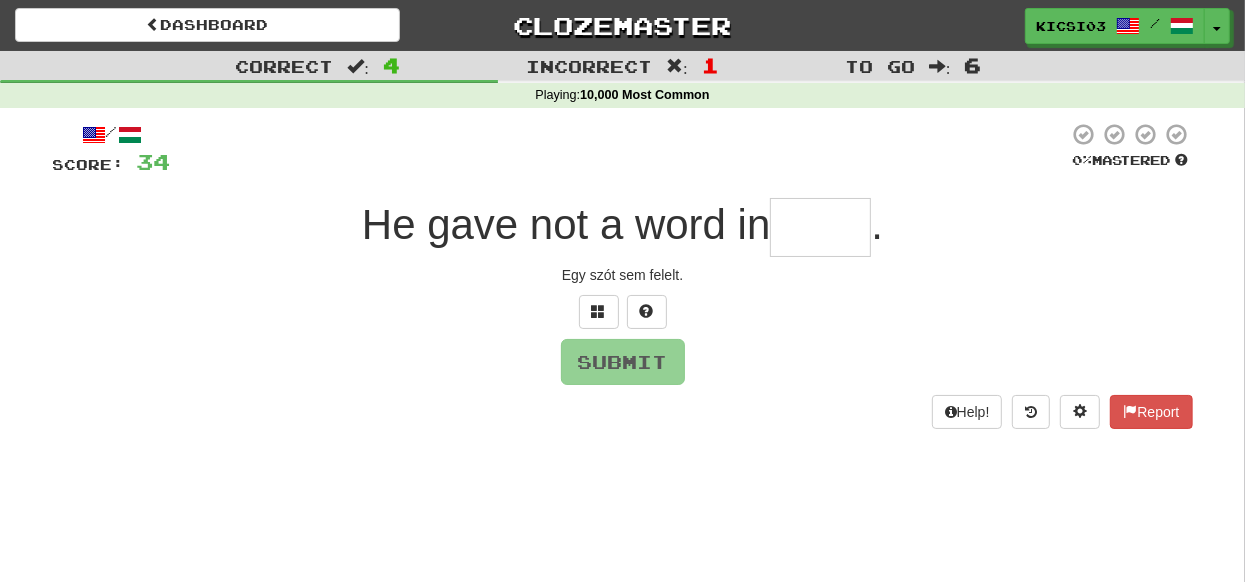 type on "*" 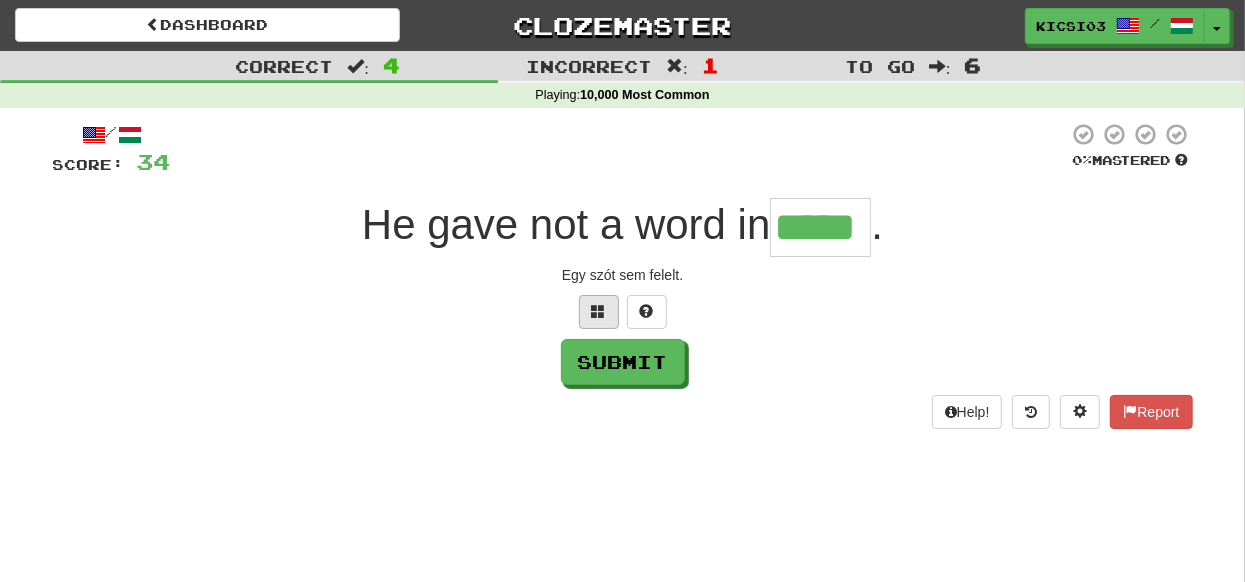 type on "*****" 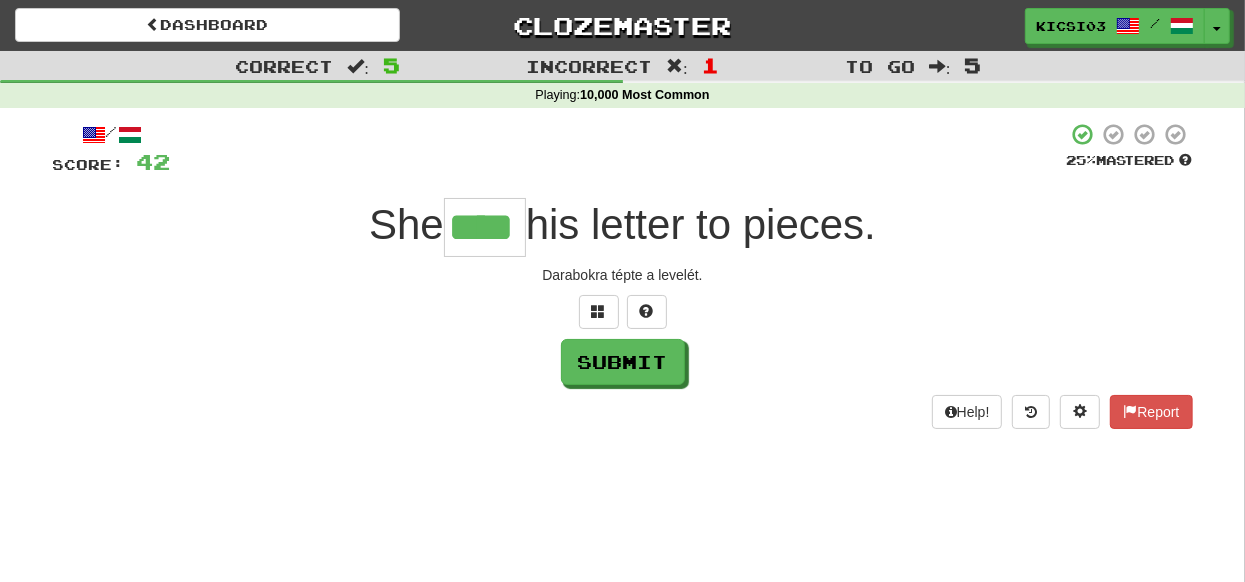 type on "****" 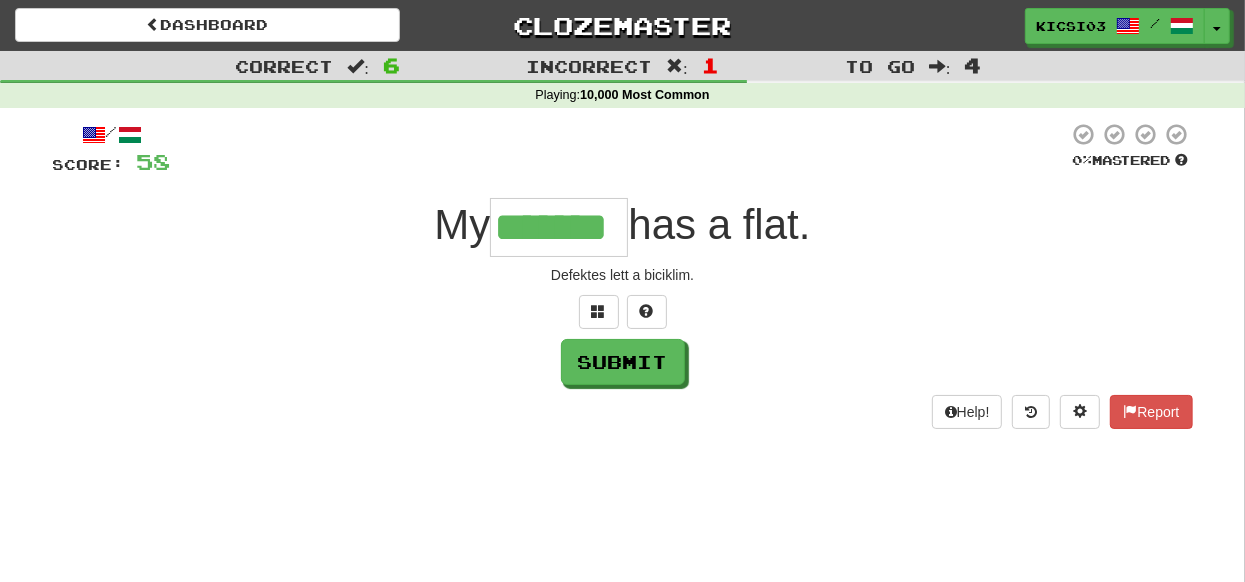 type on "*******" 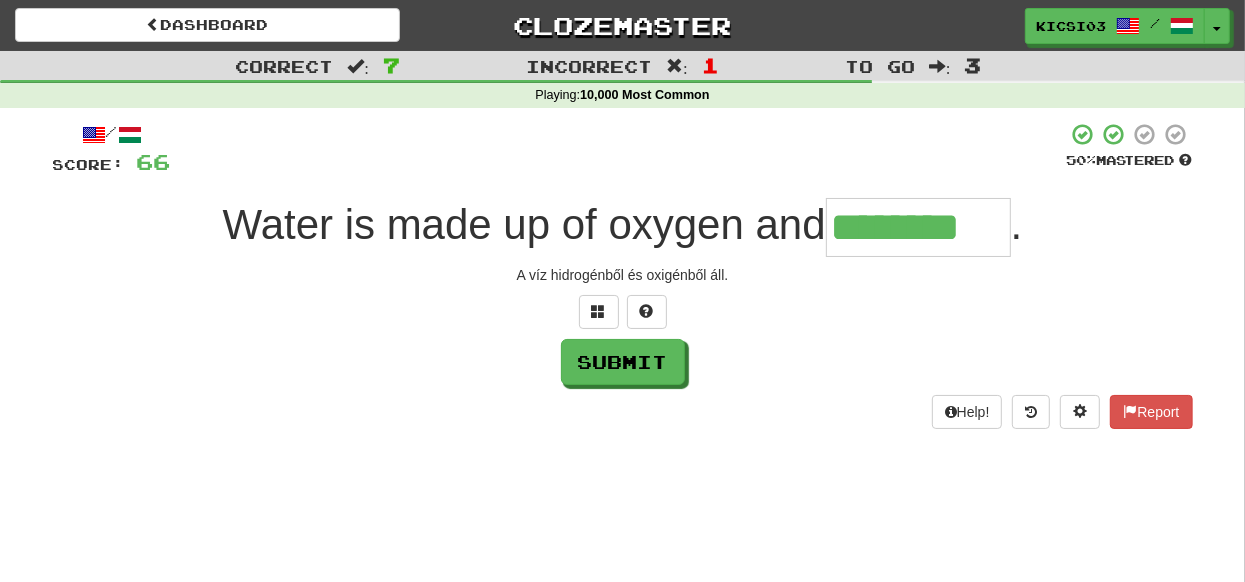 type on "********" 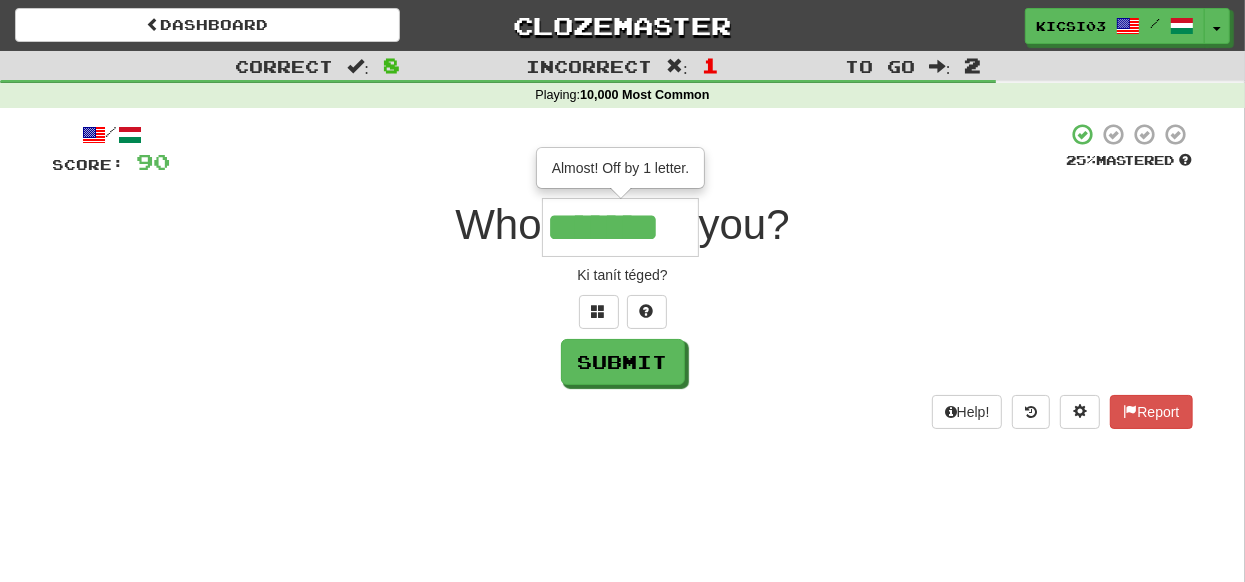type on "*******" 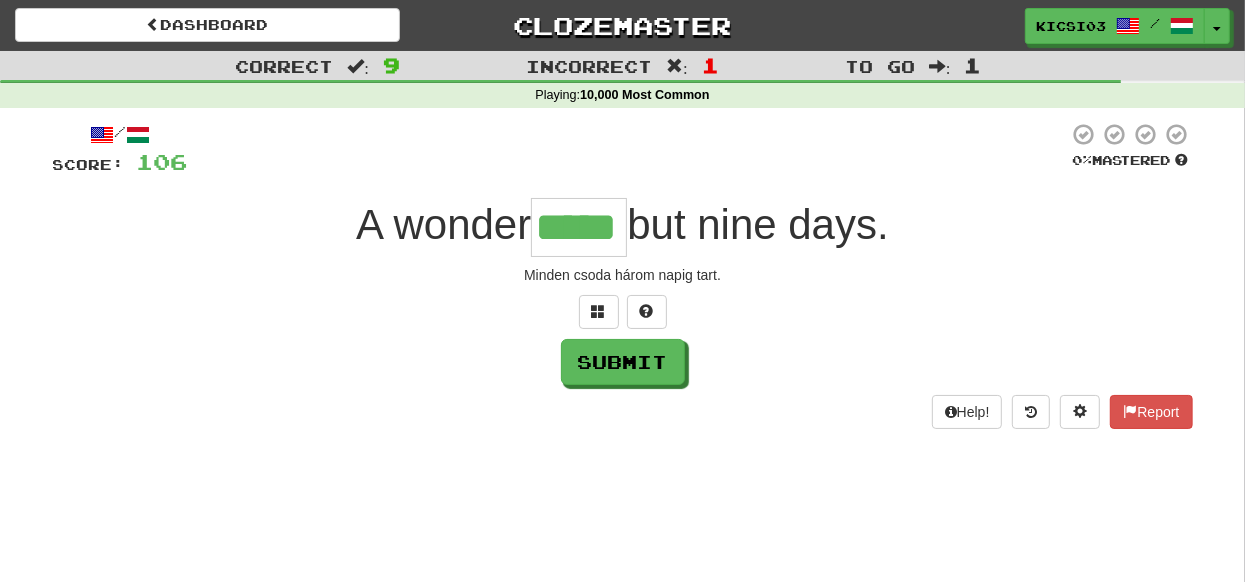 type on "*****" 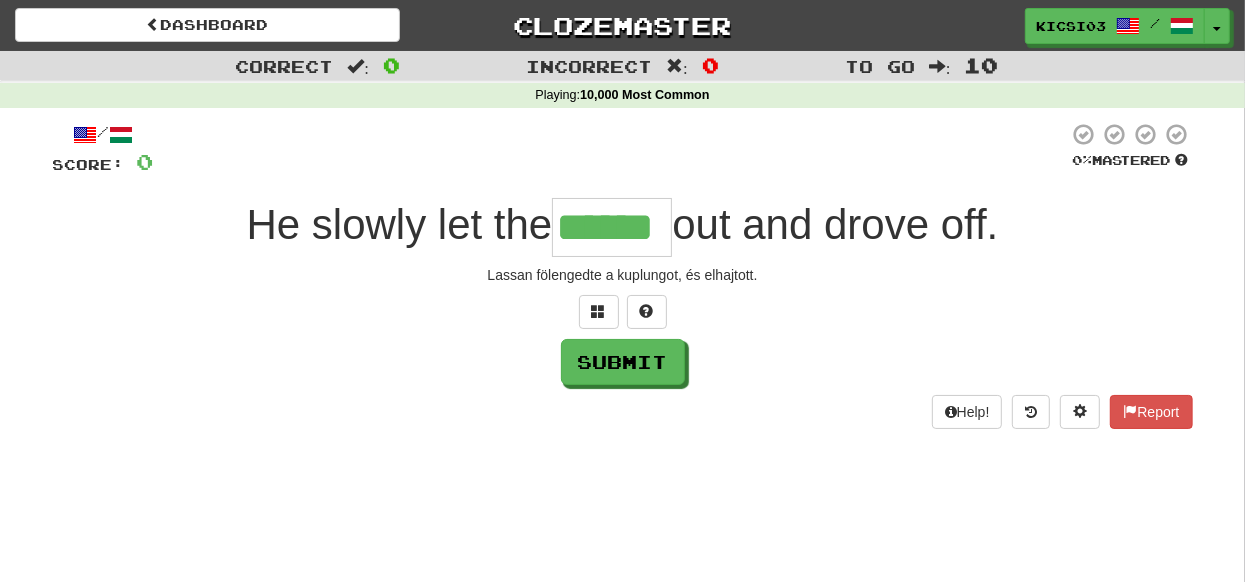 type on "******" 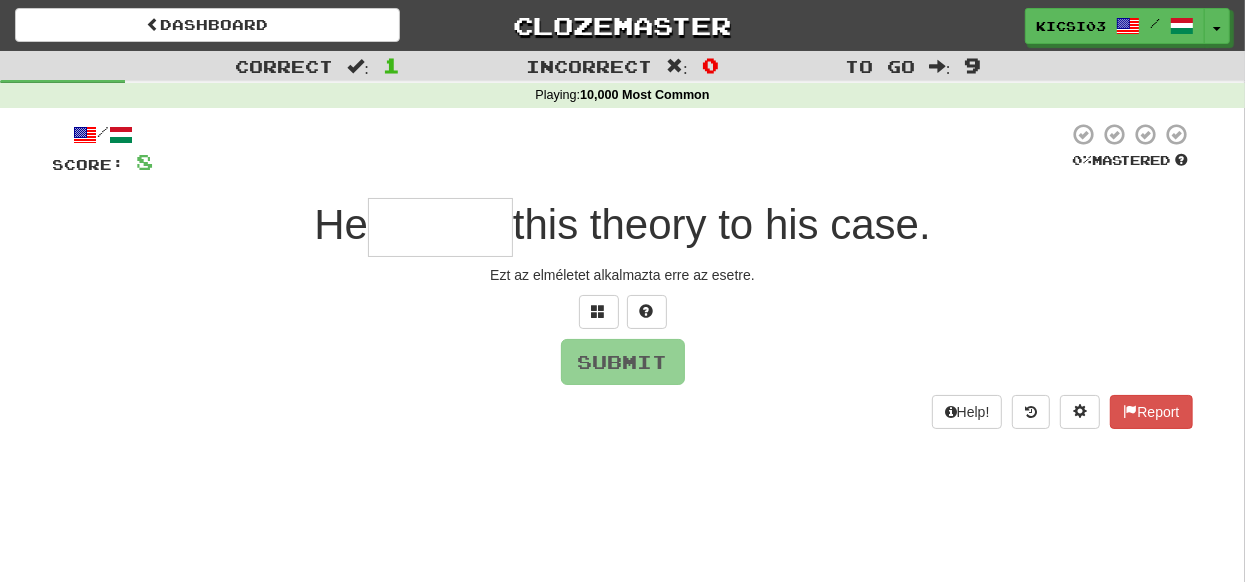 type on "*" 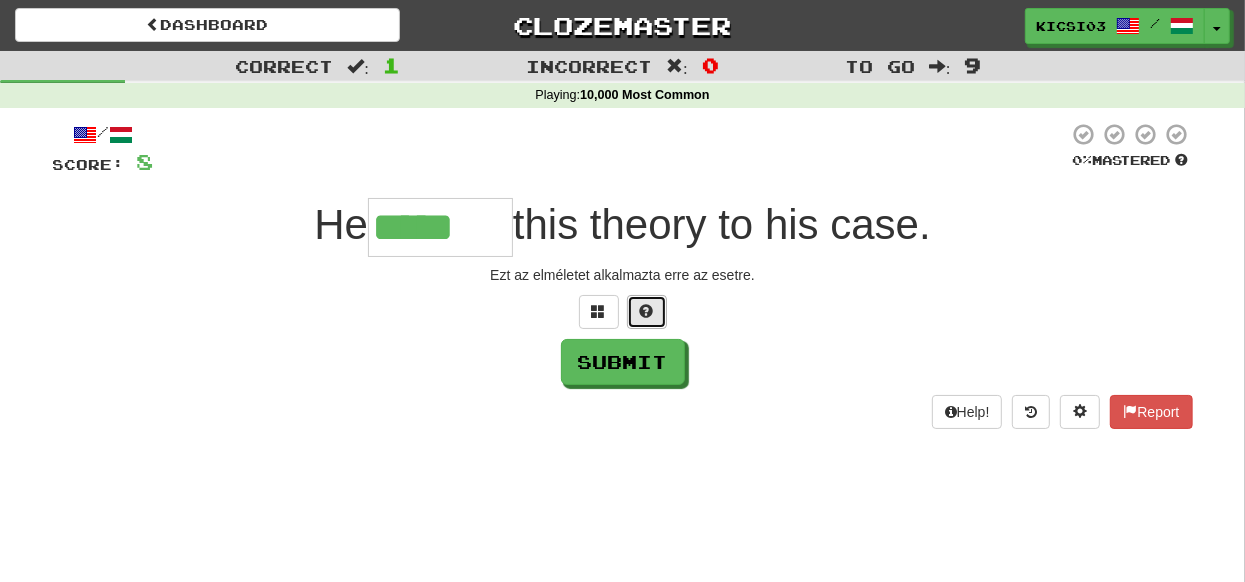 click at bounding box center (647, 312) 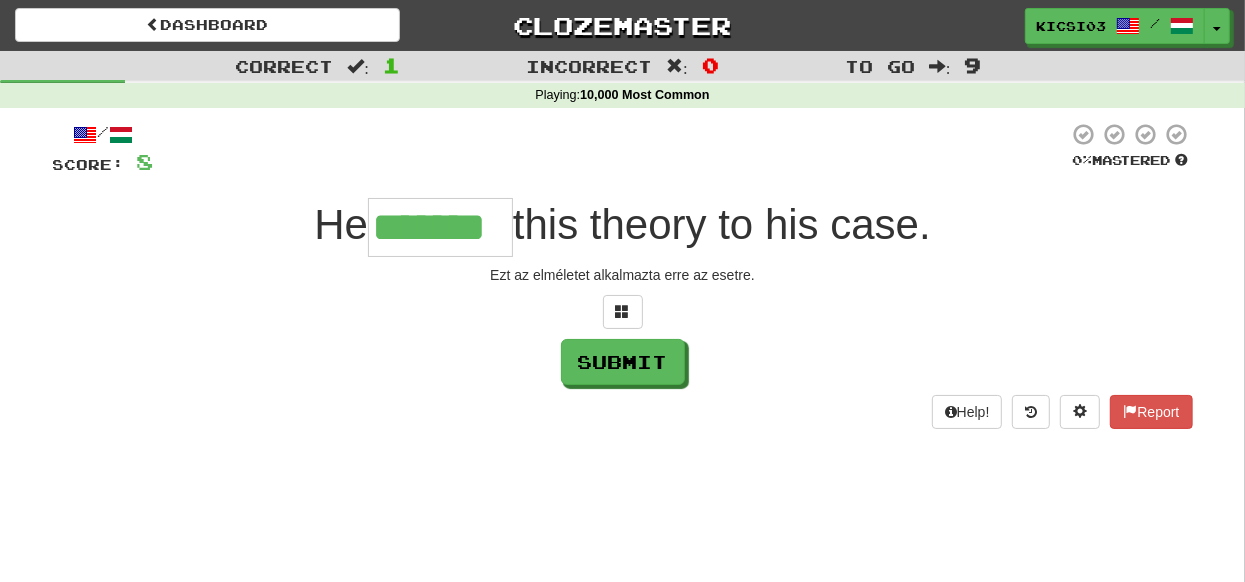 type on "*******" 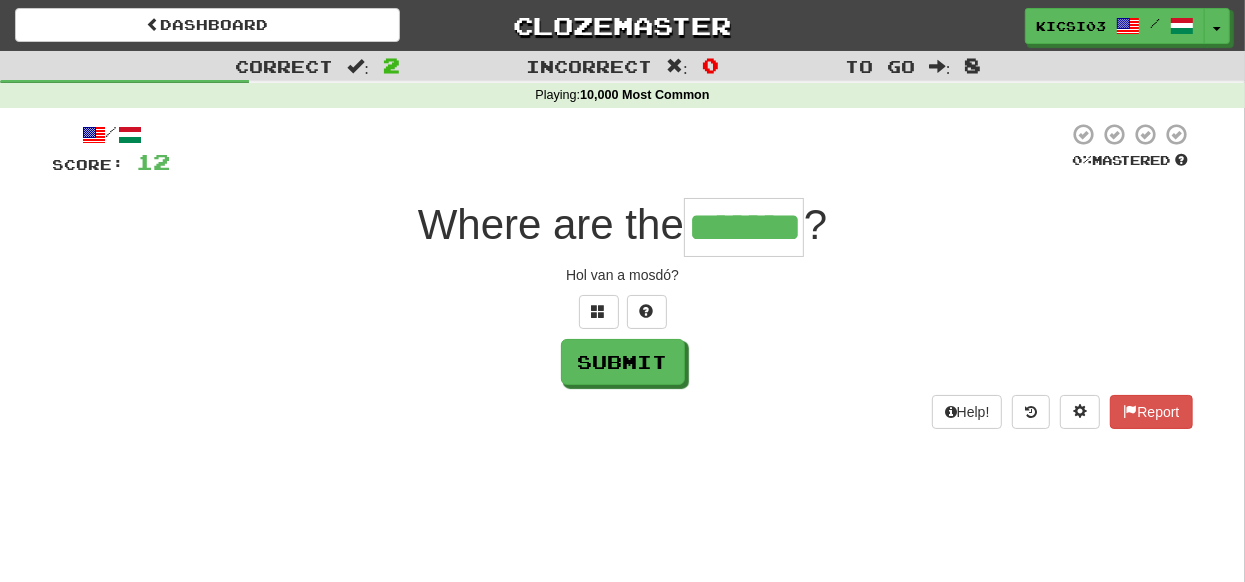 type on "*******" 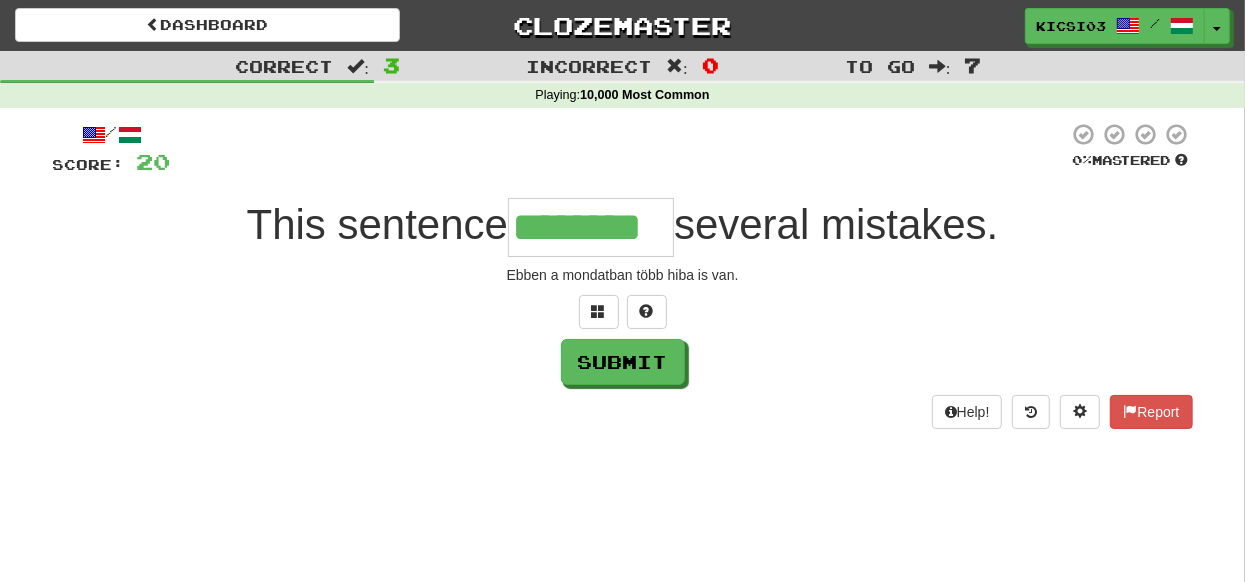 type on "********" 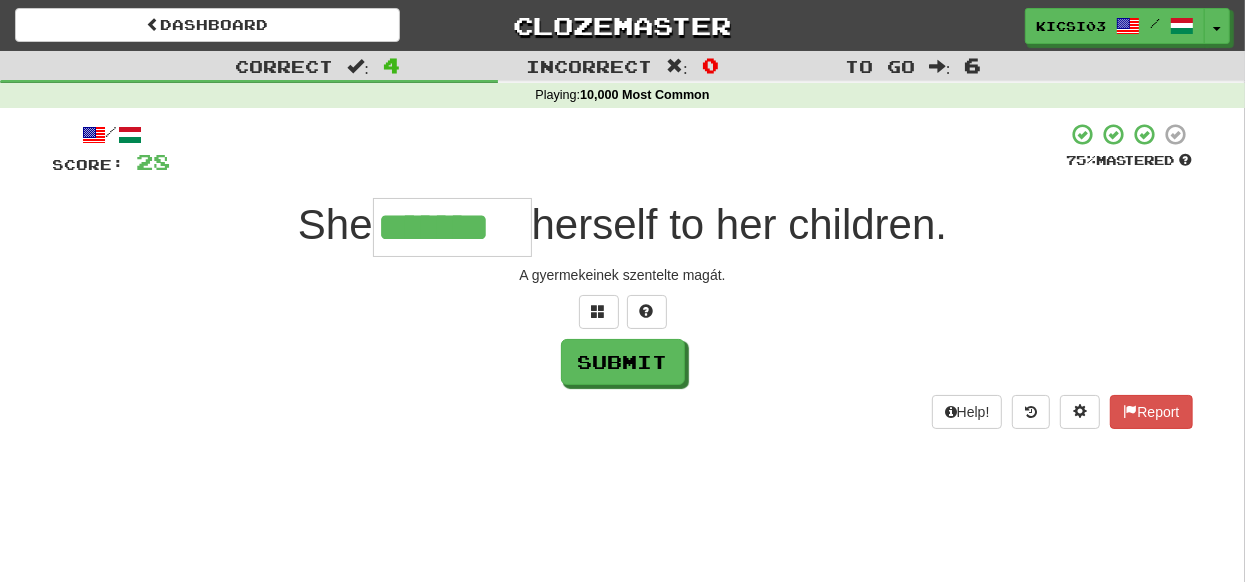 type on "*******" 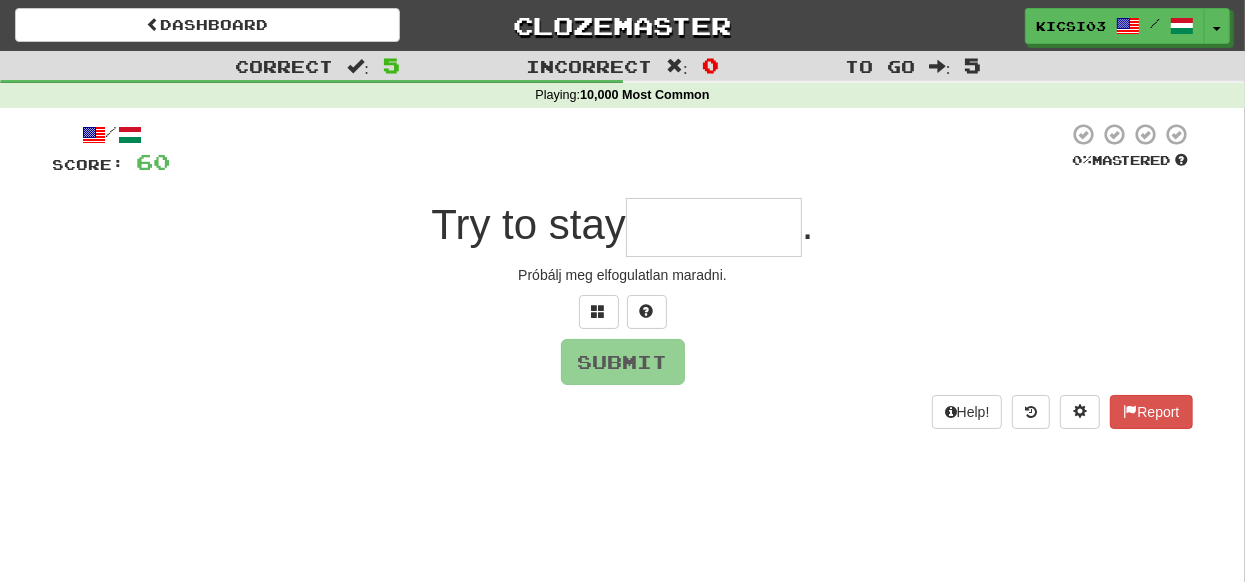 type on "*" 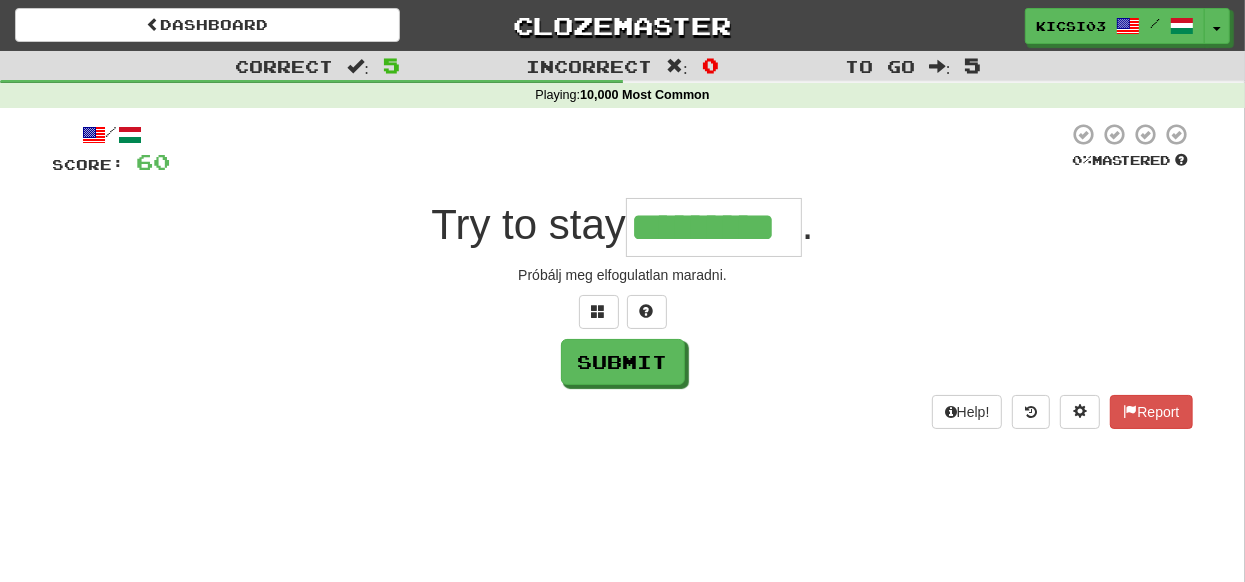 type on "*********" 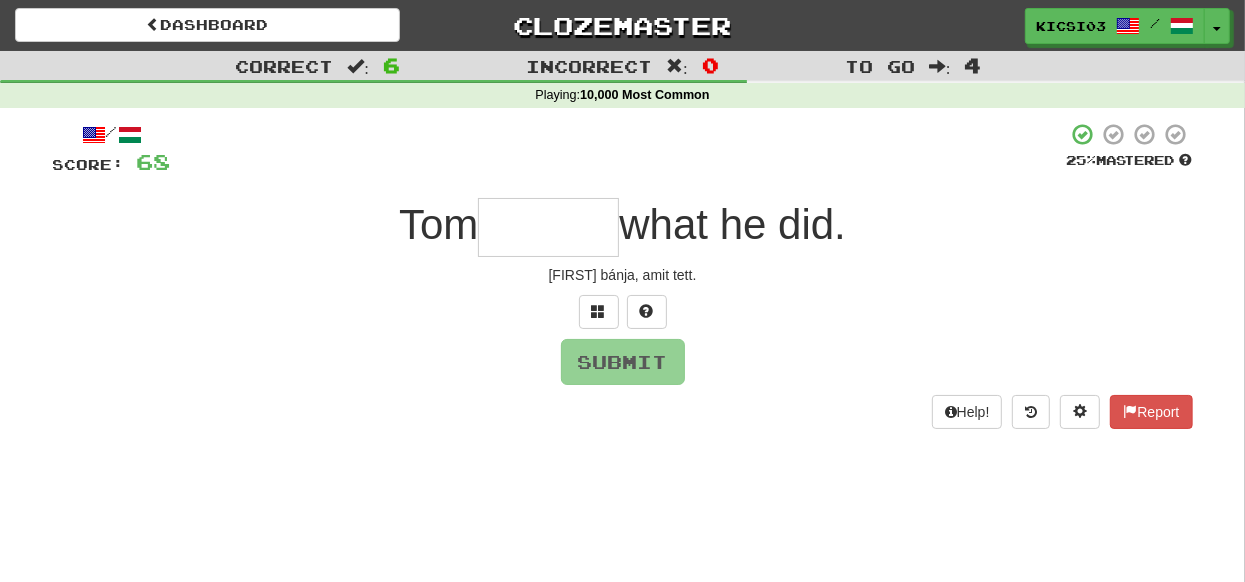 type on "*" 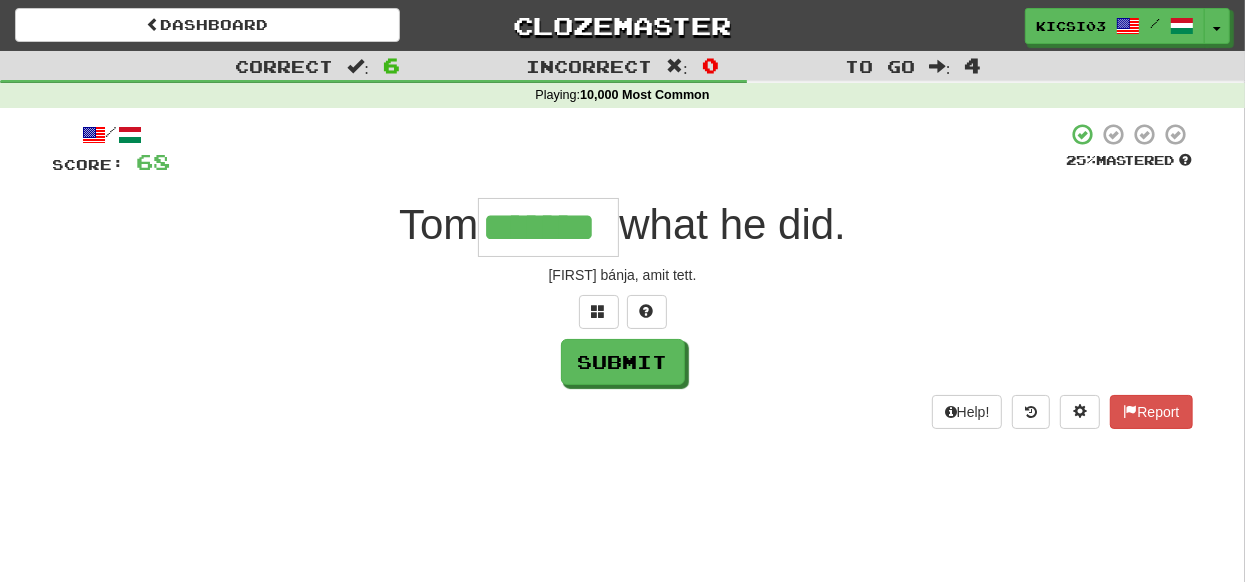 type on "*******" 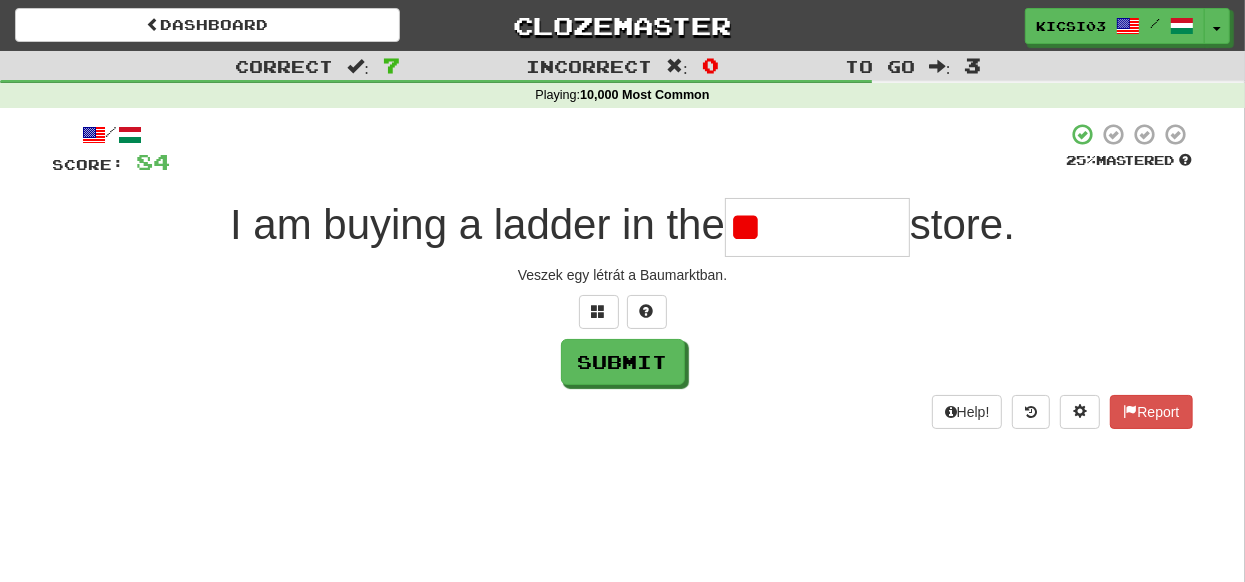 type on "*" 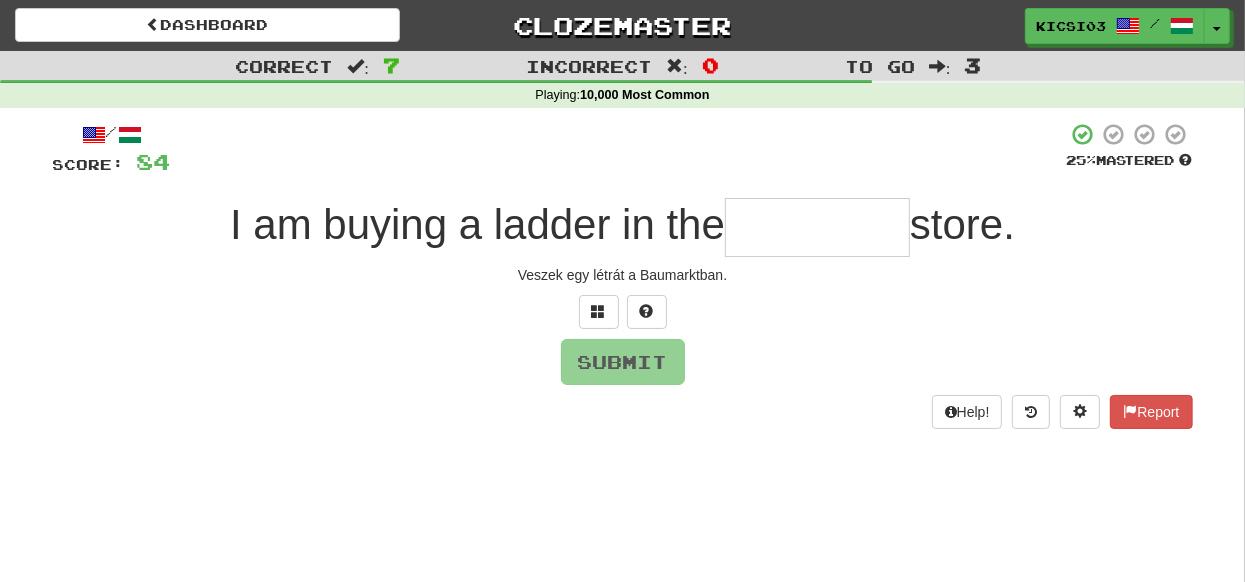 type on "*" 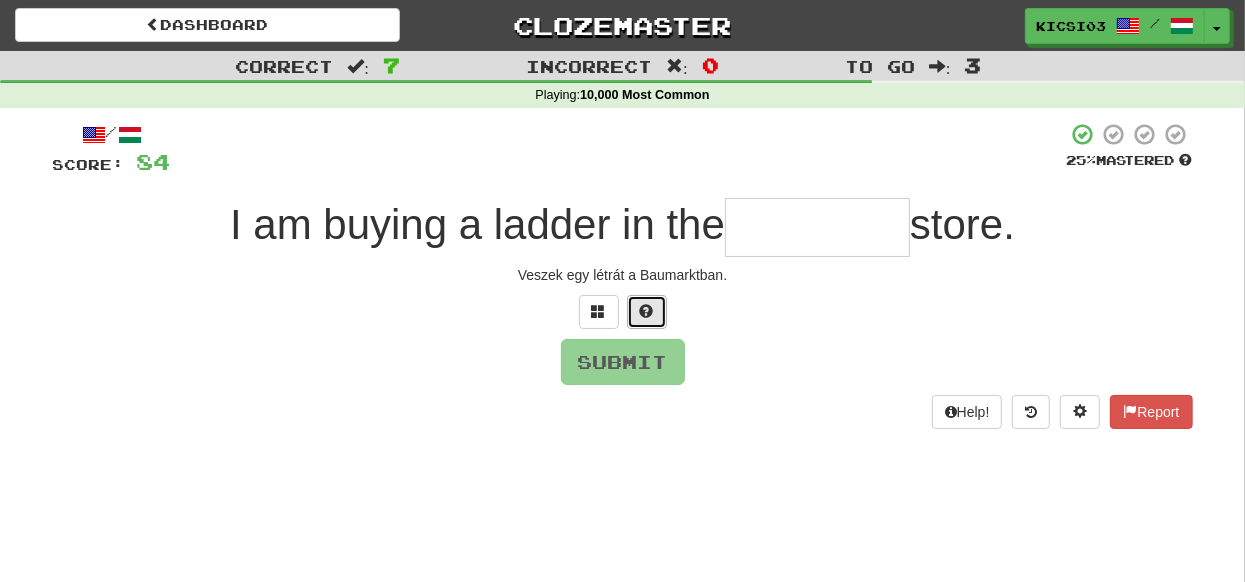 click at bounding box center (647, 311) 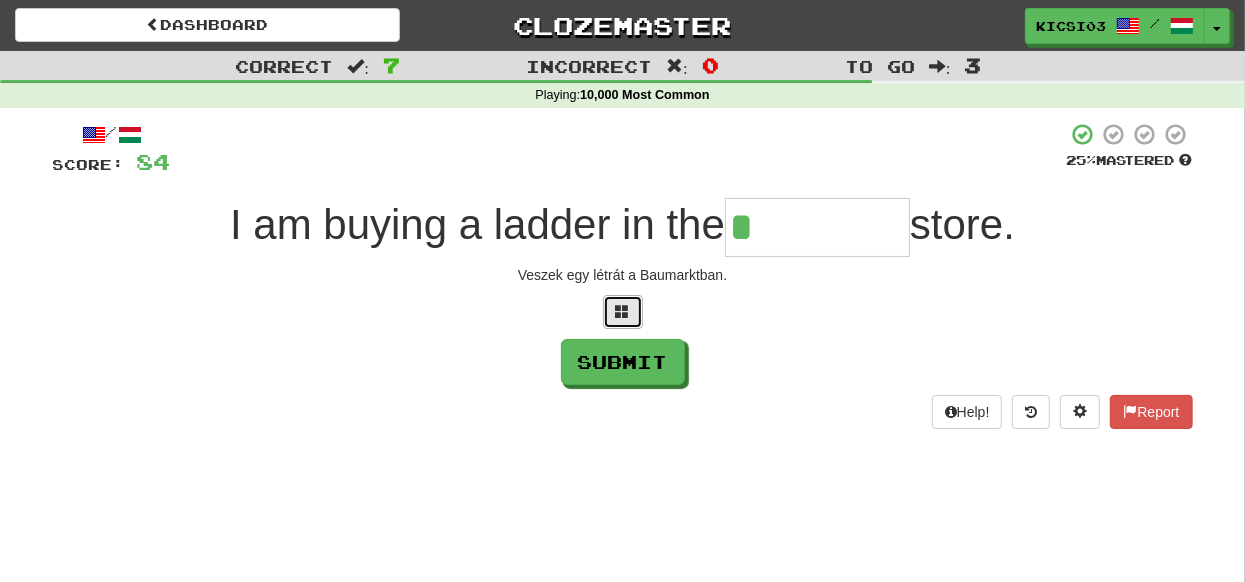 click at bounding box center (623, 312) 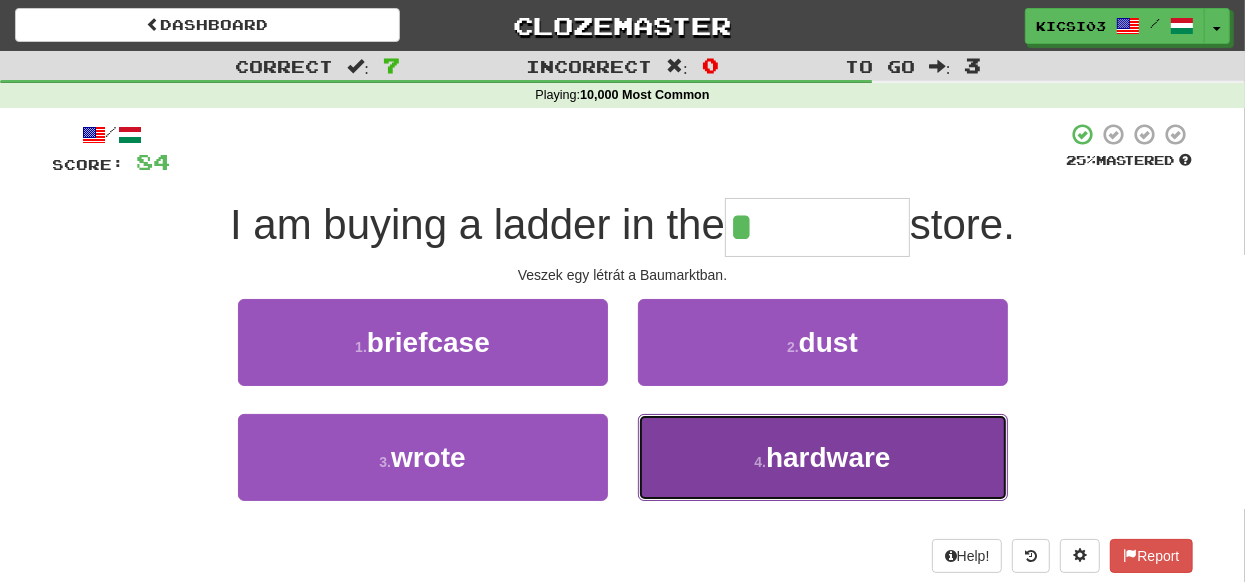 click on "hardware" at bounding box center (828, 457) 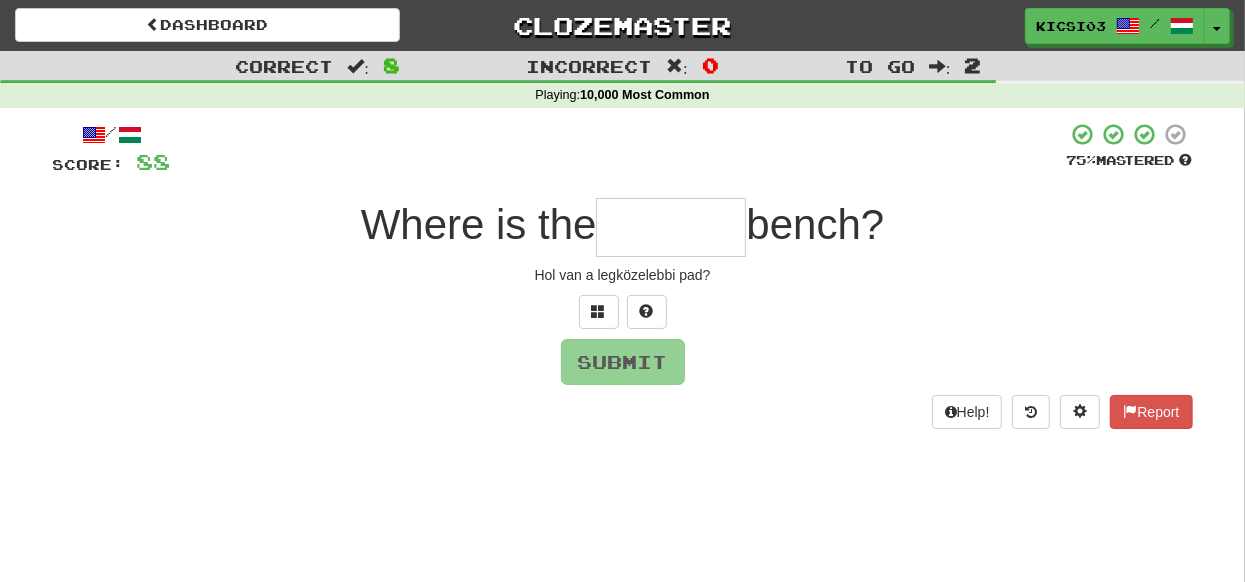 type on "*" 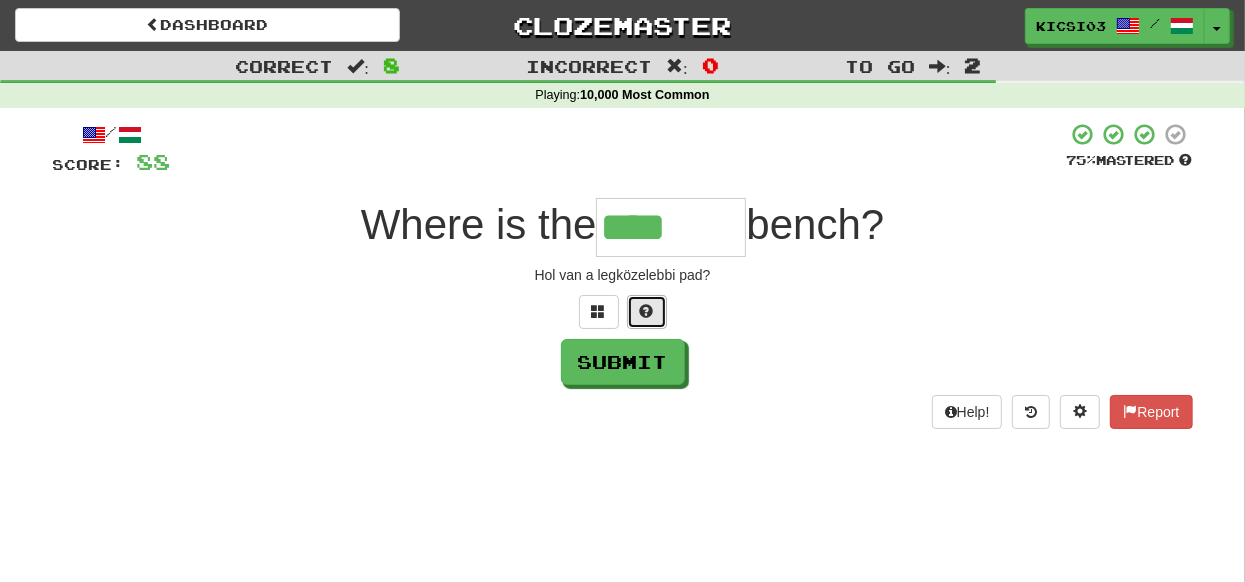 click at bounding box center [647, 311] 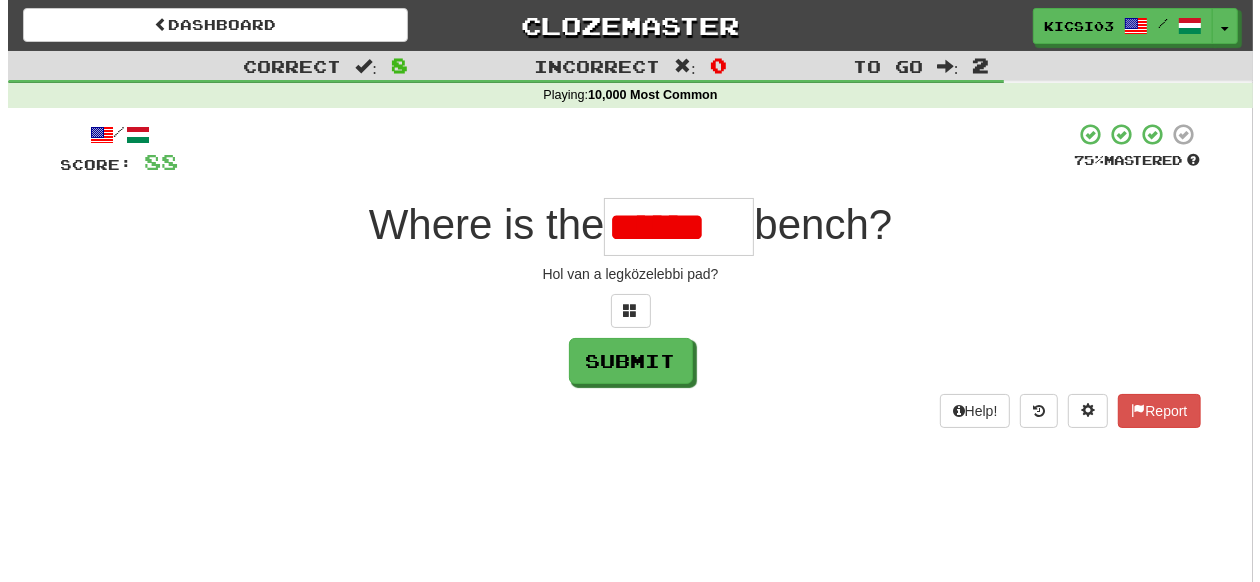 scroll, scrollTop: 0, scrollLeft: 0, axis: both 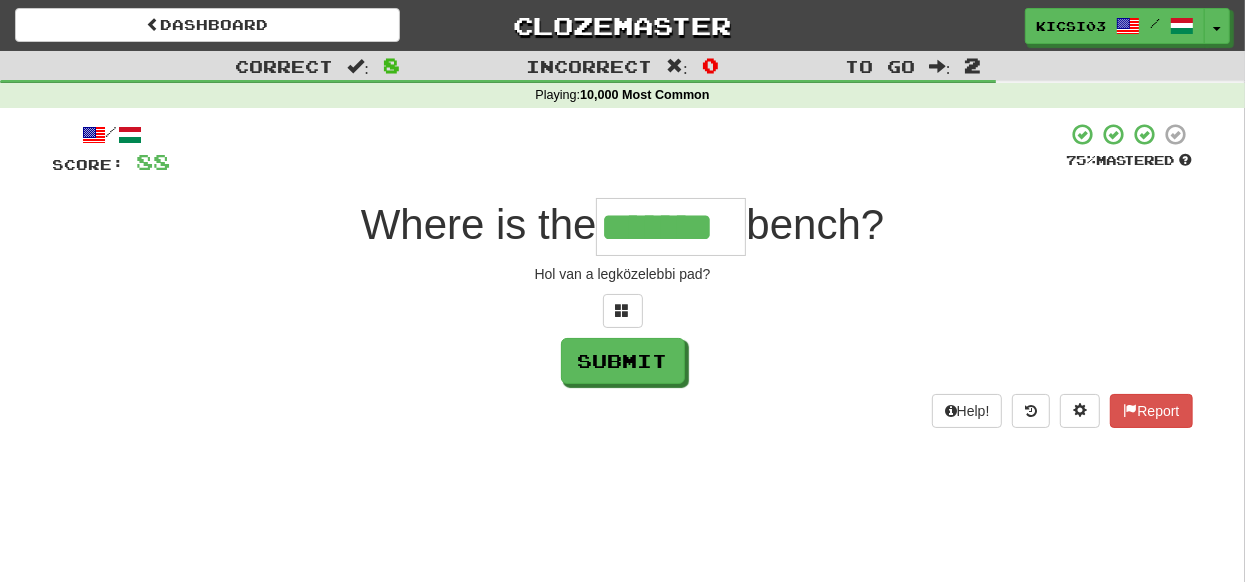 type on "*******" 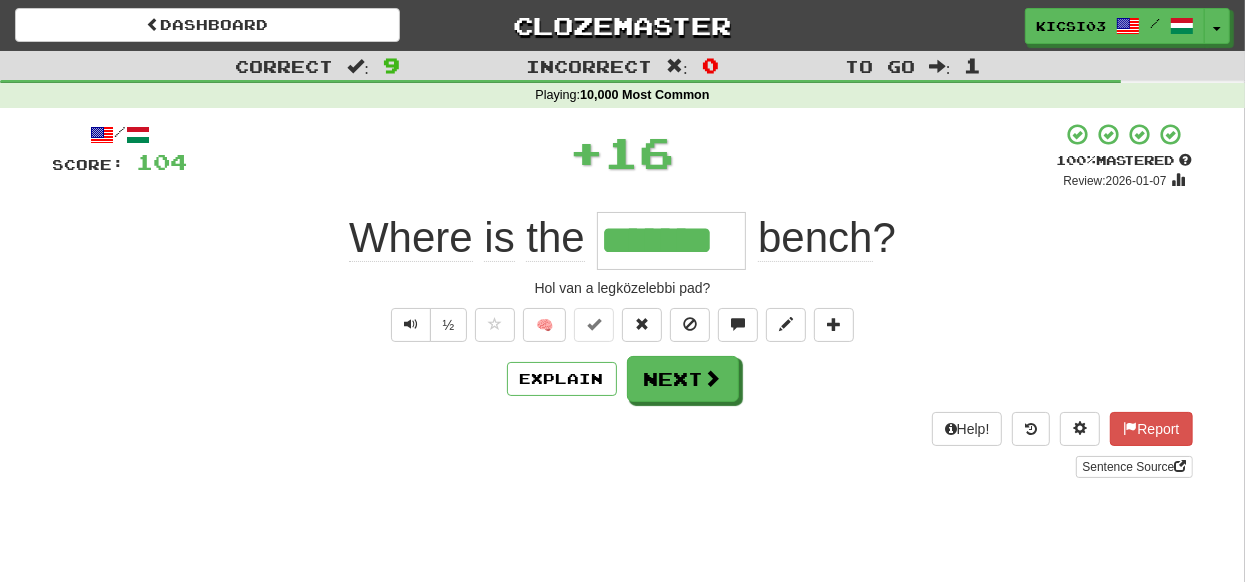 type 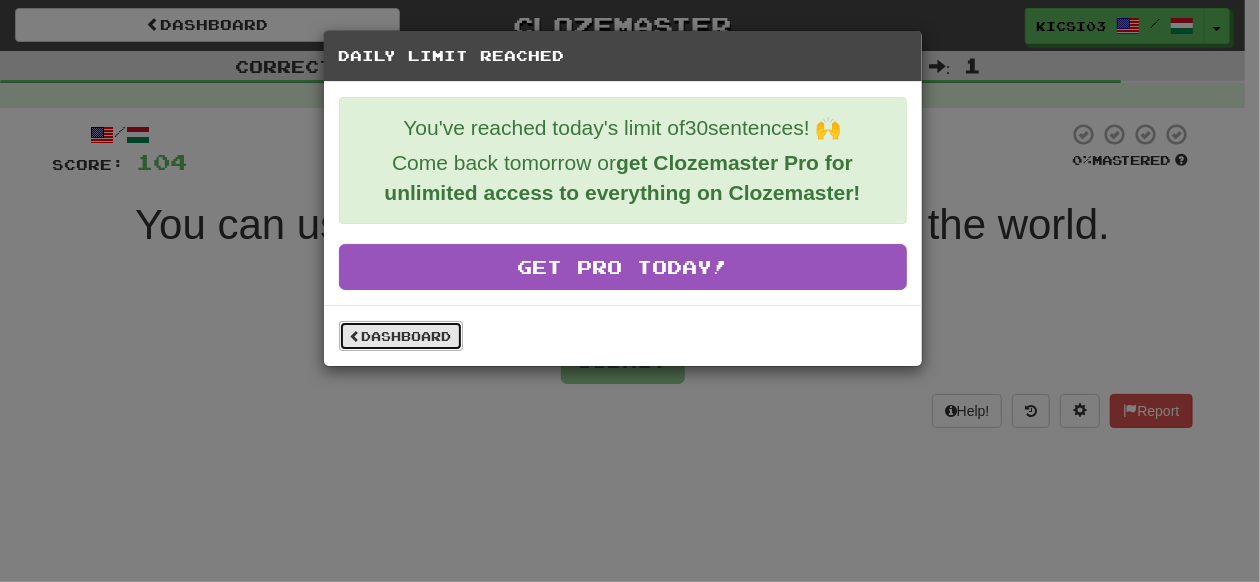 click on "Dashboard" at bounding box center (401, 336) 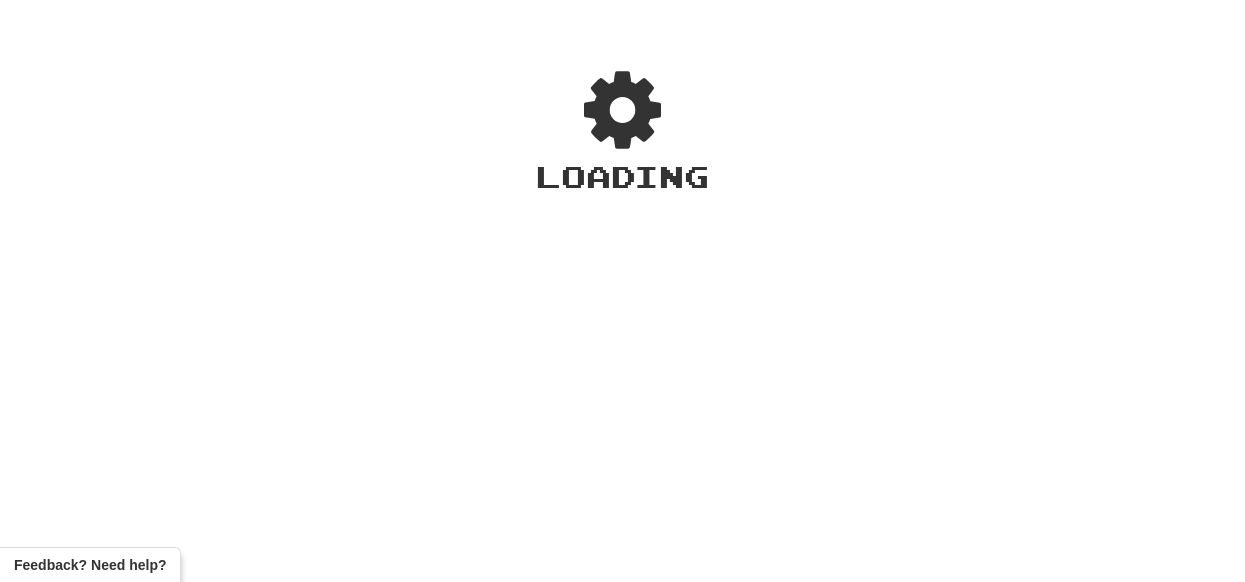 scroll, scrollTop: 0, scrollLeft: 0, axis: both 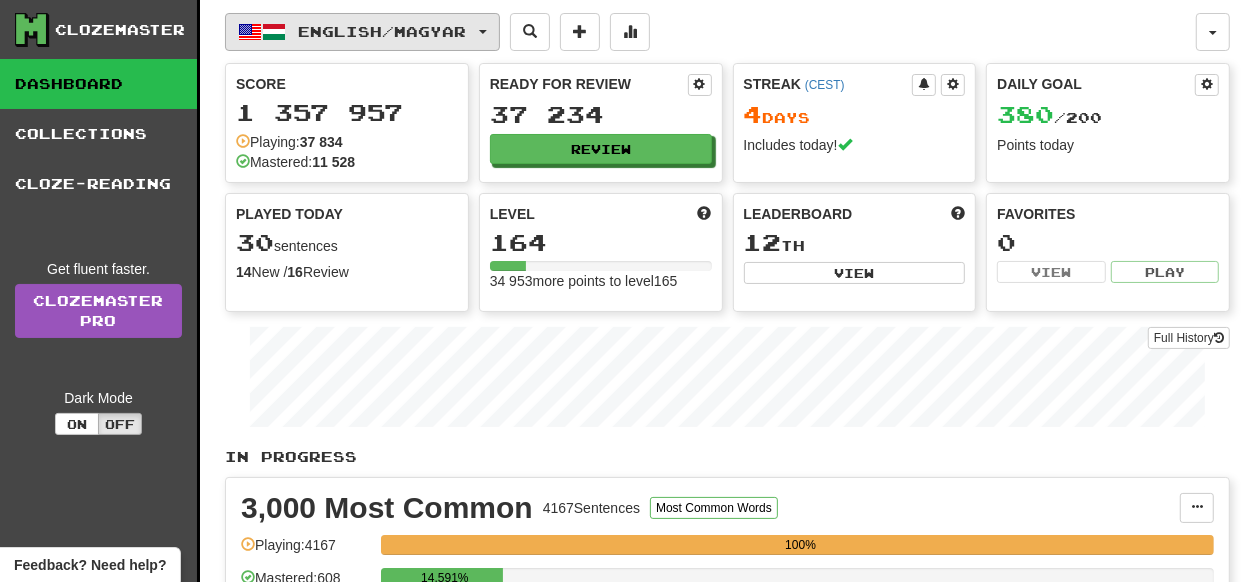 click on "English  /  Magyar" at bounding box center [362, 32] 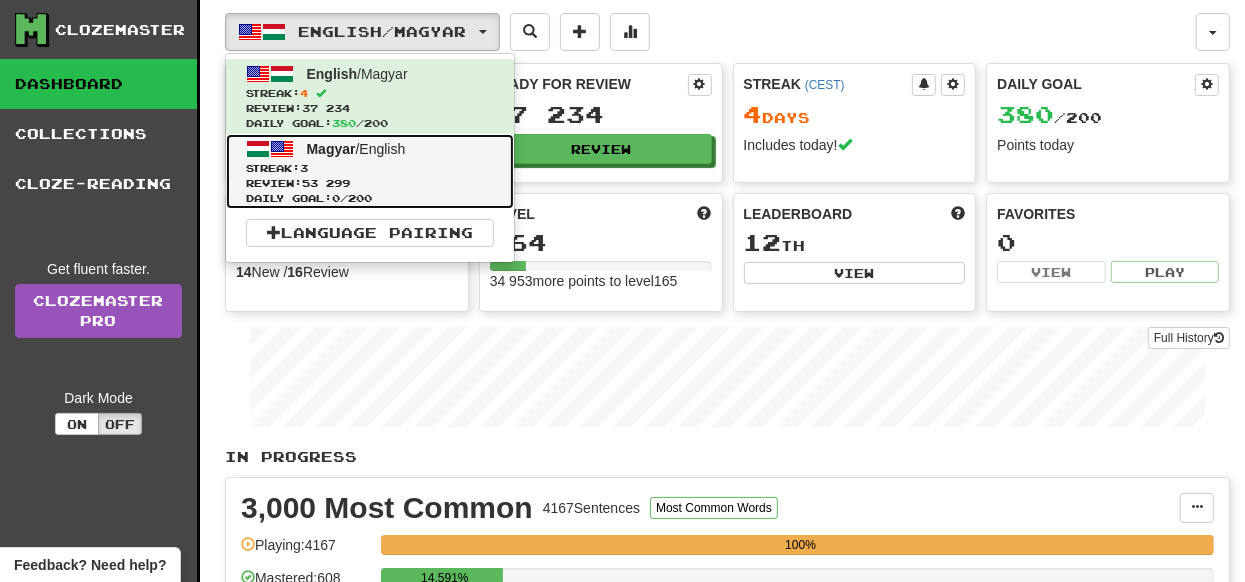 click at bounding box center [258, 149] 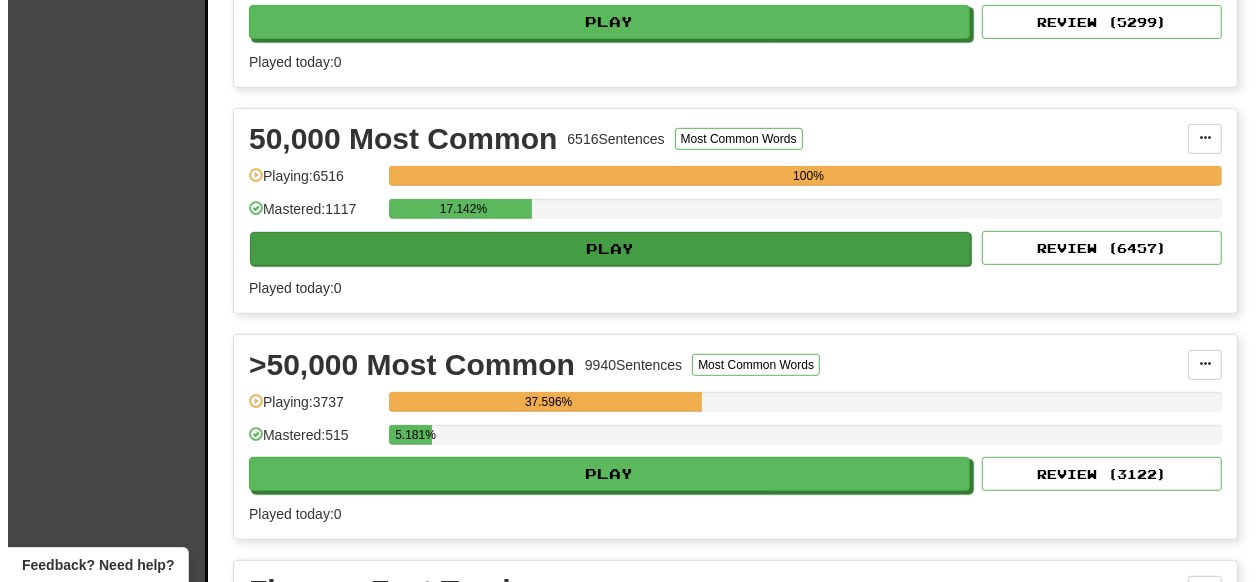 scroll, scrollTop: 799, scrollLeft: 0, axis: vertical 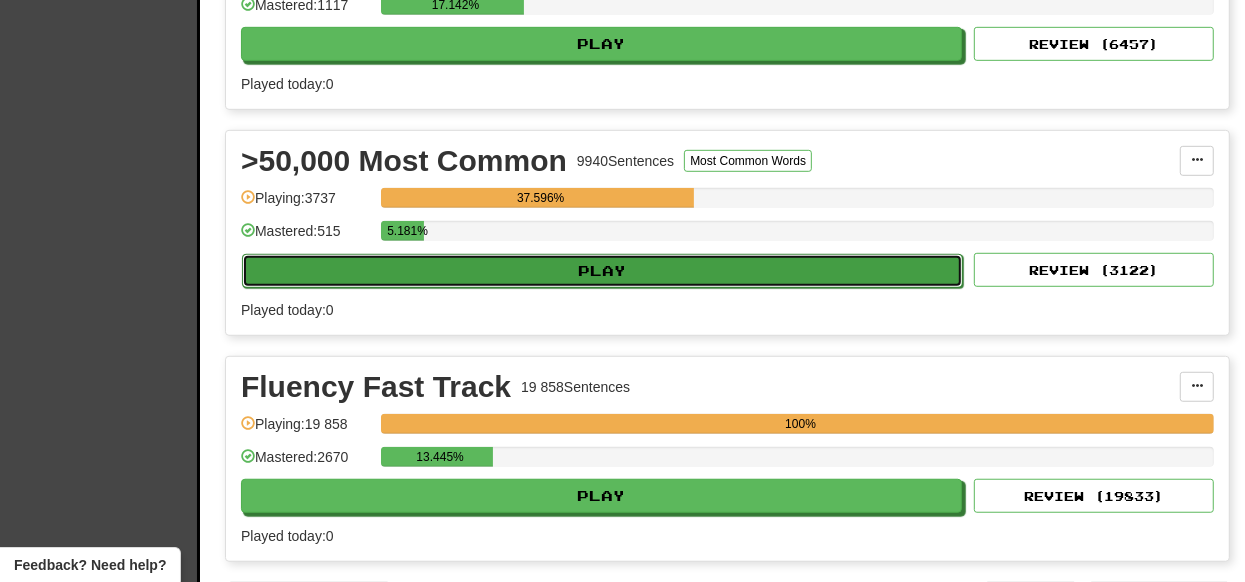 click on "Play" at bounding box center [602, 271] 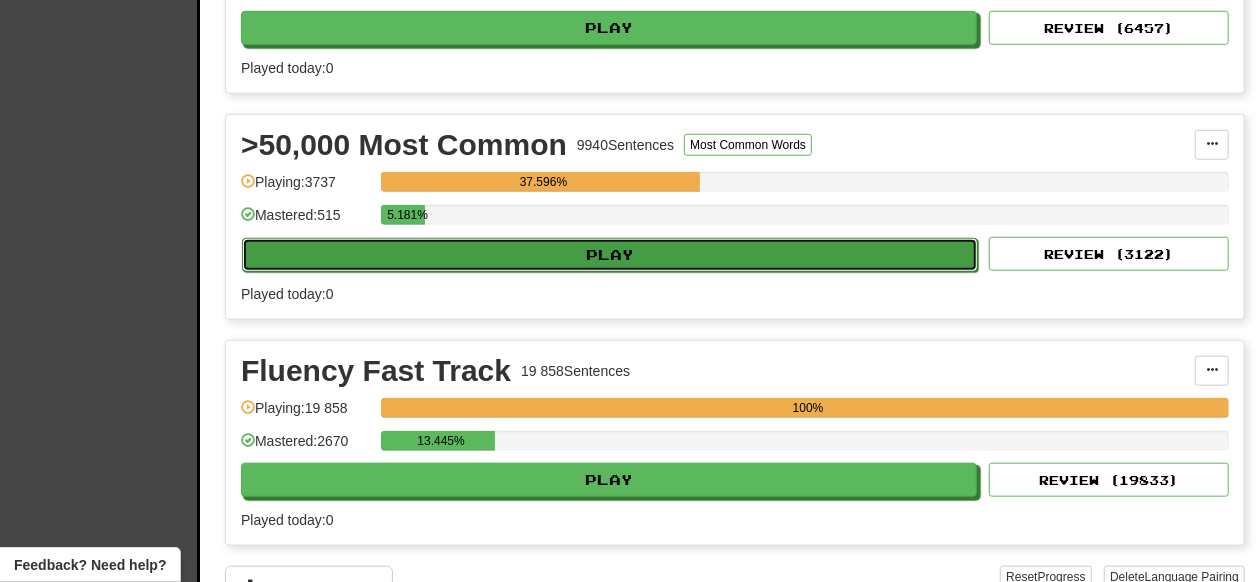 select on "**" 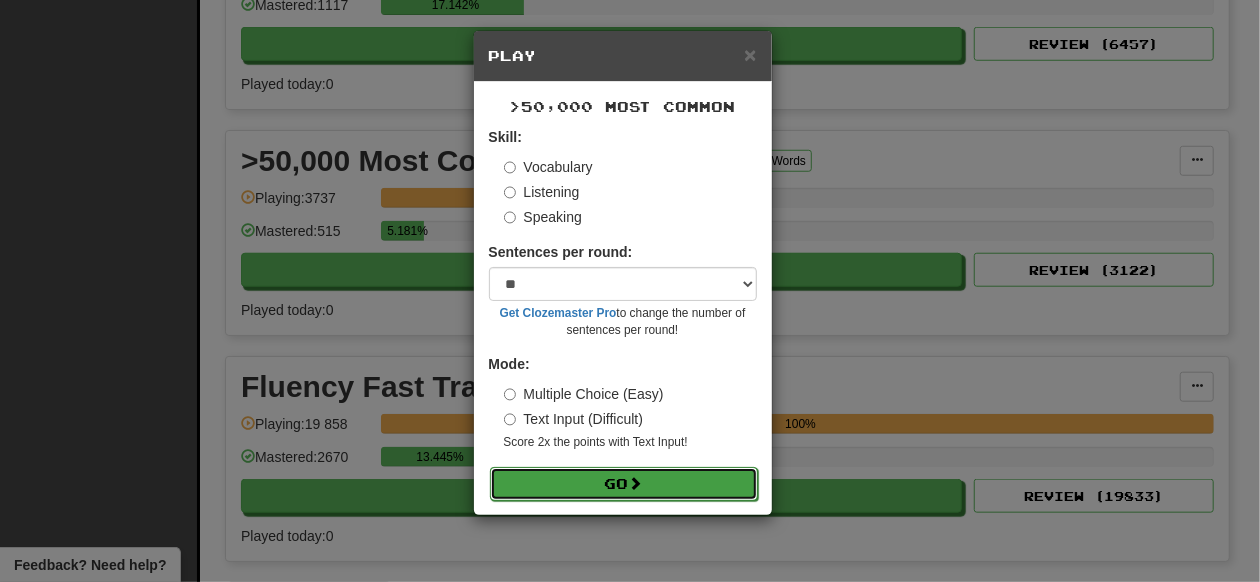 click at bounding box center [636, 483] 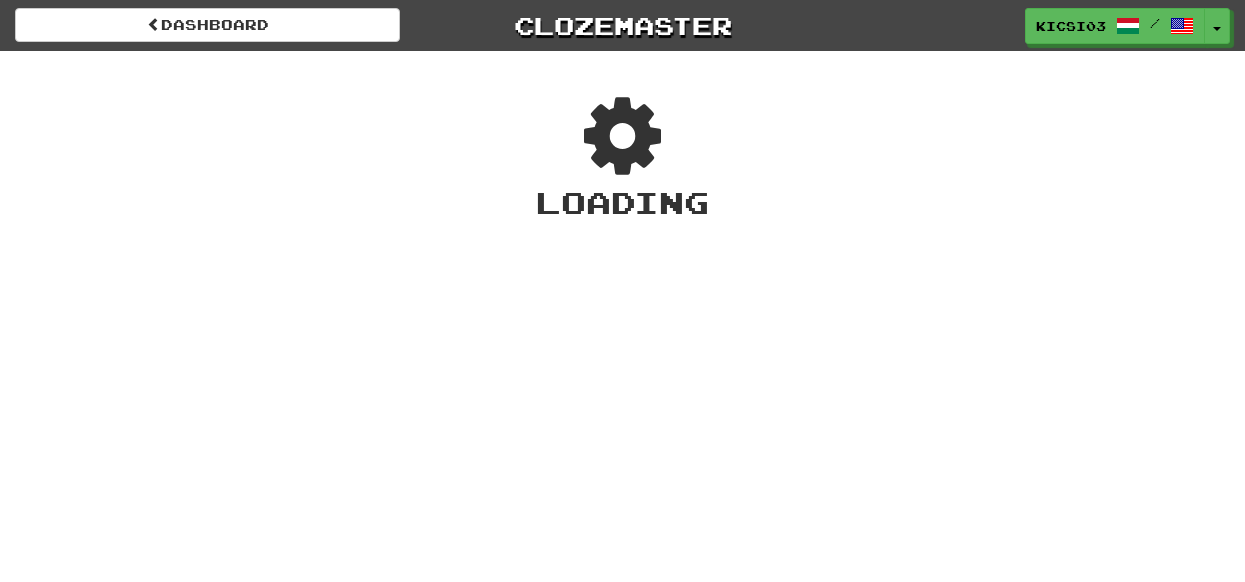 scroll, scrollTop: 0, scrollLeft: 0, axis: both 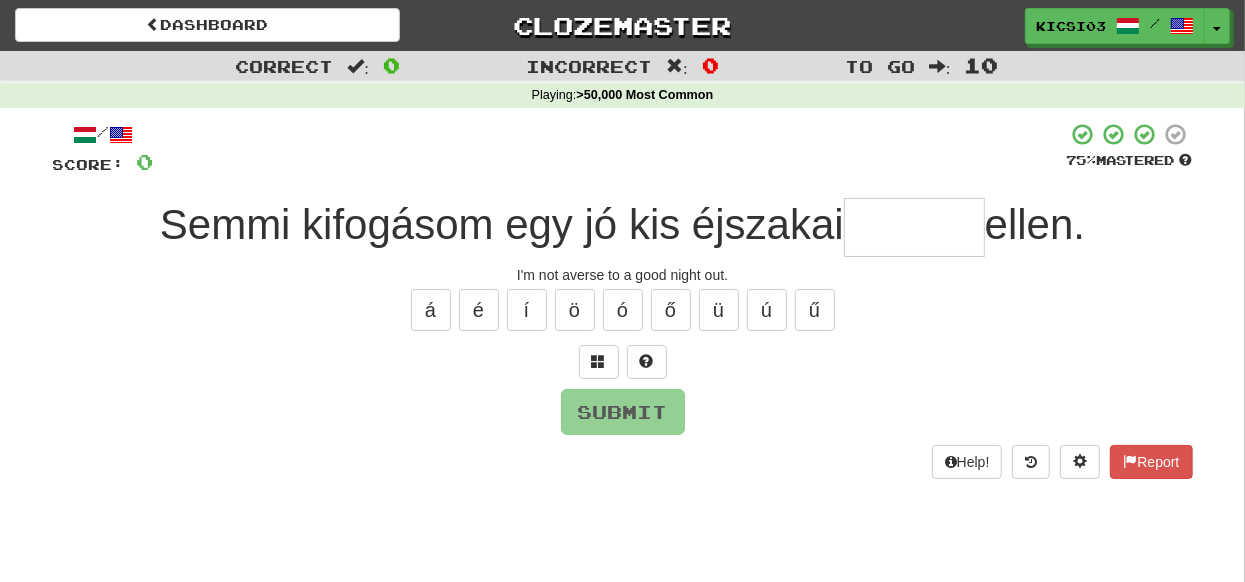 click at bounding box center (914, 227) 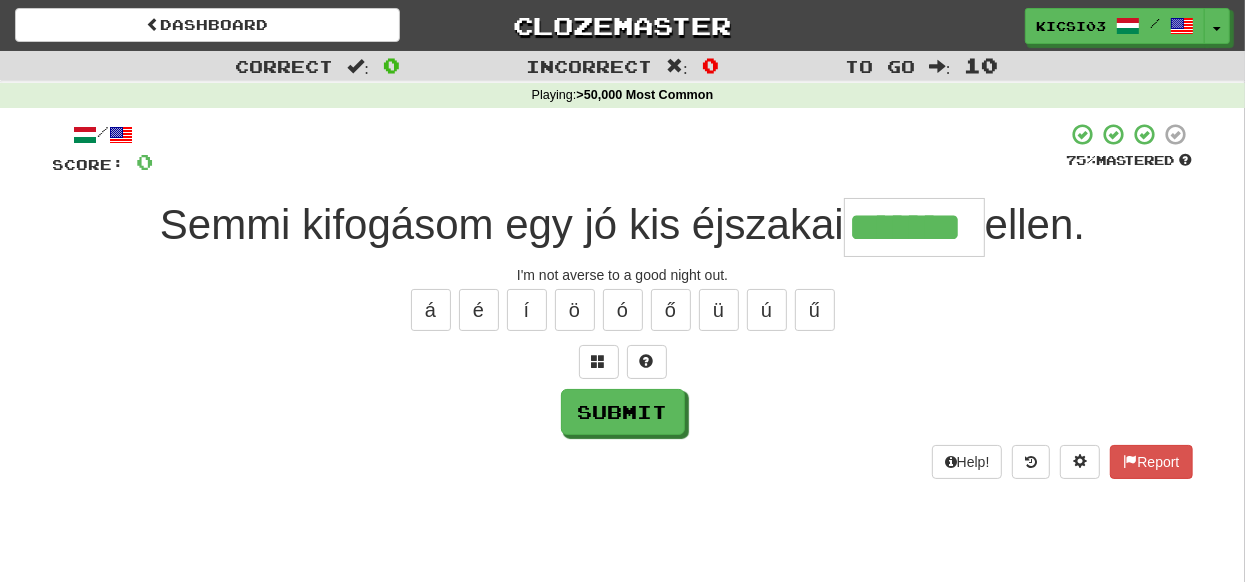 type on "*******" 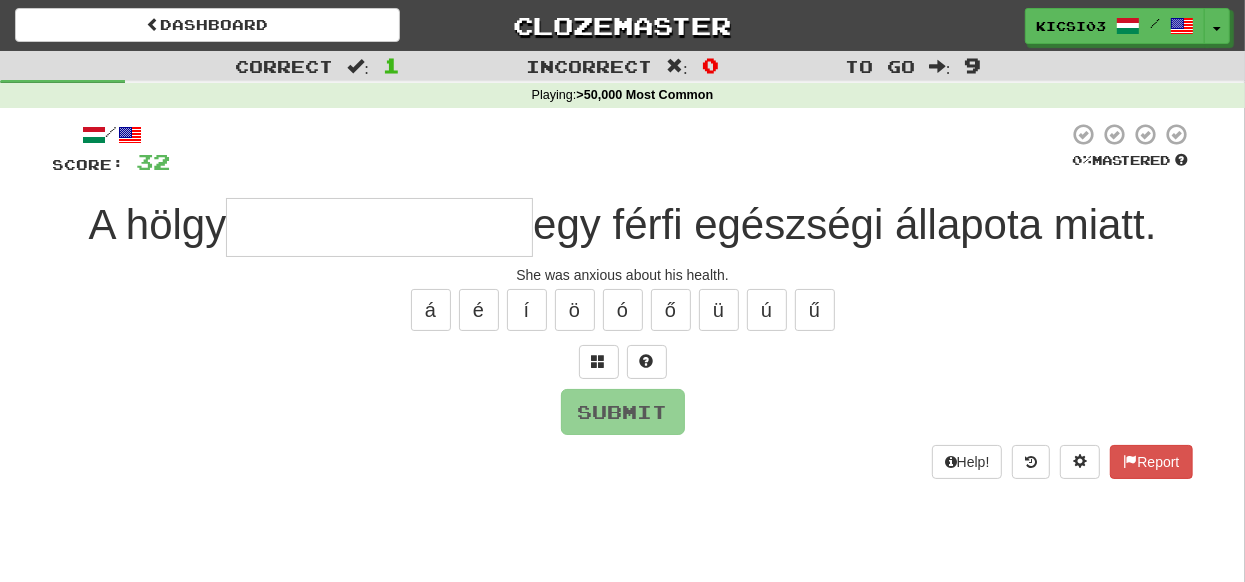 type on "*" 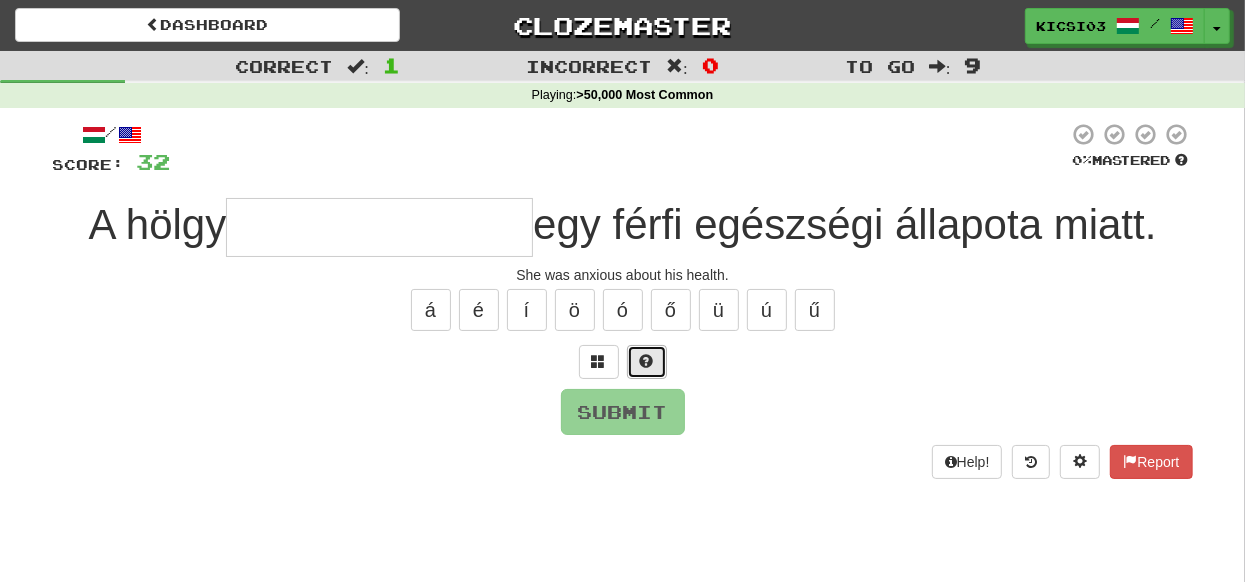 click at bounding box center (647, 361) 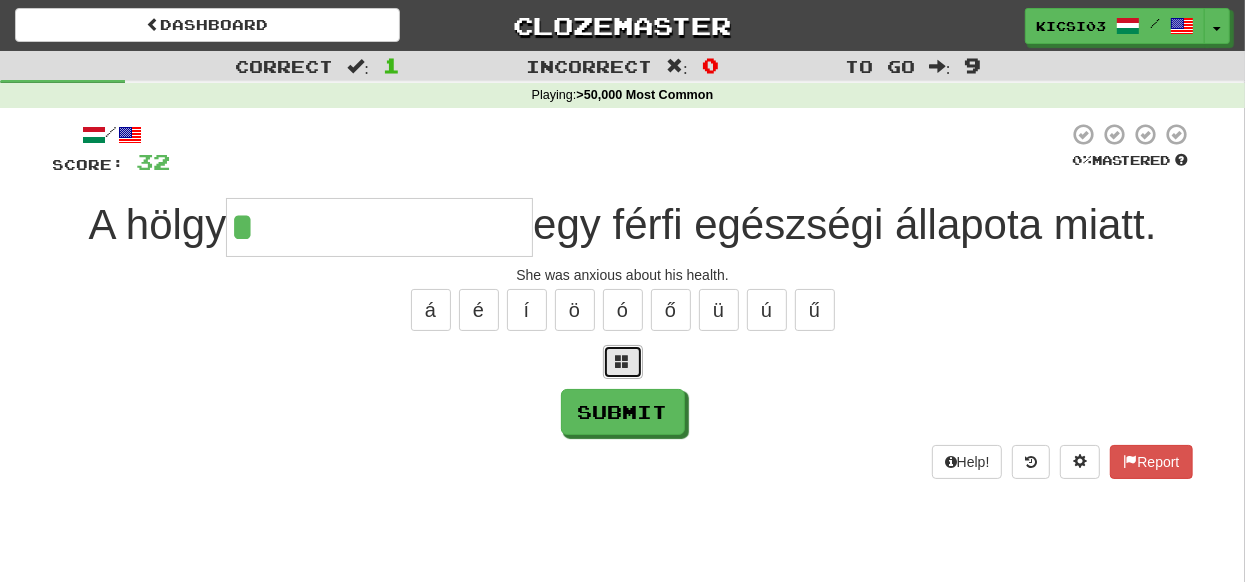click at bounding box center (623, 362) 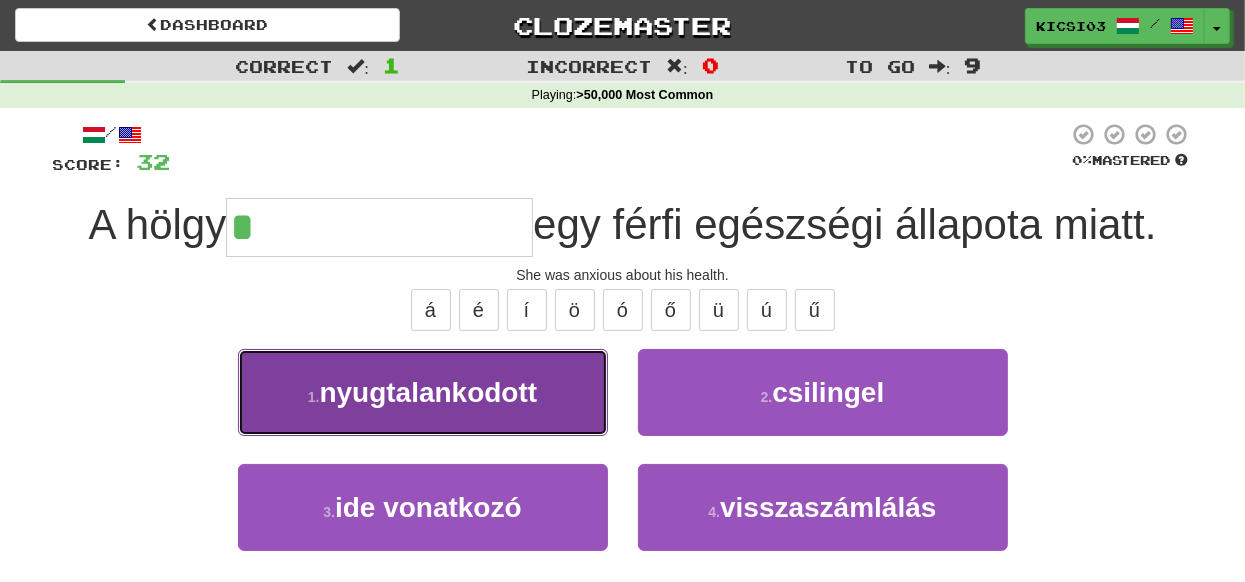 click on "nyugtalankodott" at bounding box center [428, 392] 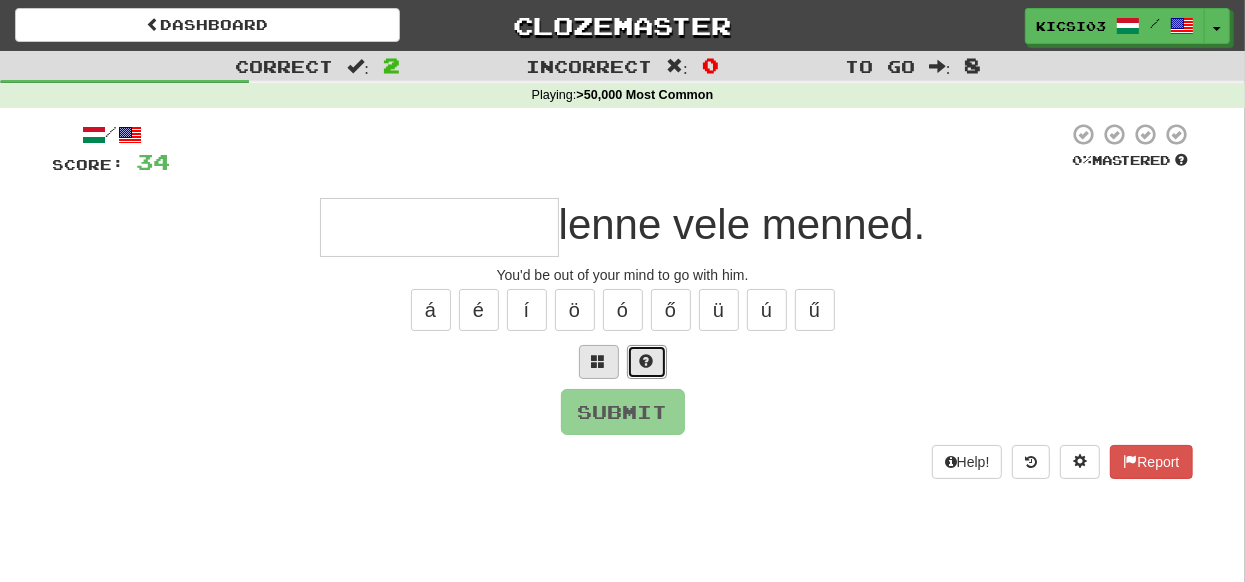 drag, startPoint x: 645, startPoint y: 358, endPoint x: 632, endPoint y: 356, distance: 13.152946 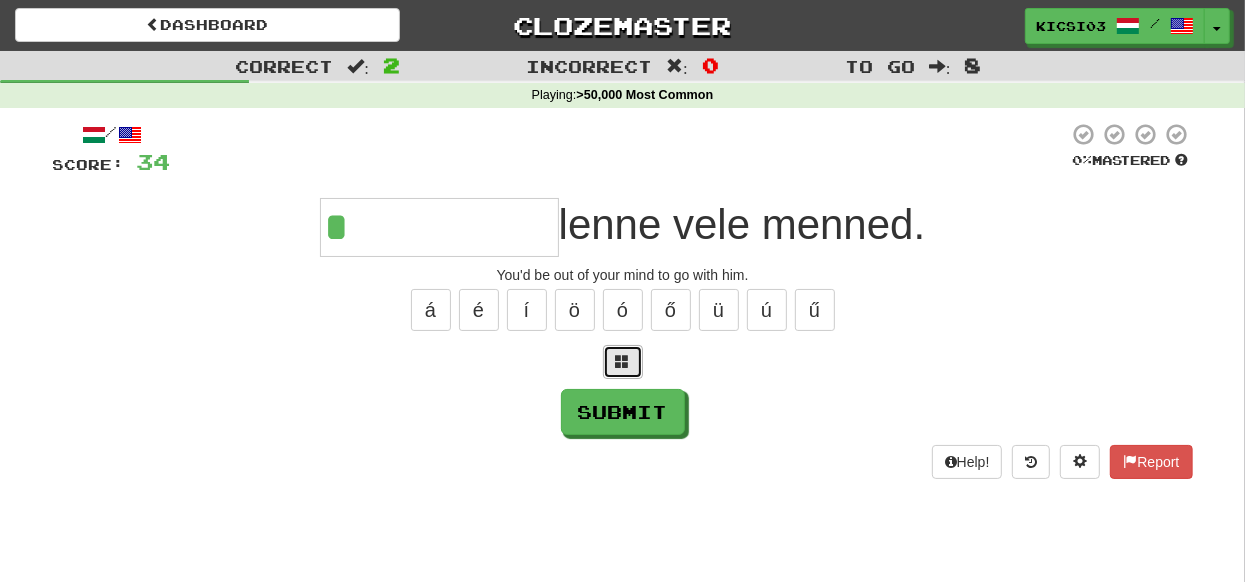 click at bounding box center [623, 362] 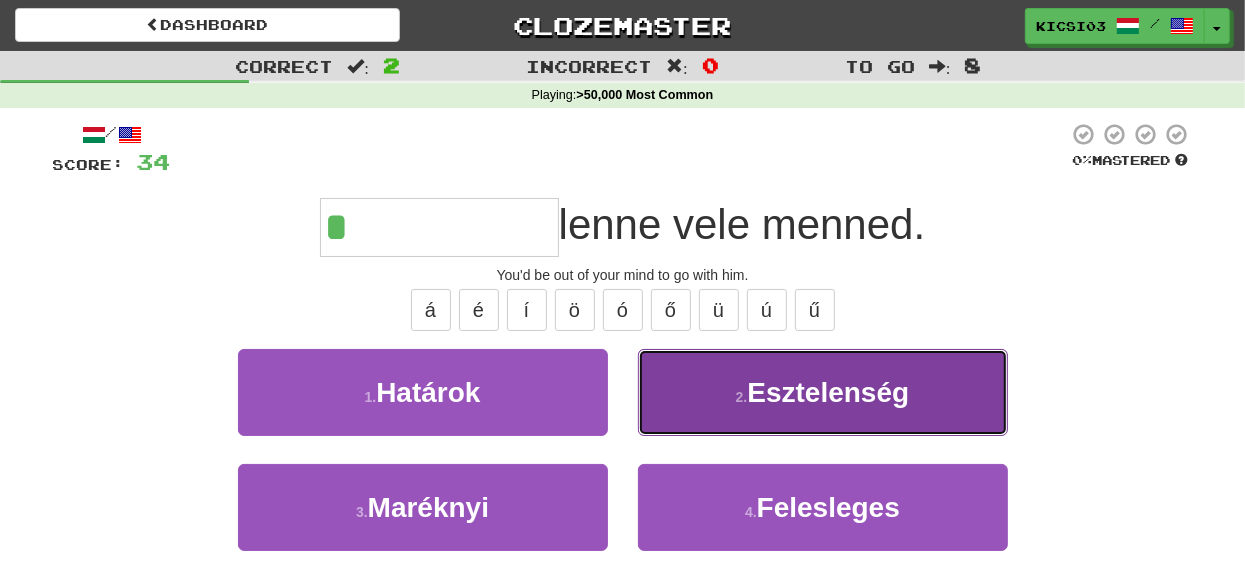 click on "Esztelenség" at bounding box center (828, 392) 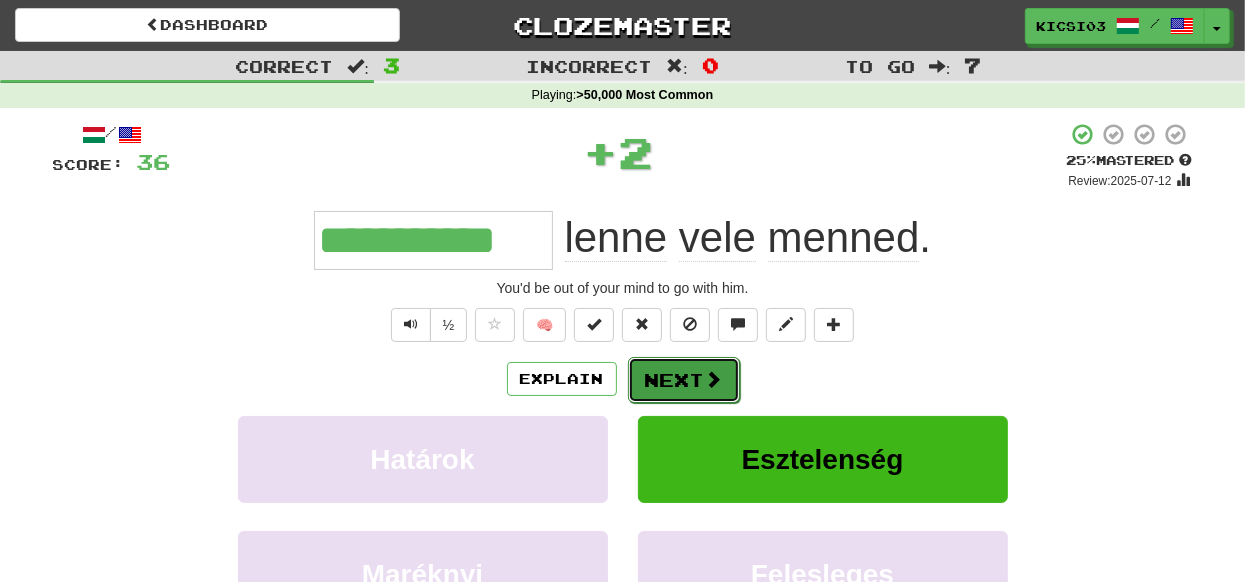 click on "Next" at bounding box center [684, 380] 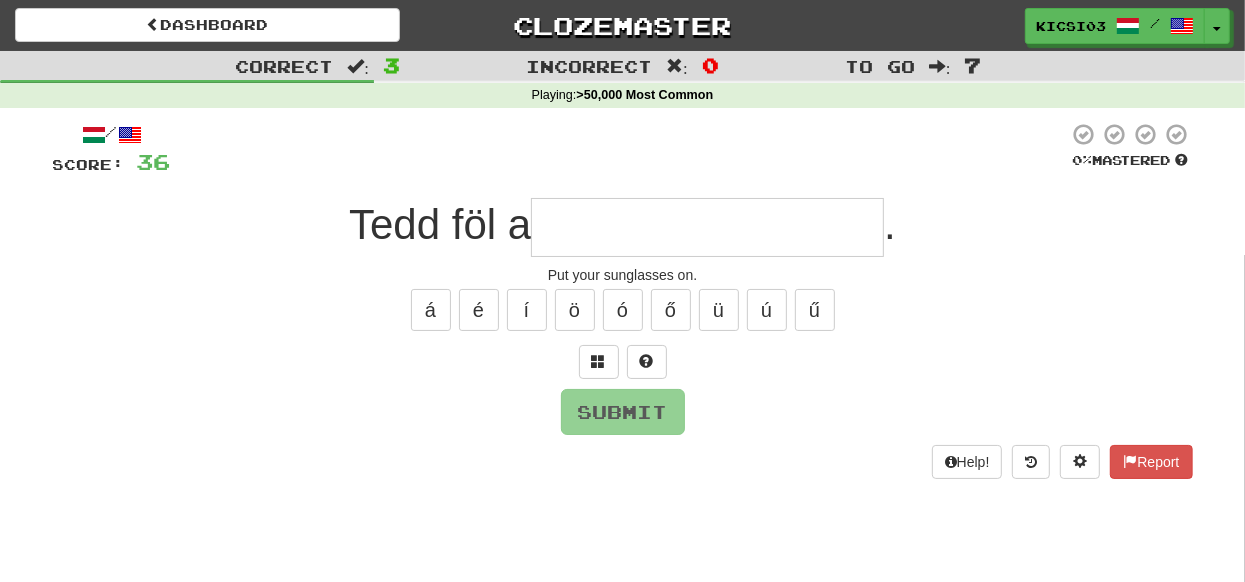 click at bounding box center (707, 227) 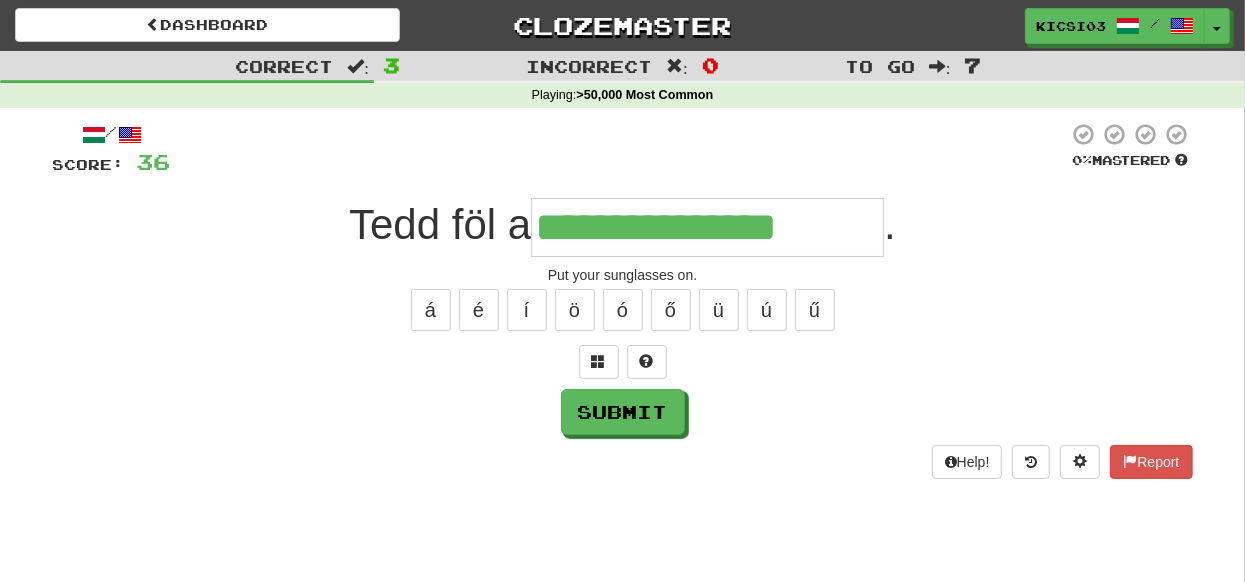 type on "**********" 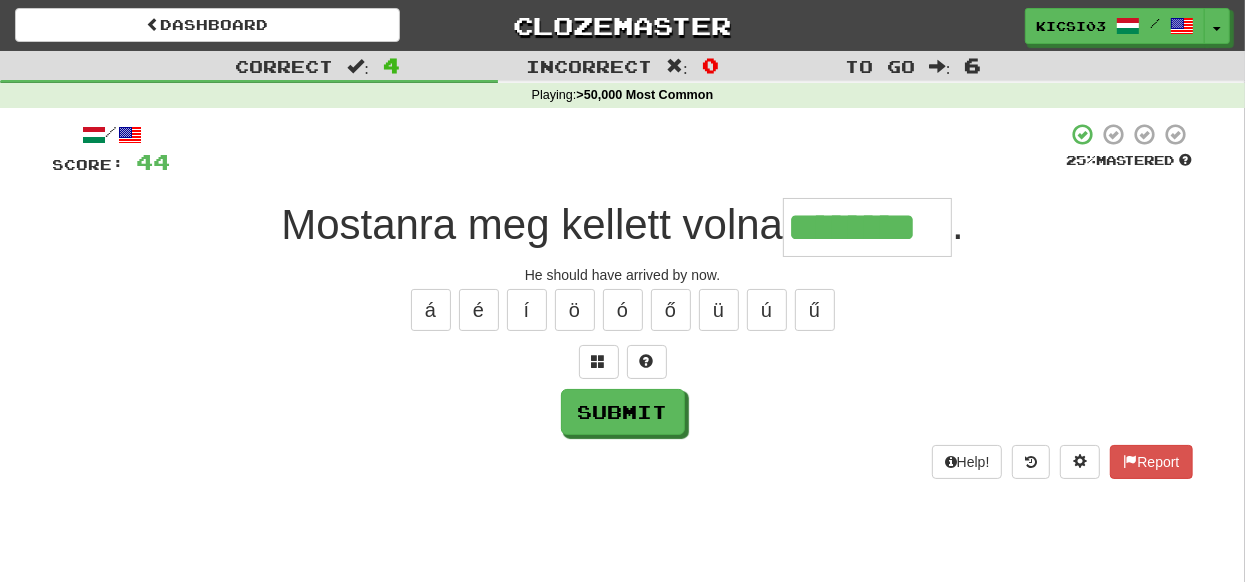 type on "********" 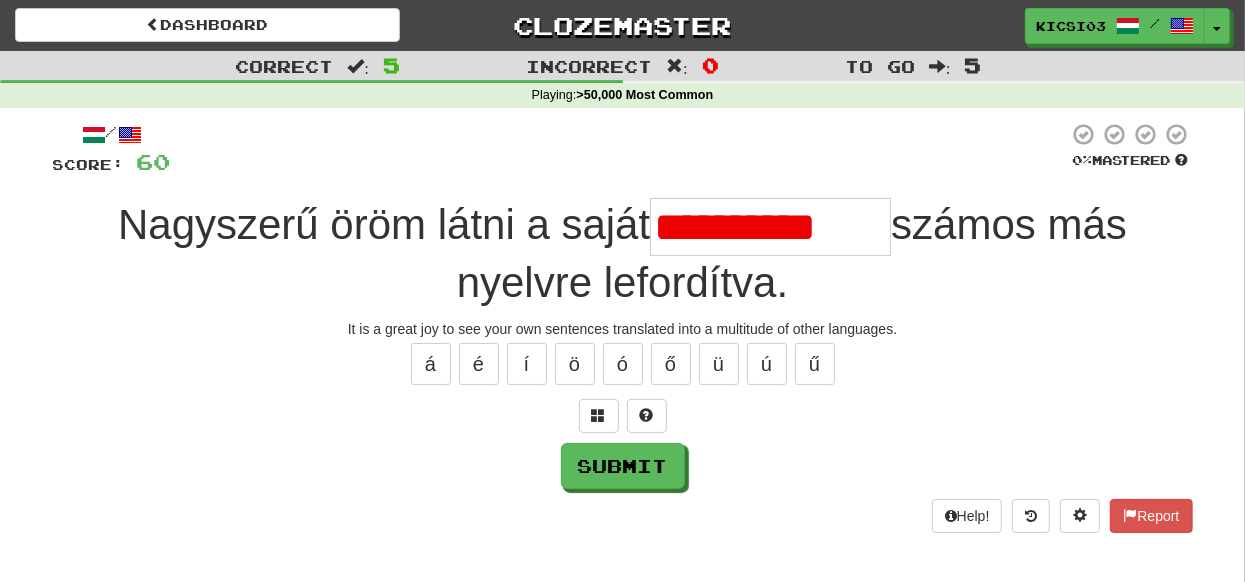 scroll, scrollTop: 0, scrollLeft: 0, axis: both 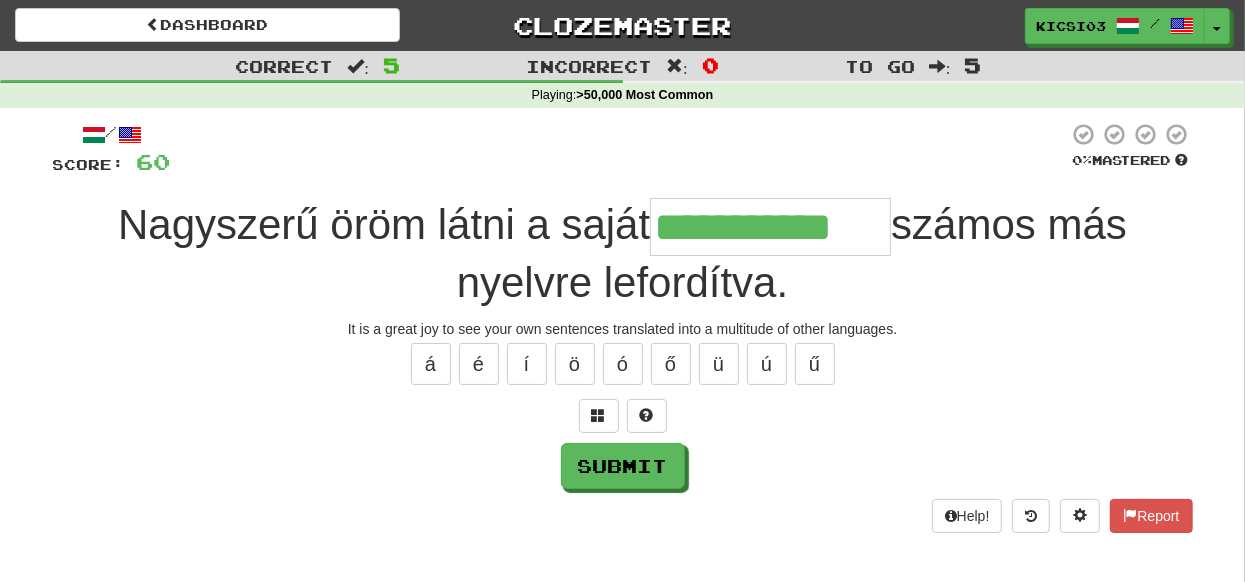 type on "**********" 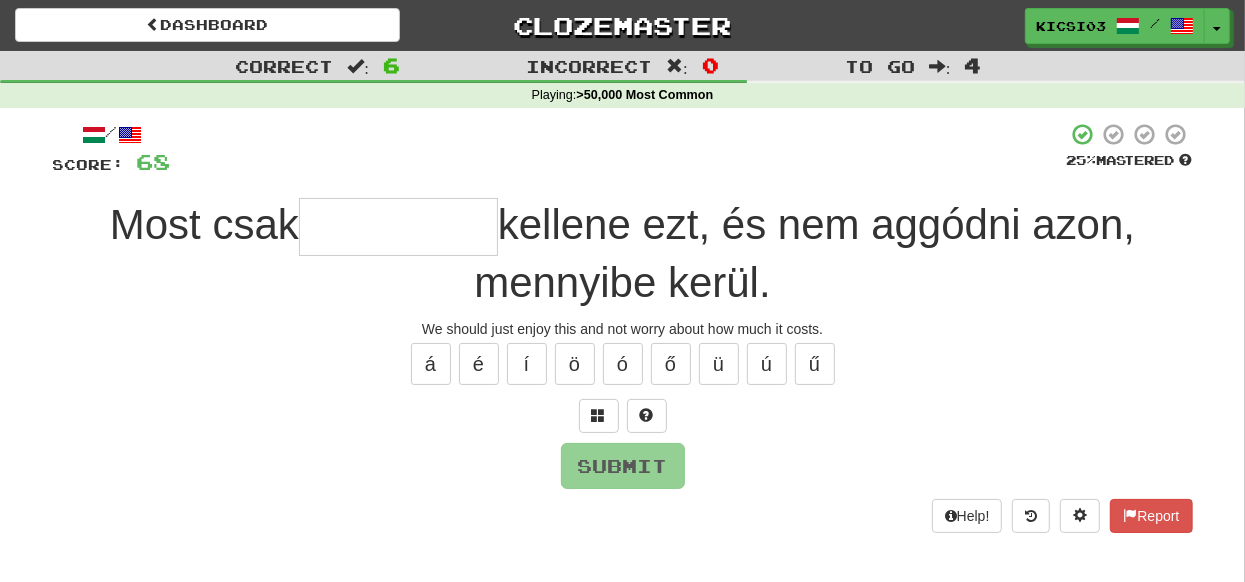 type on "*" 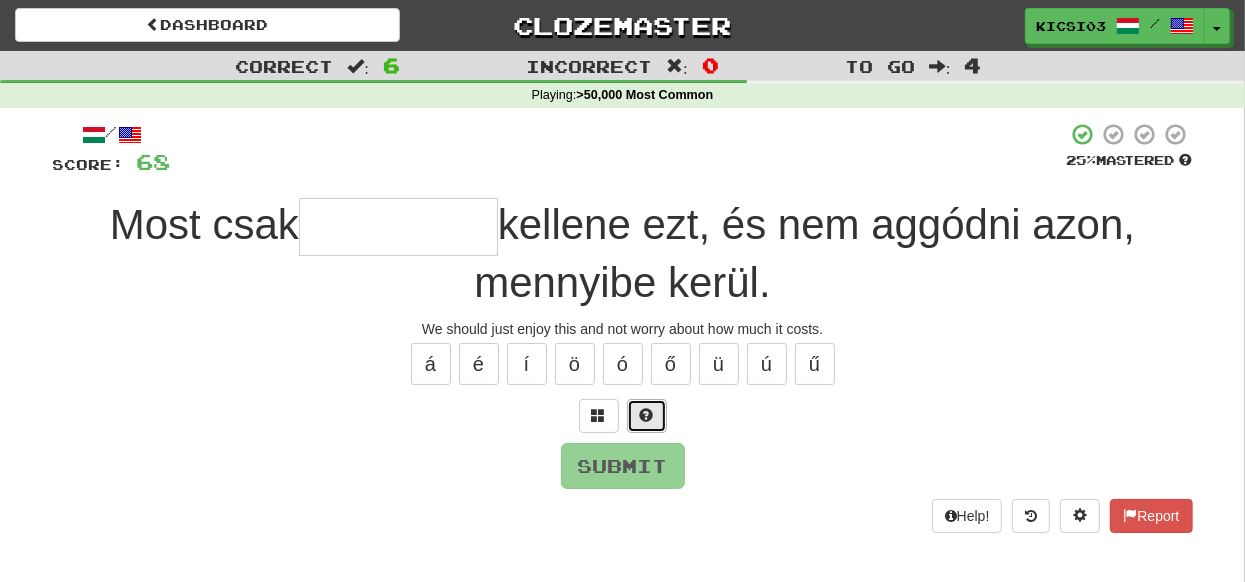 click at bounding box center [647, 415] 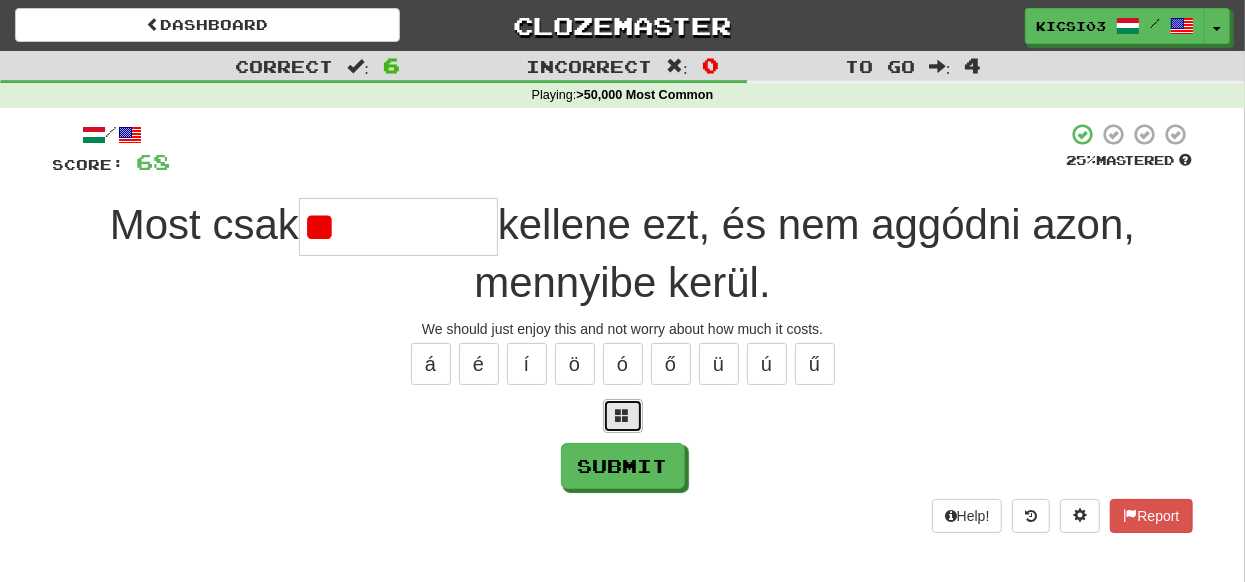 click at bounding box center [623, 415] 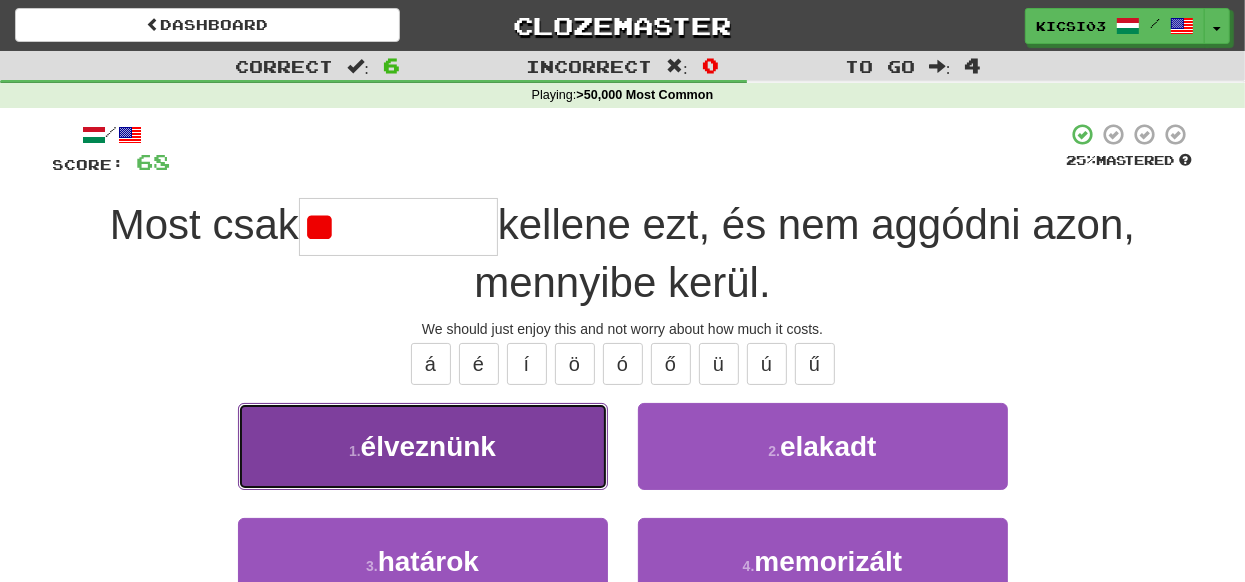 click on "1 .  élveznünk" at bounding box center [423, 446] 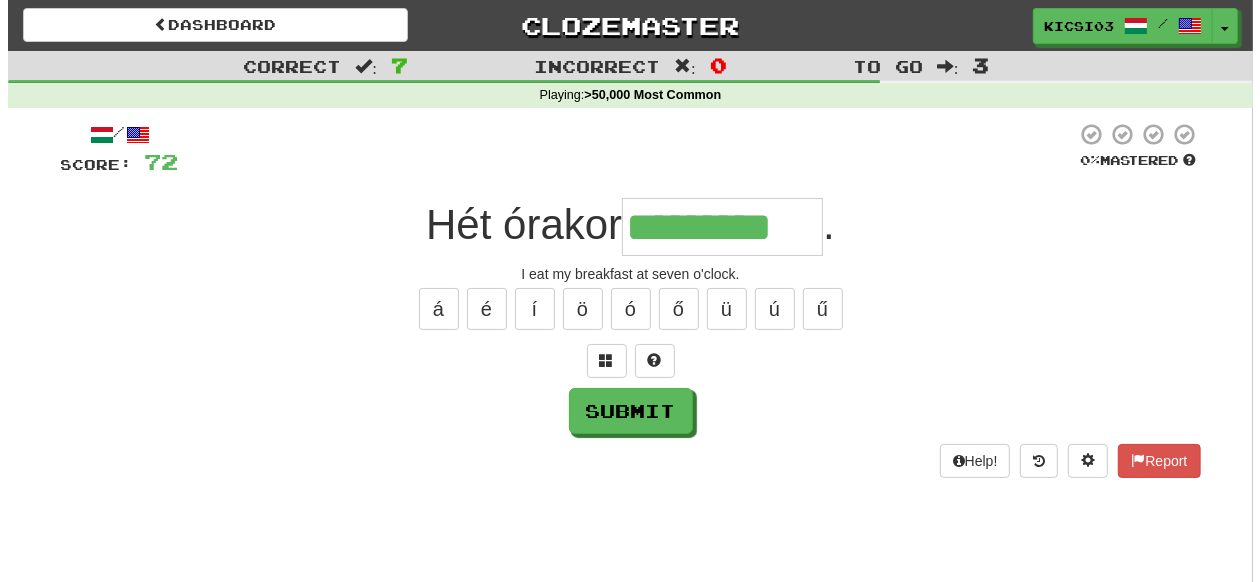 scroll, scrollTop: 0, scrollLeft: 0, axis: both 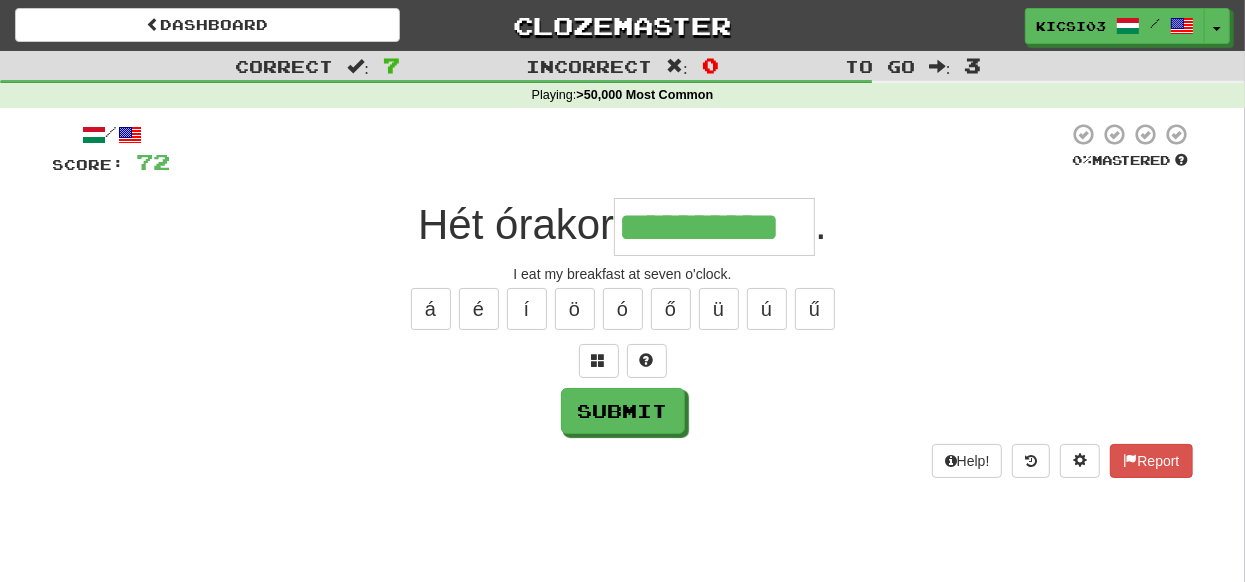 type on "**********" 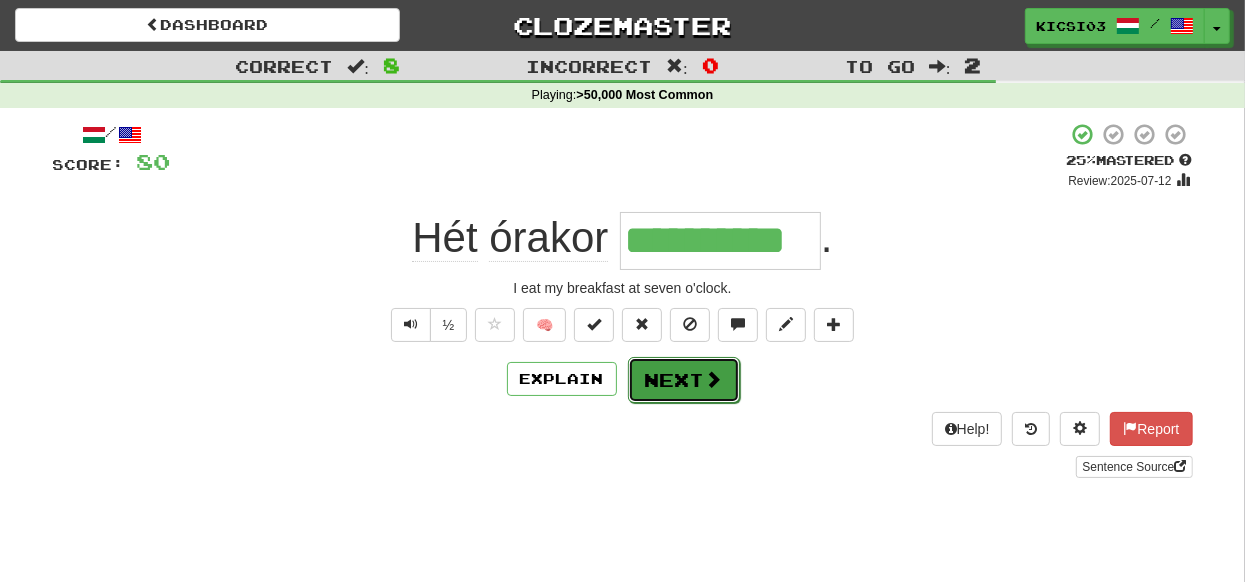 click on "Next" at bounding box center (684, 380) 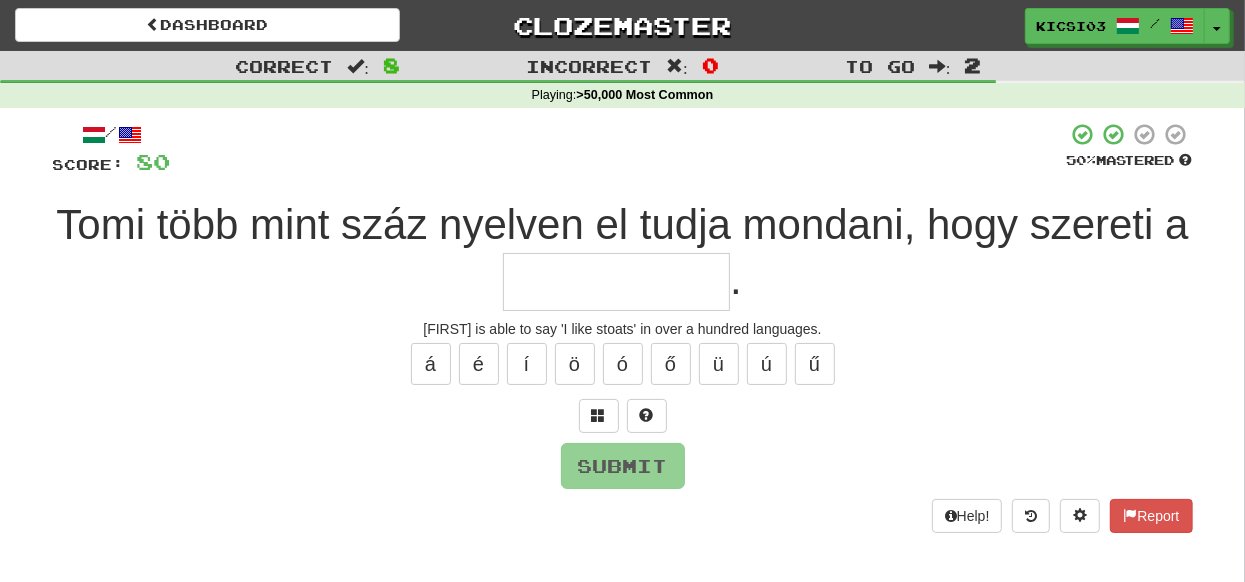 click at bounding box center [616, 282] 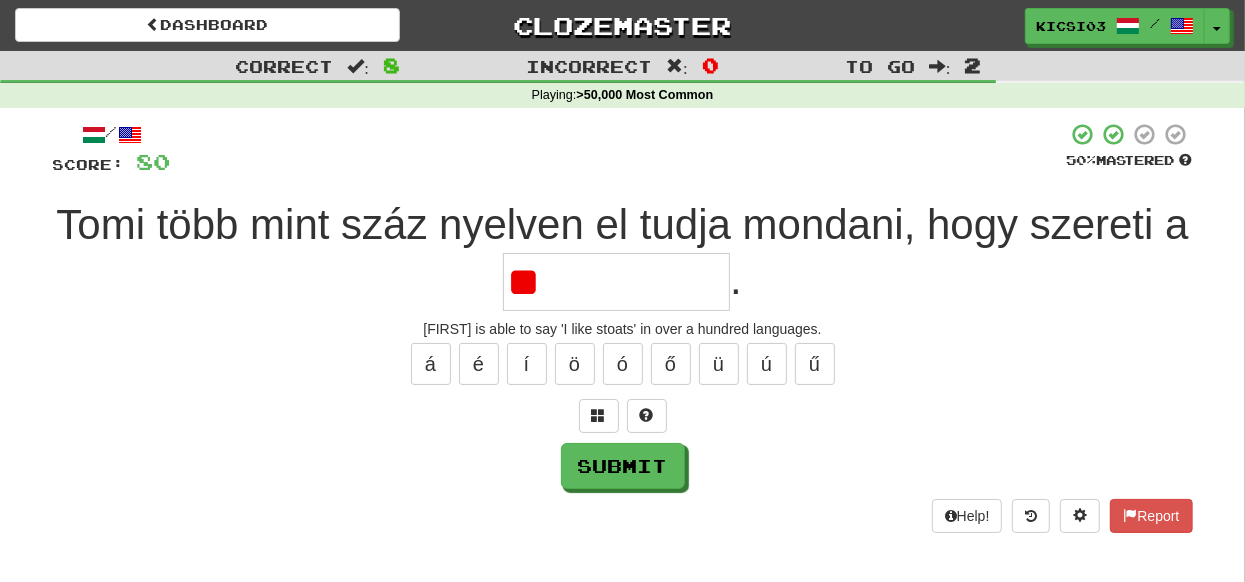 type on "*" 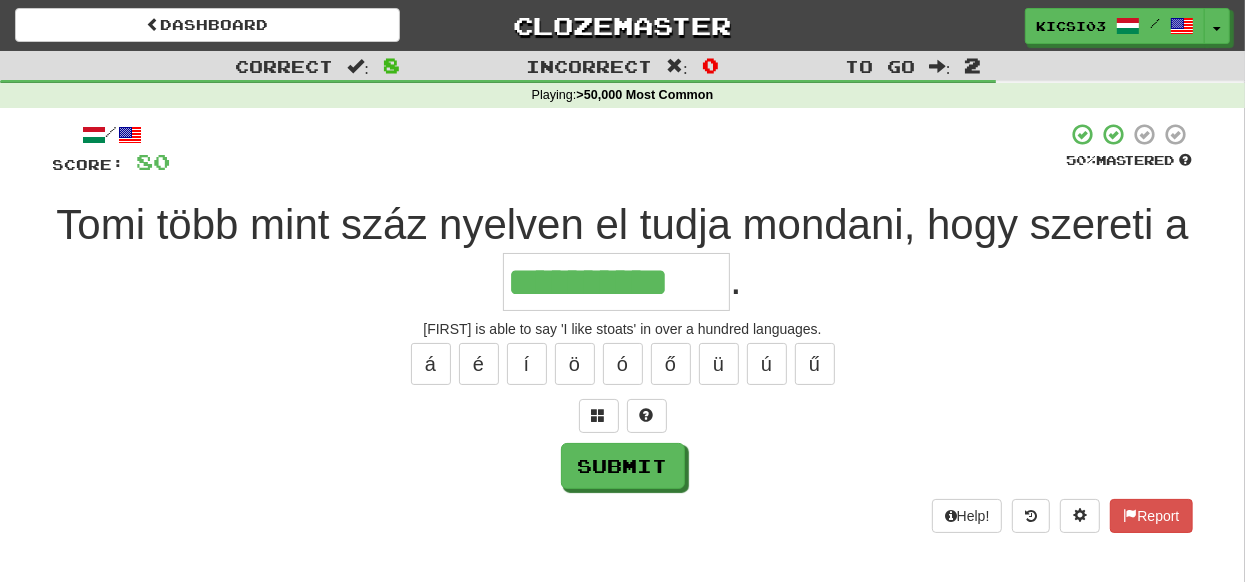 type on "**********" 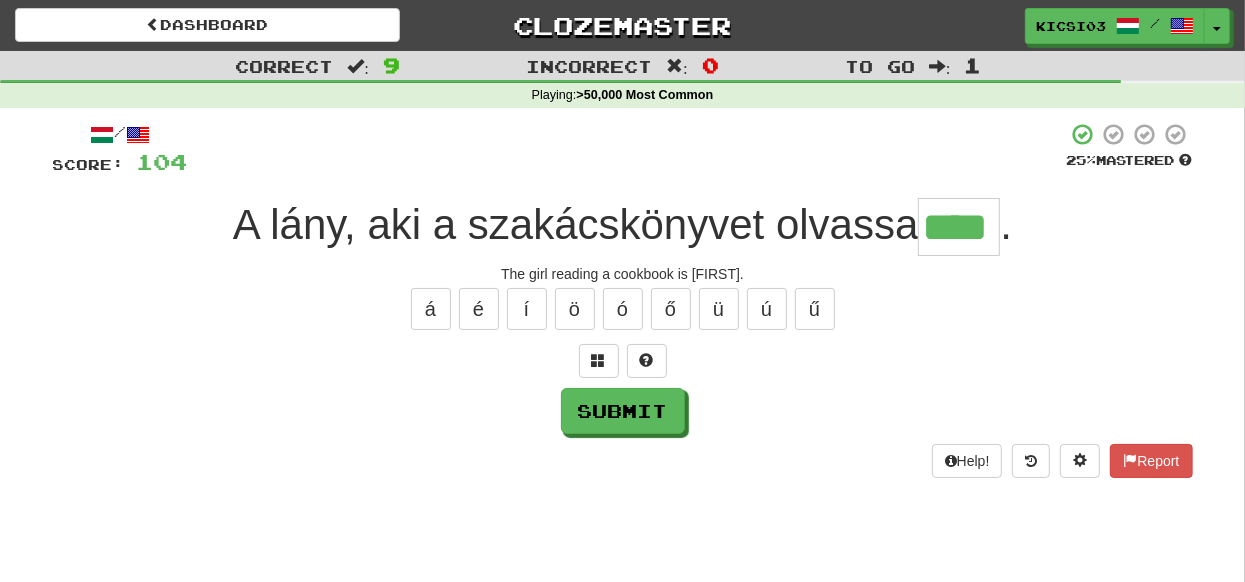 type on "****" 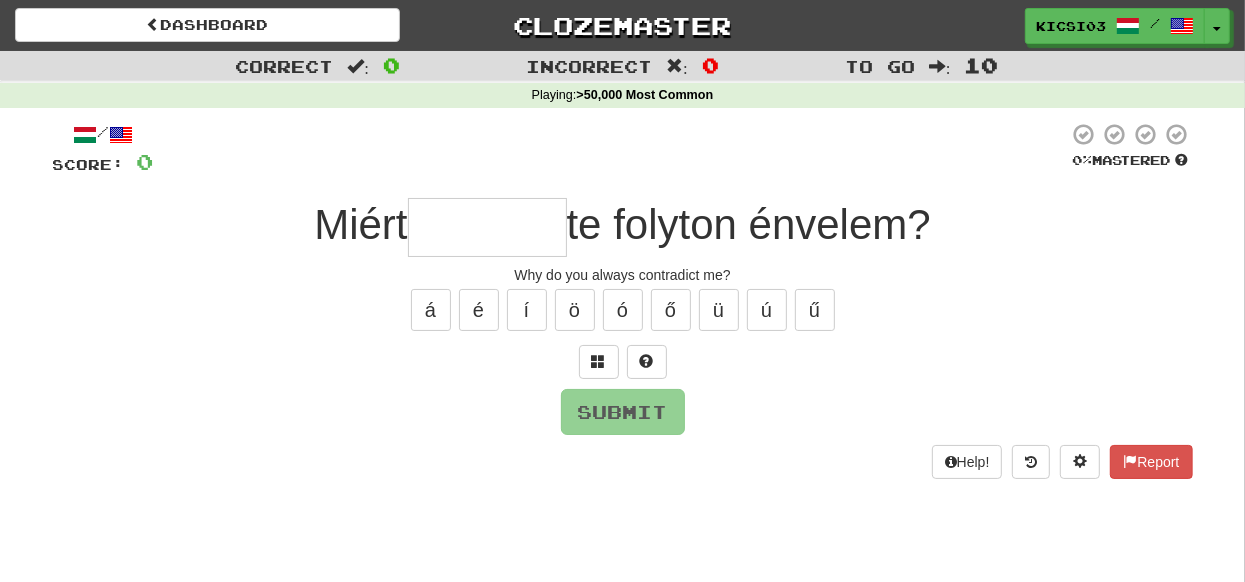 type on "*" 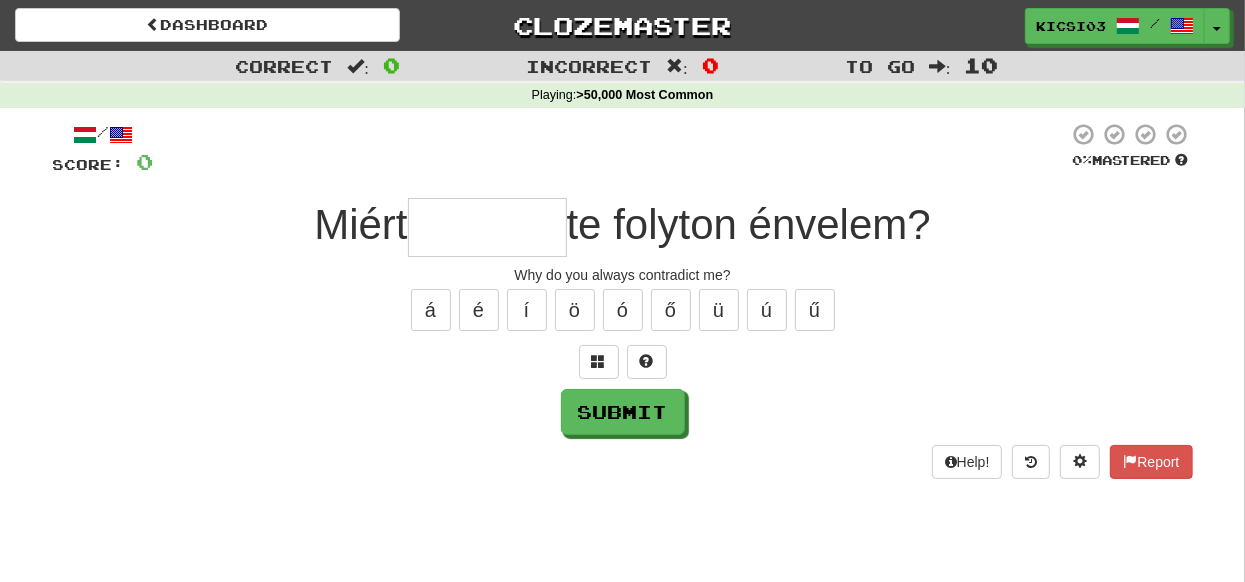type on "*" 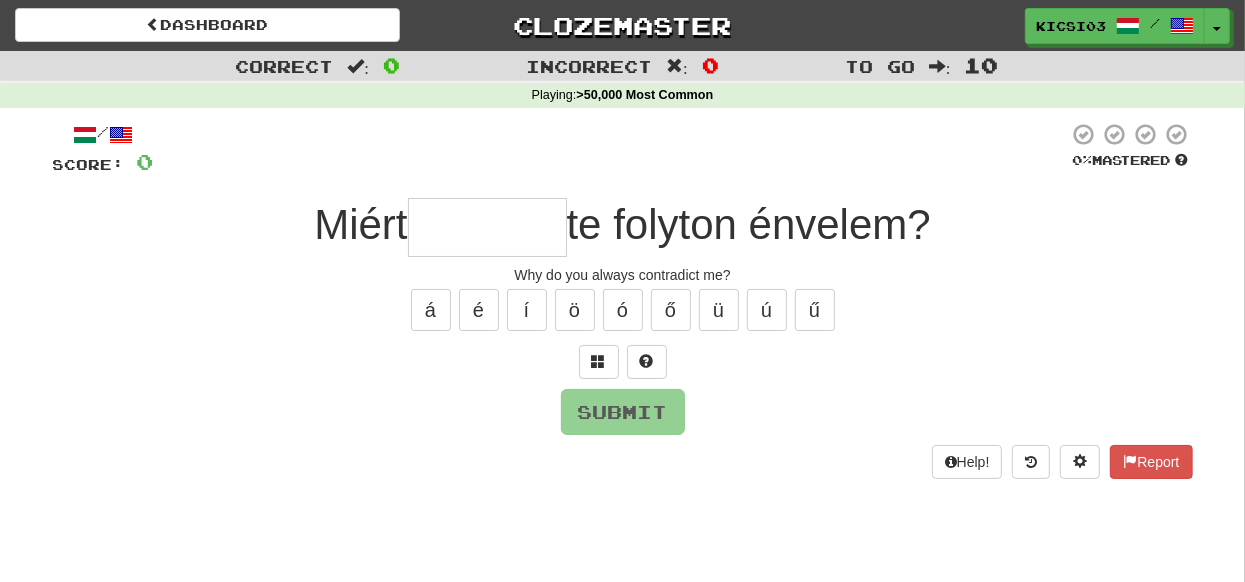 type on "*" 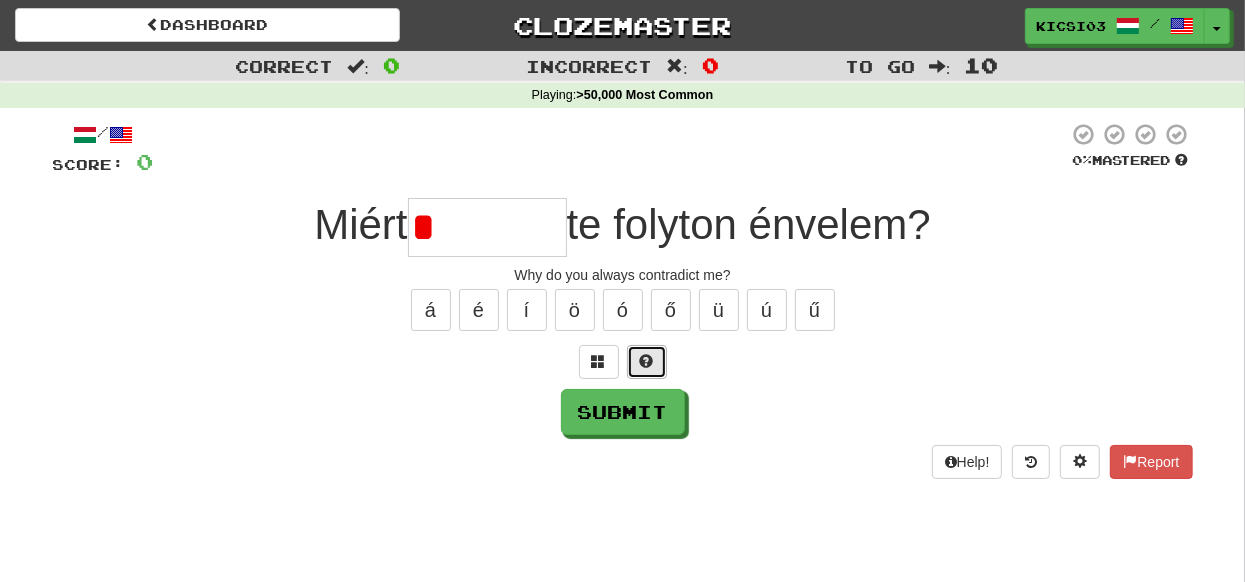click at bounding box center (647, 361) 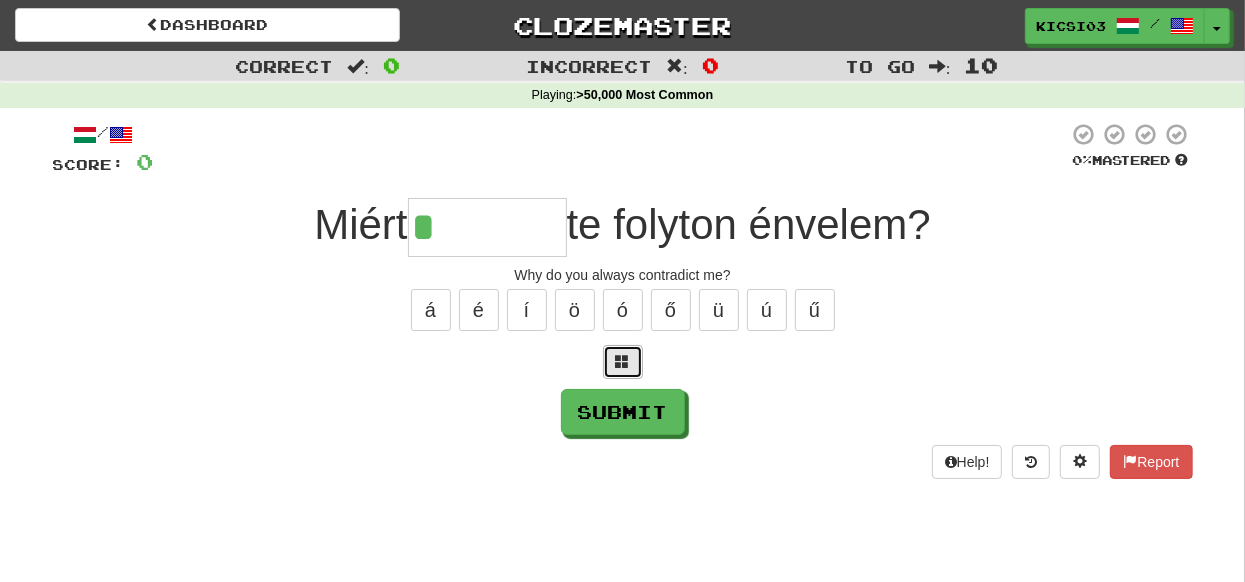 click at bounding box center [623, 361] 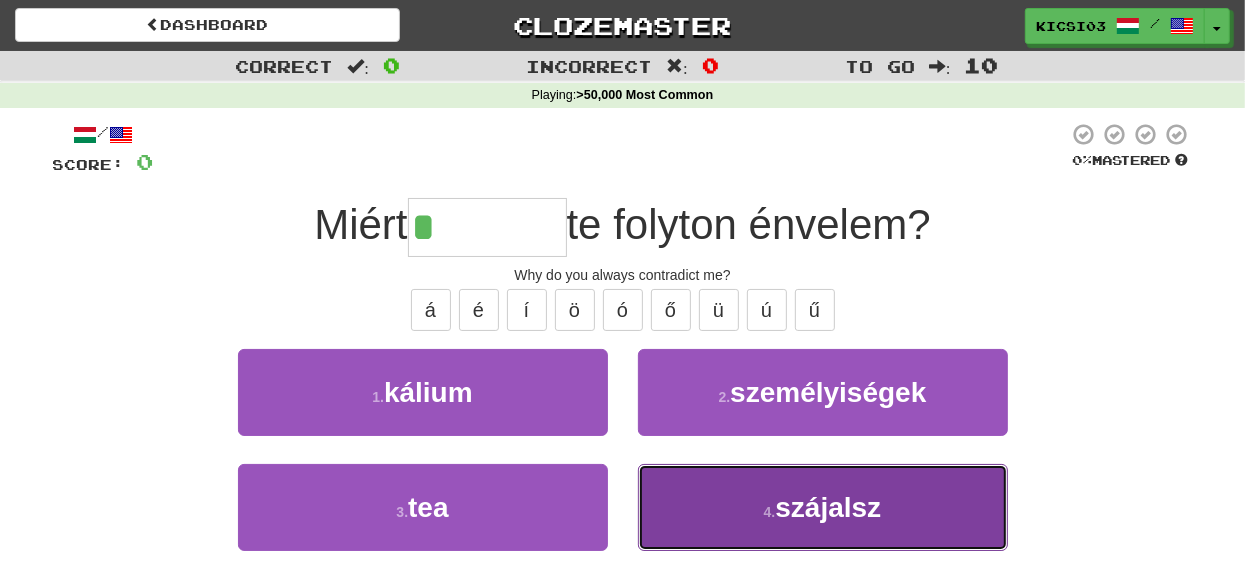 click on "szájalsz" at bounding box center [828, 507] 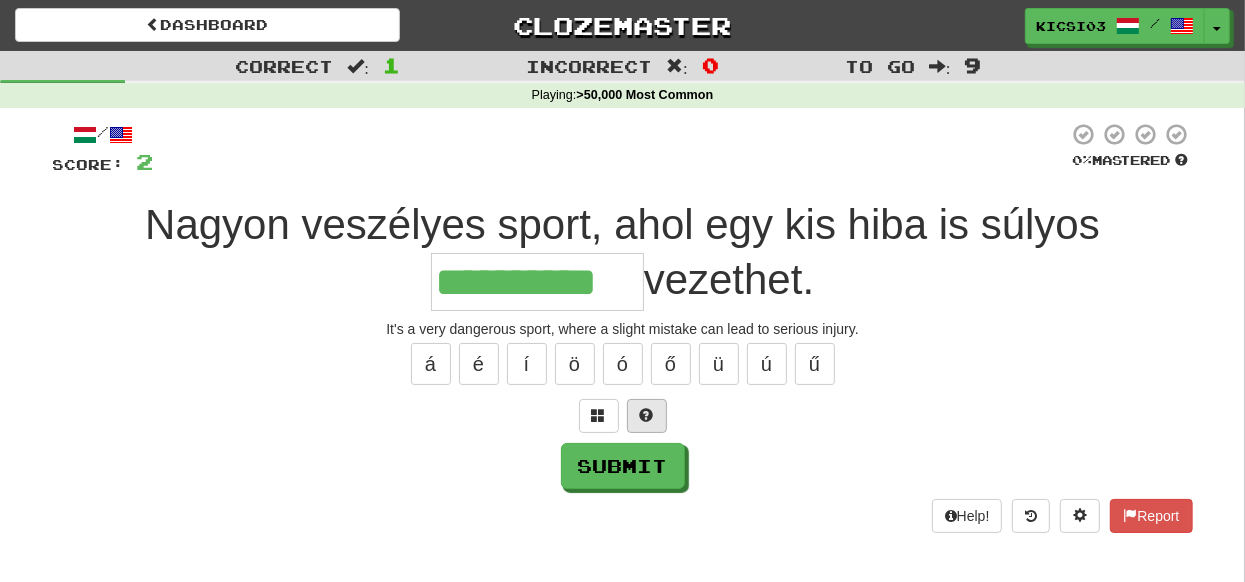 type on "**********" 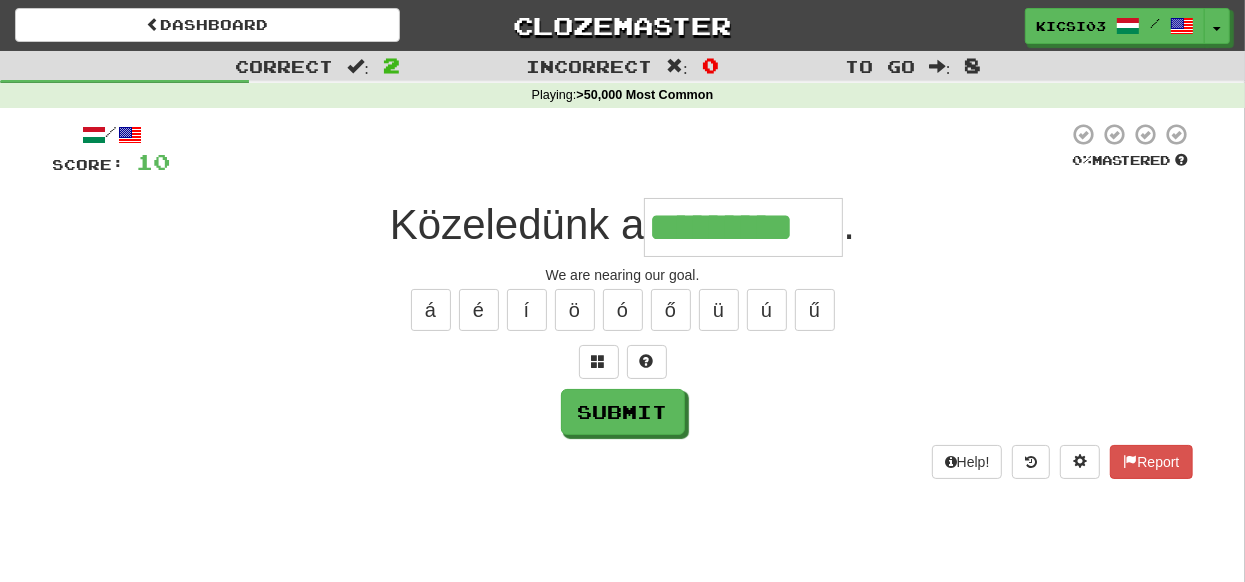 type on "*********" 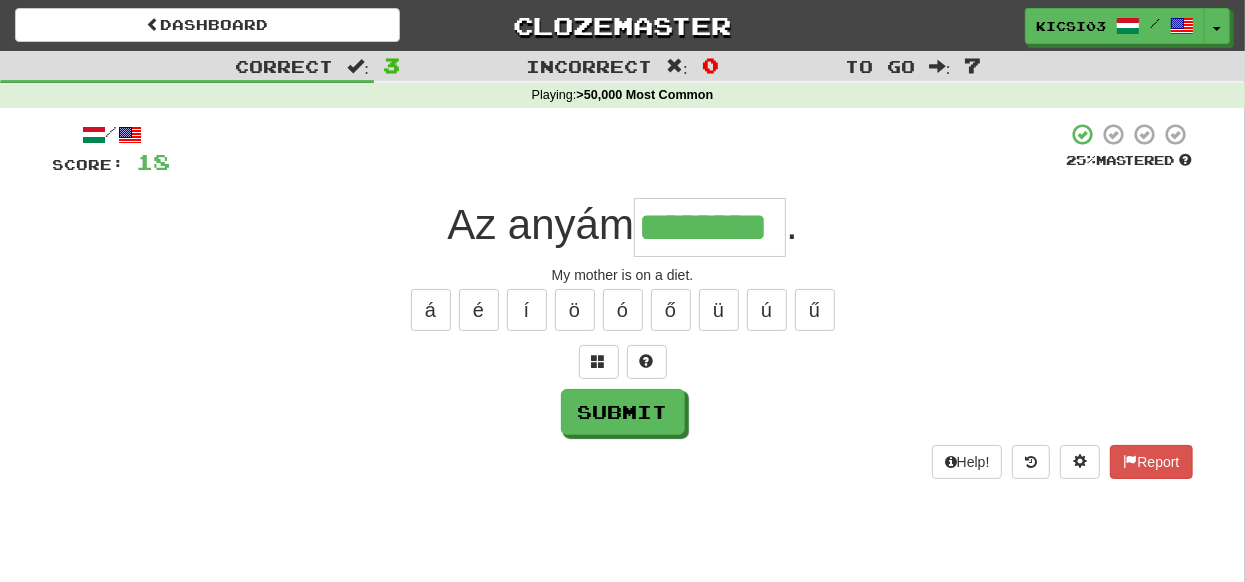 type on "********" 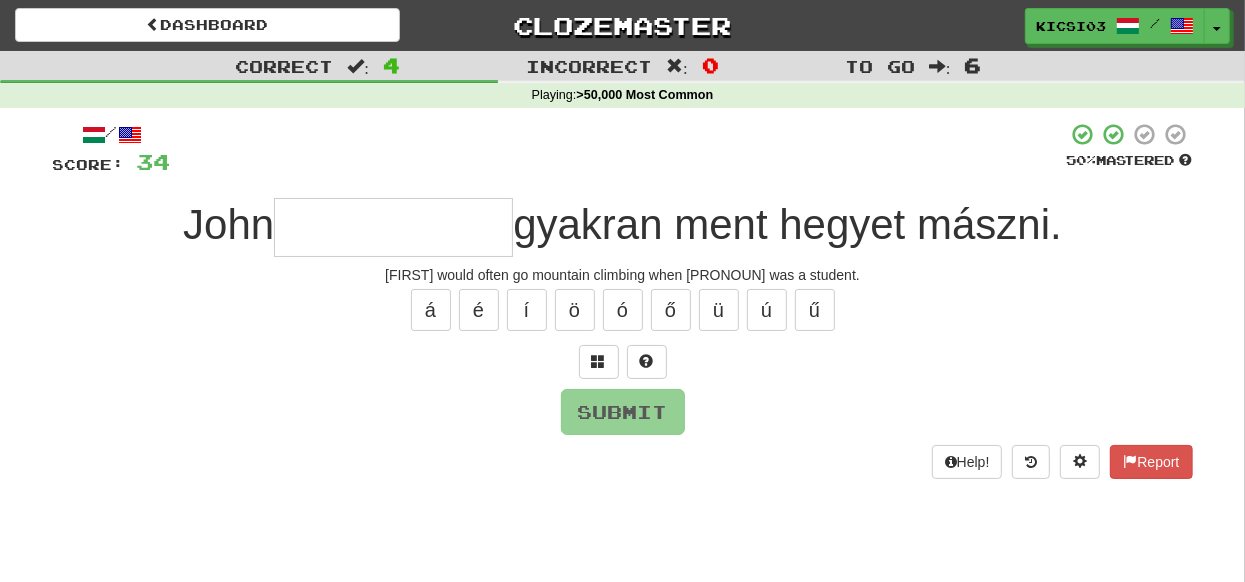 type on "*" 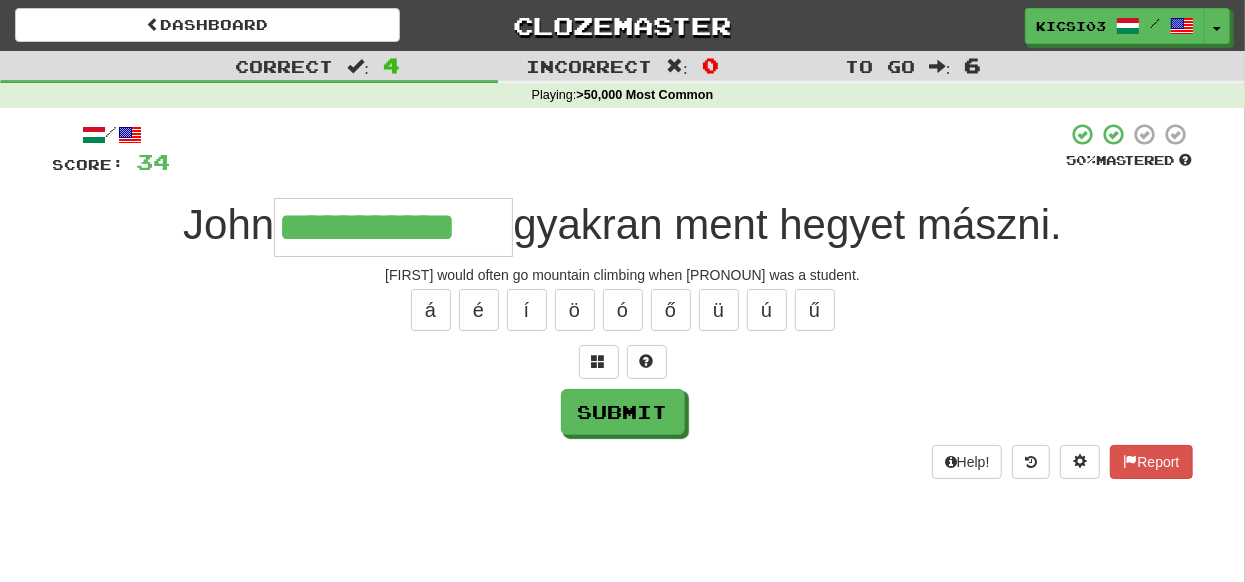 type on "**********" 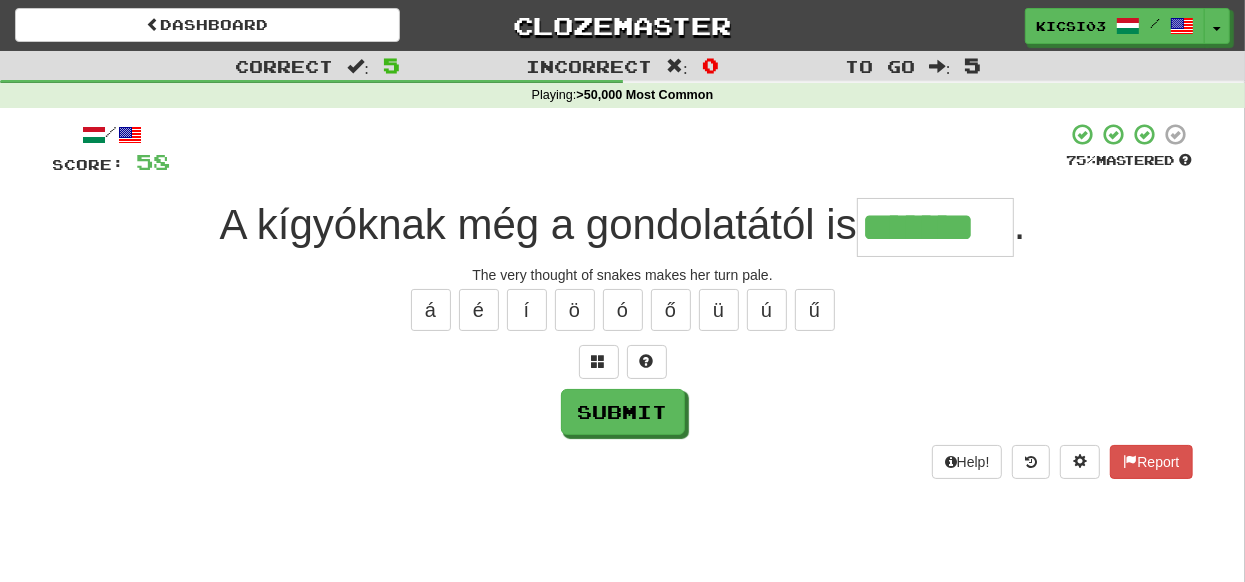 type on "*******" 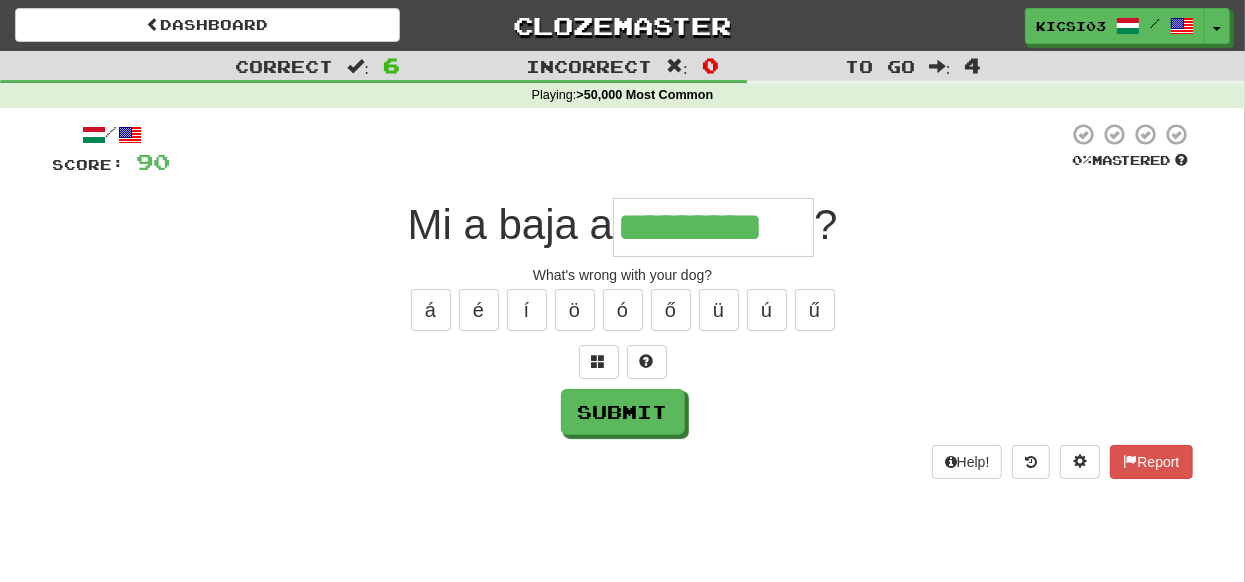 type on "*********" 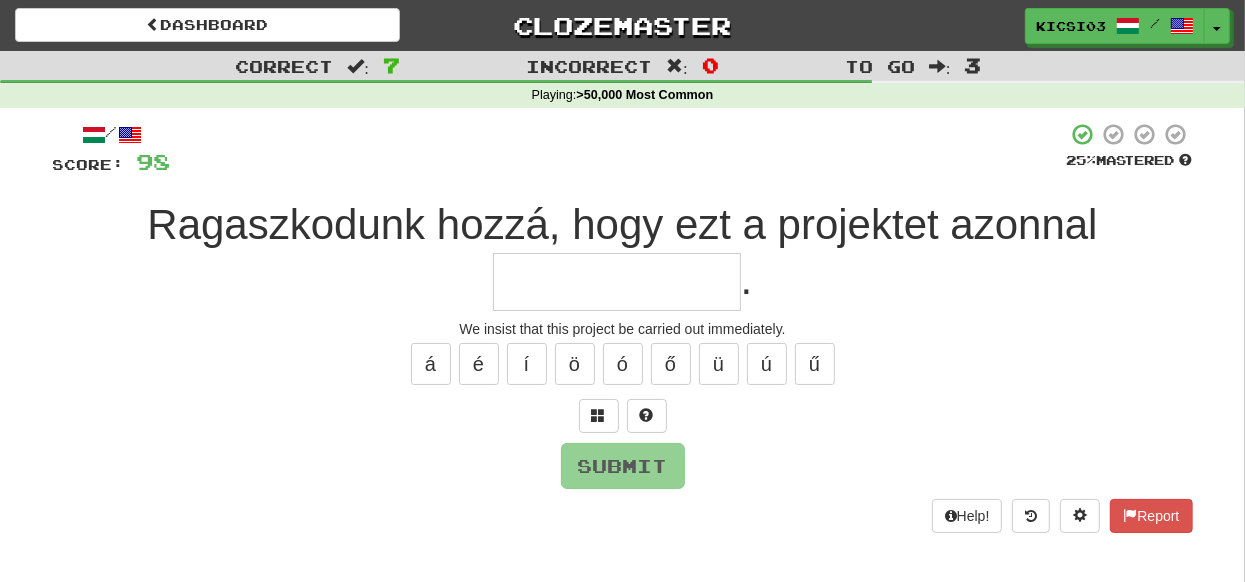 type on "*" 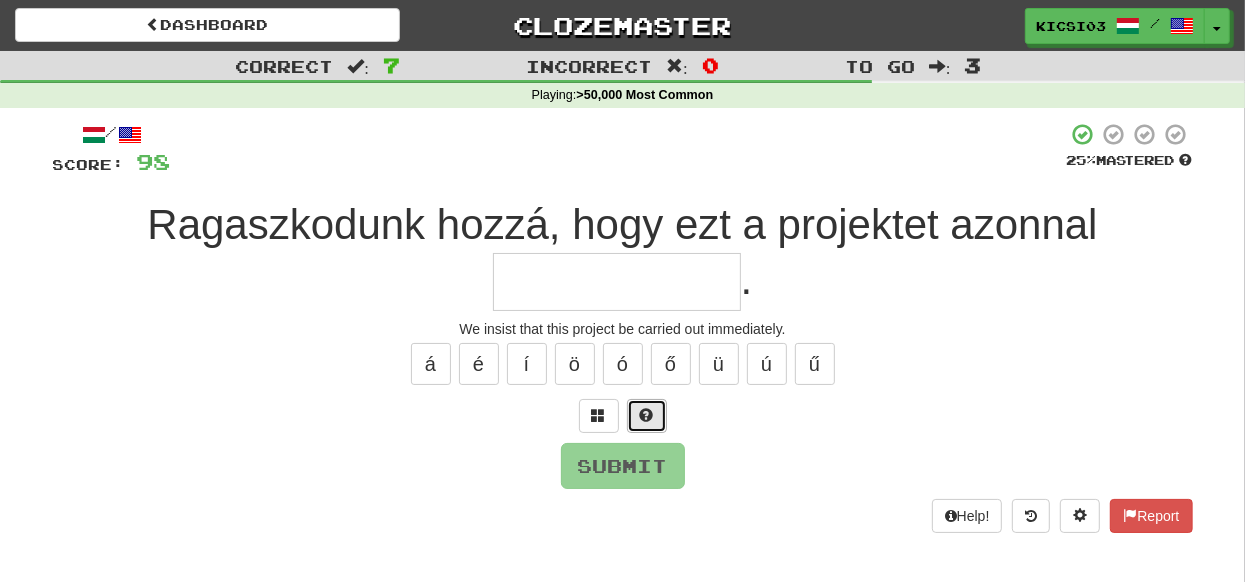 click at bounding box center (647, 415) 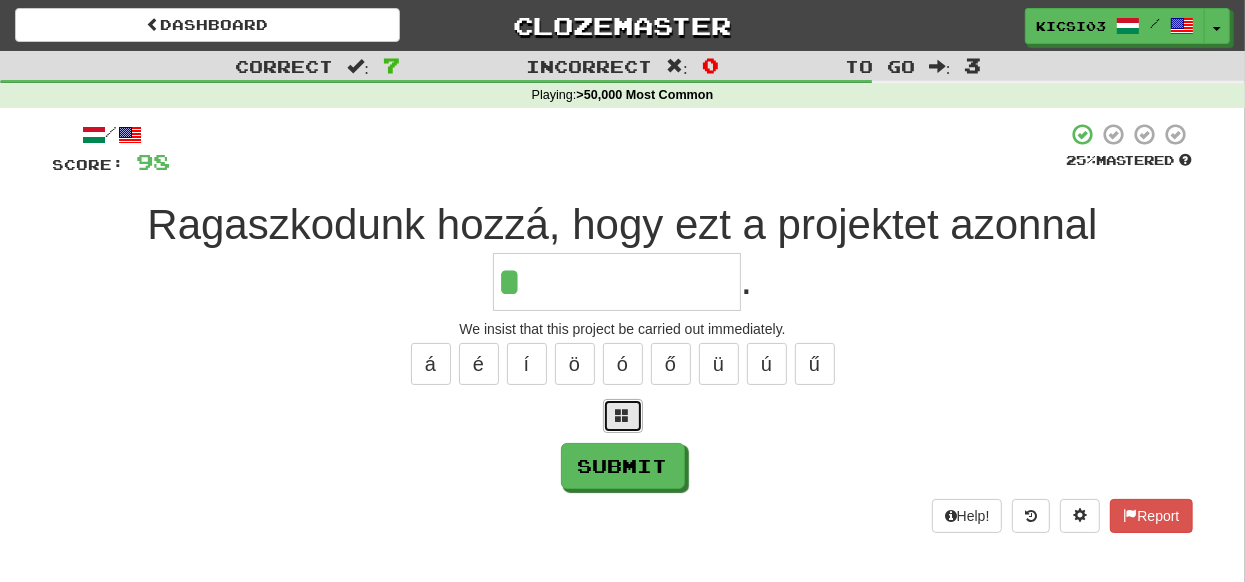 click at bounding box center (623, 416) 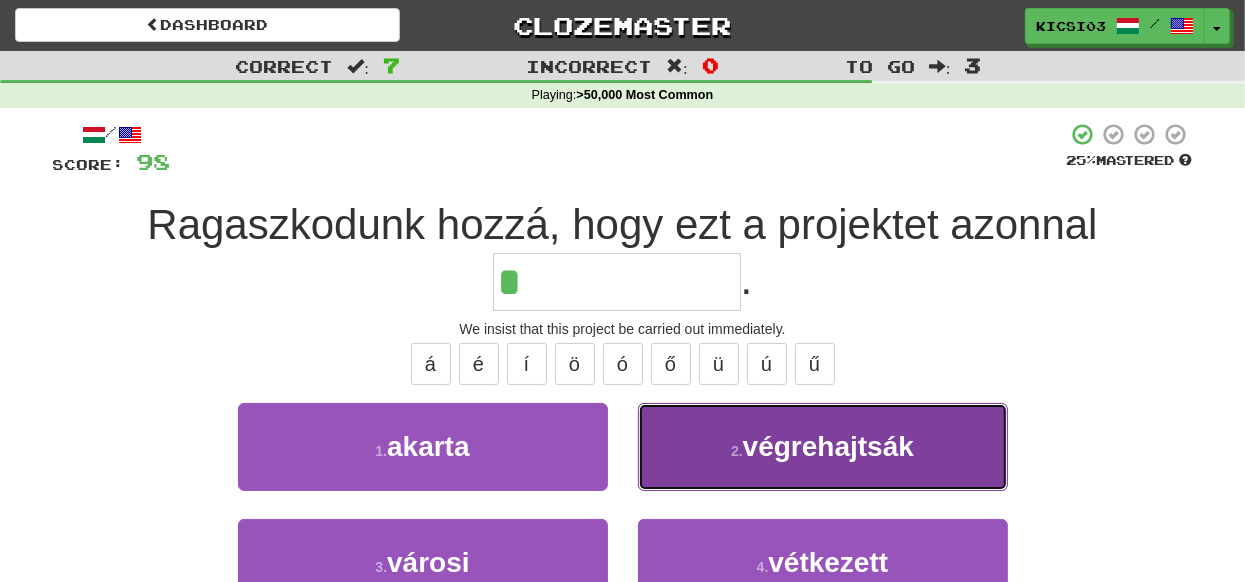 click on "végrehajtsák" at bounding box center [828, 446] 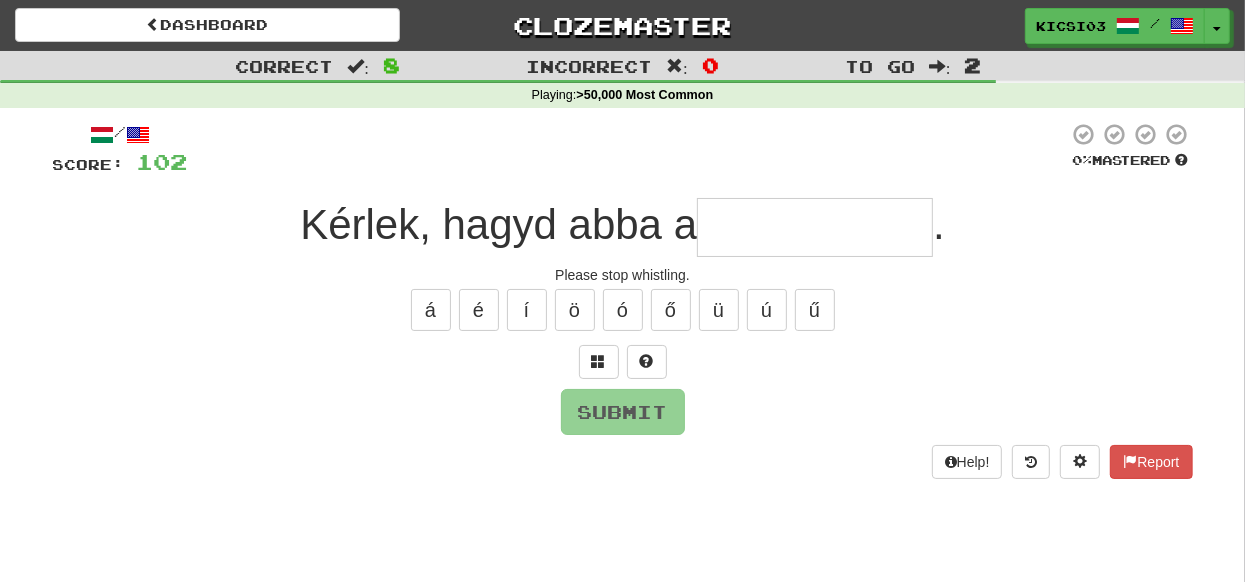 type on "*" 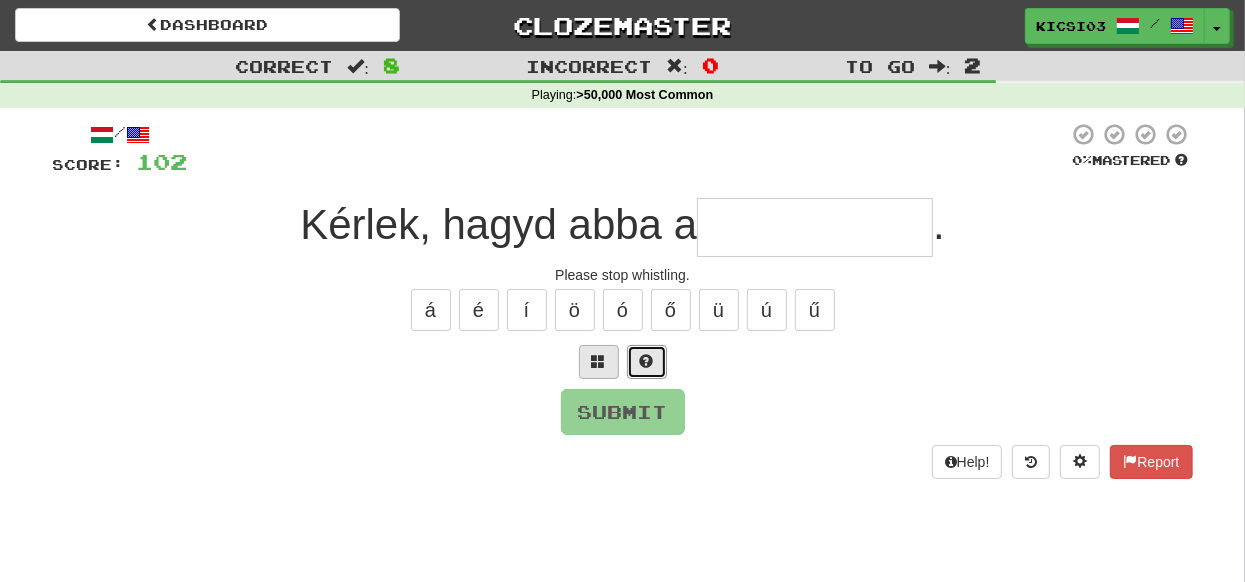 click at bounding box center (647, 361) 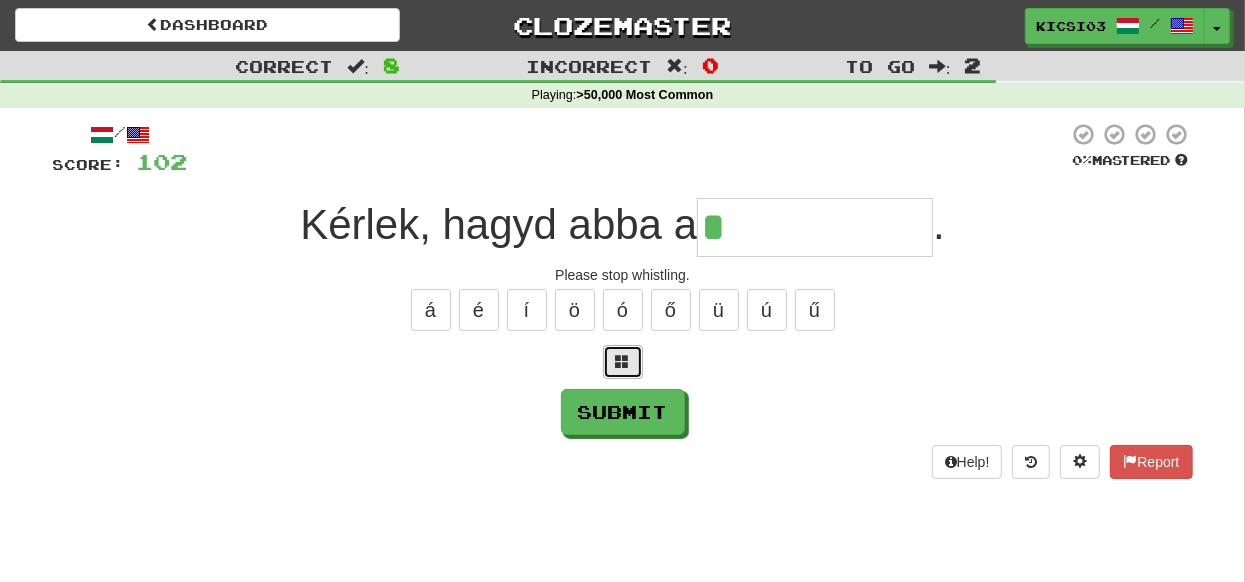 click at bounding box center (623, 361) 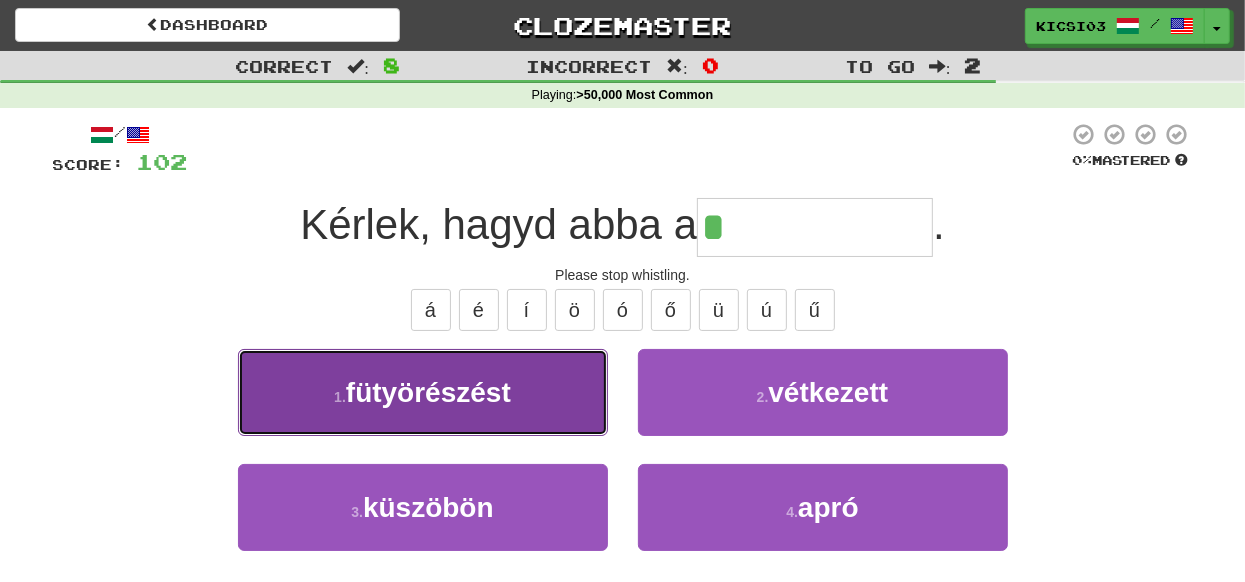 click on "1 .  fütyörészést" at bounding box center (423, 392) 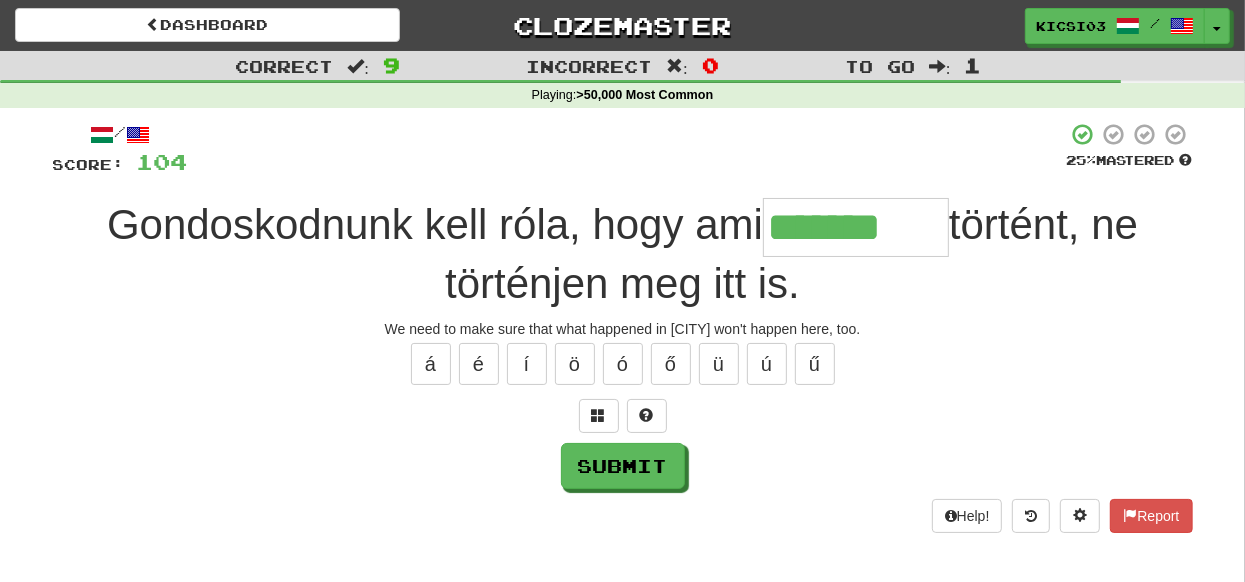 type on "*******" 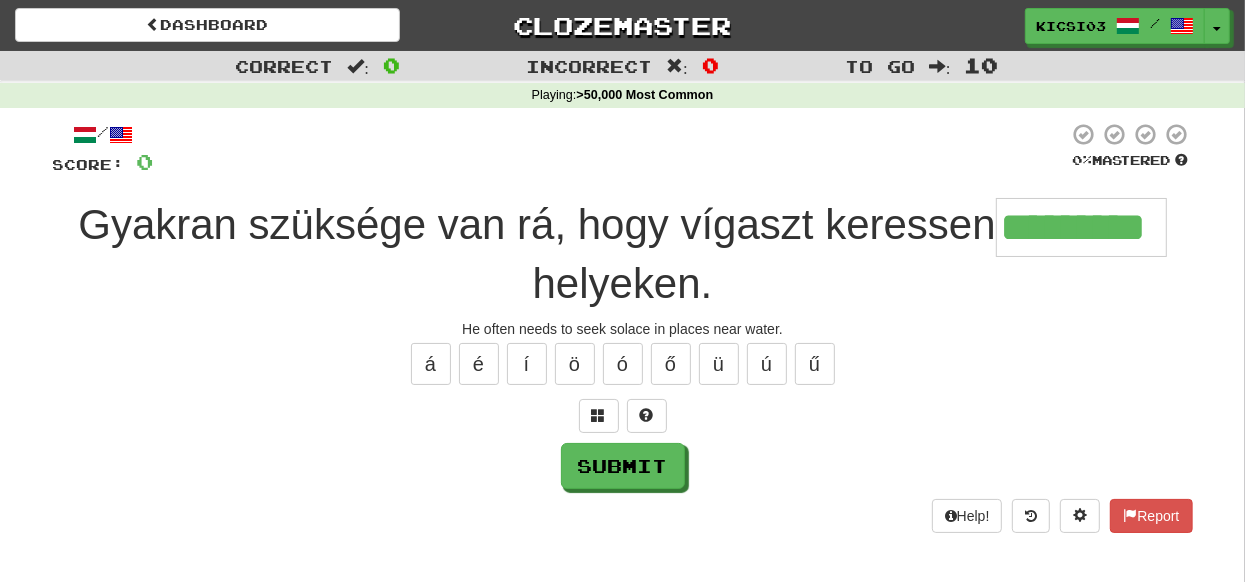 type on "*********" 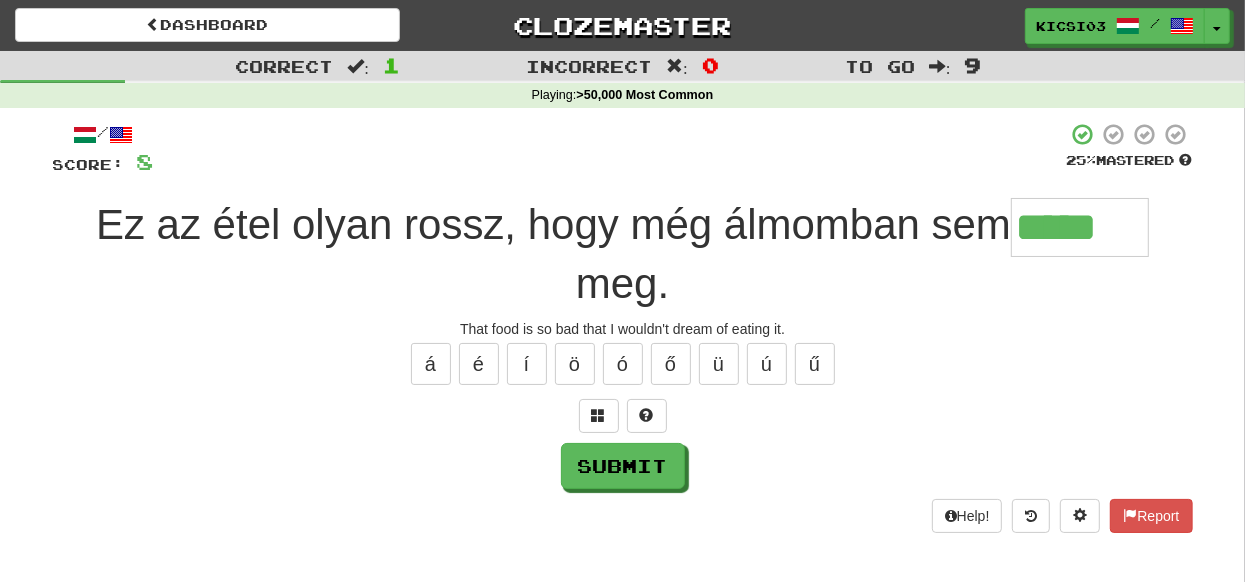 type on "*****" 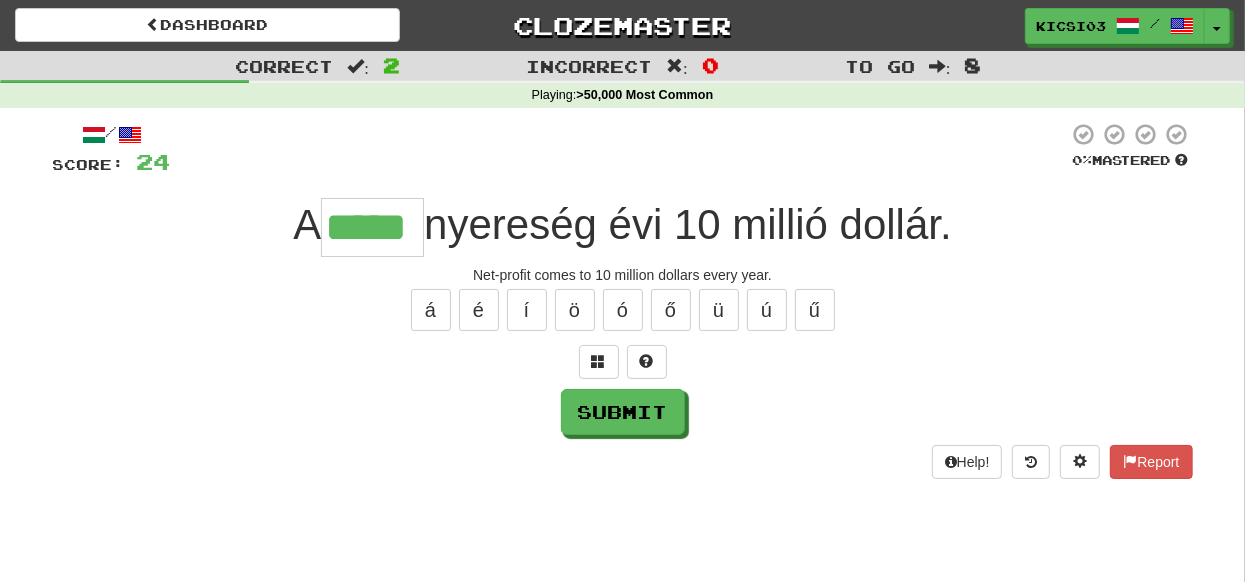 type on "*****" 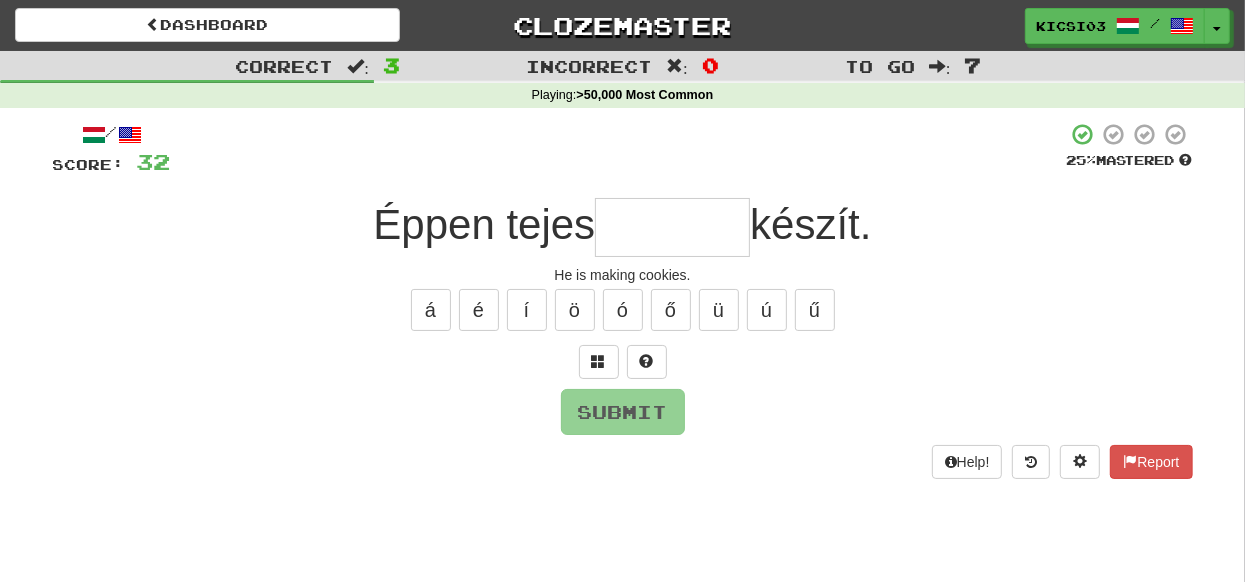 type on "*" 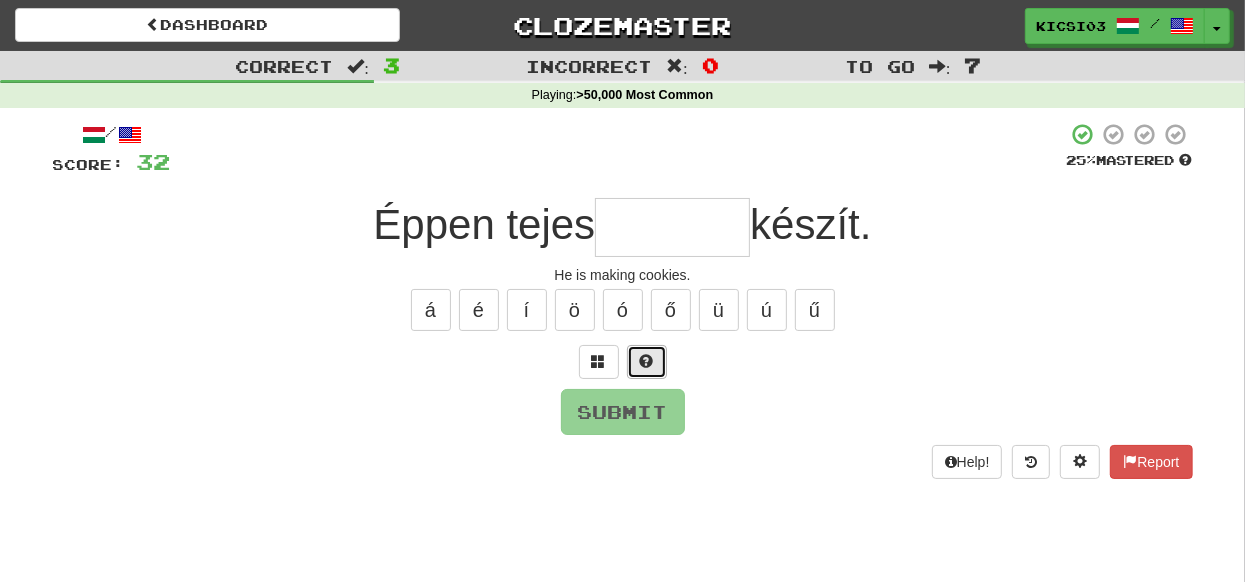 click at bounding box center [647, 362] 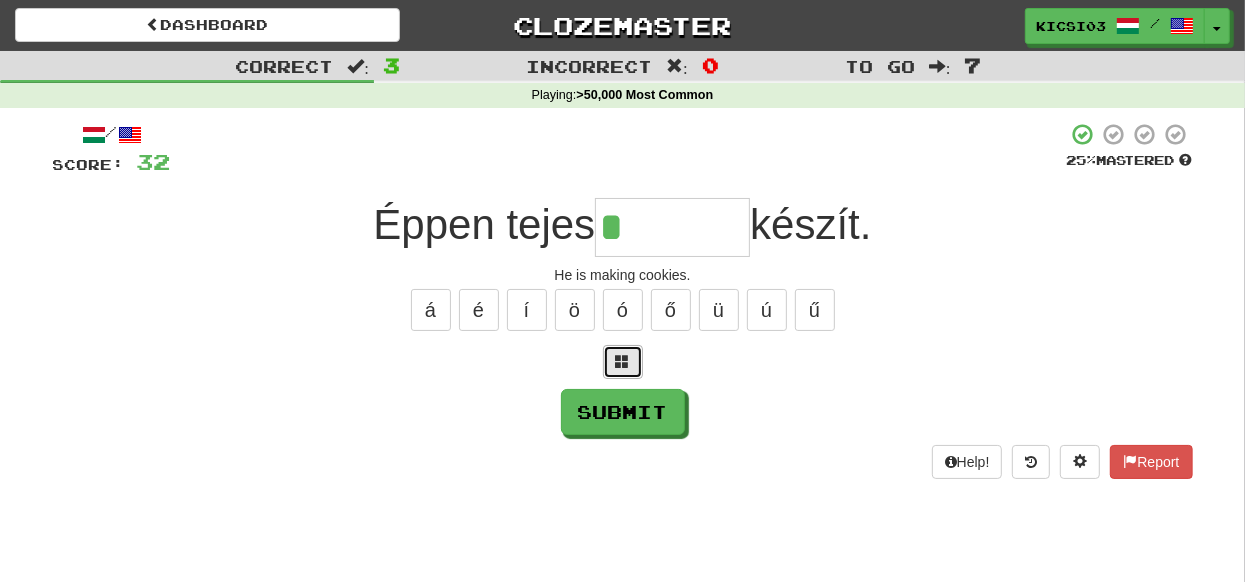 click at bounding box center [623, 362] 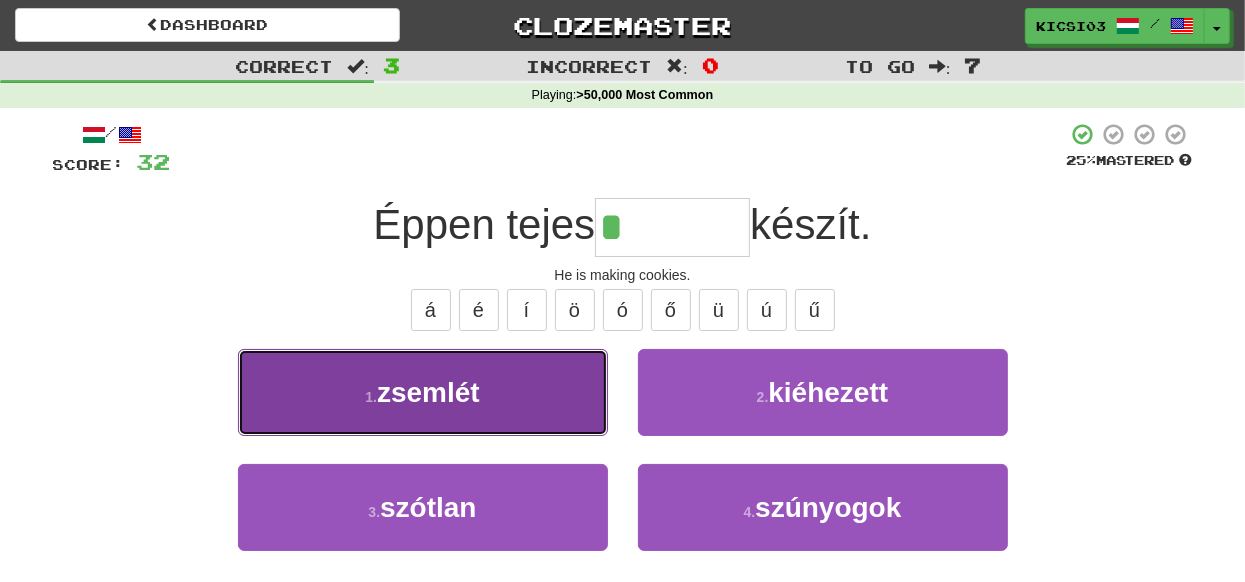 click on "1 .  zsemlét" at bounding box center (423, 392) 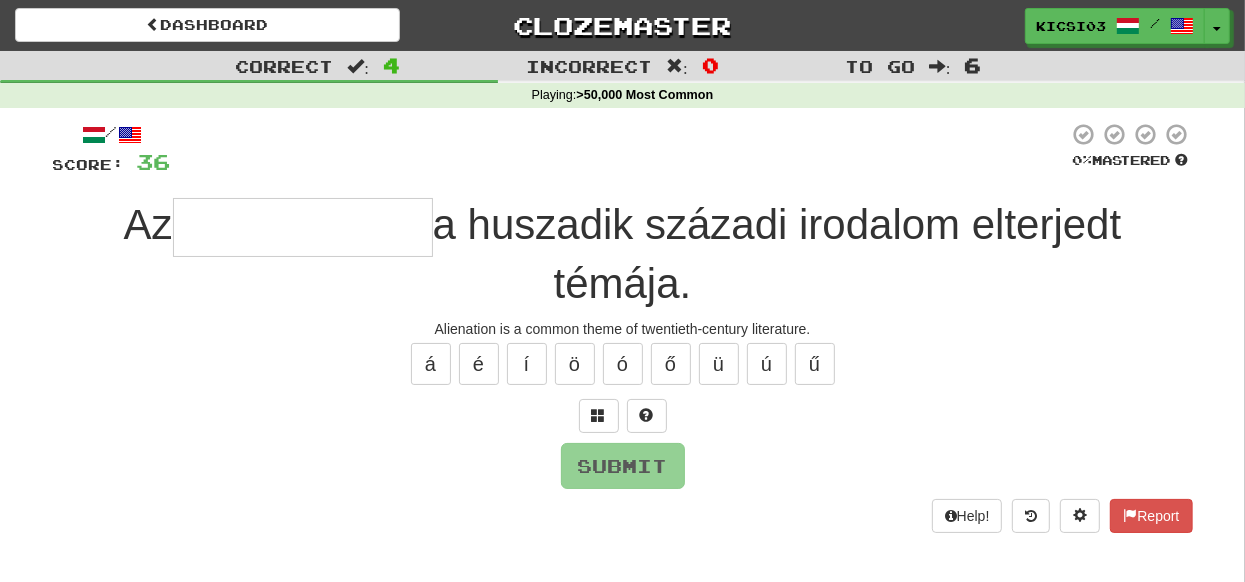 type on "*" 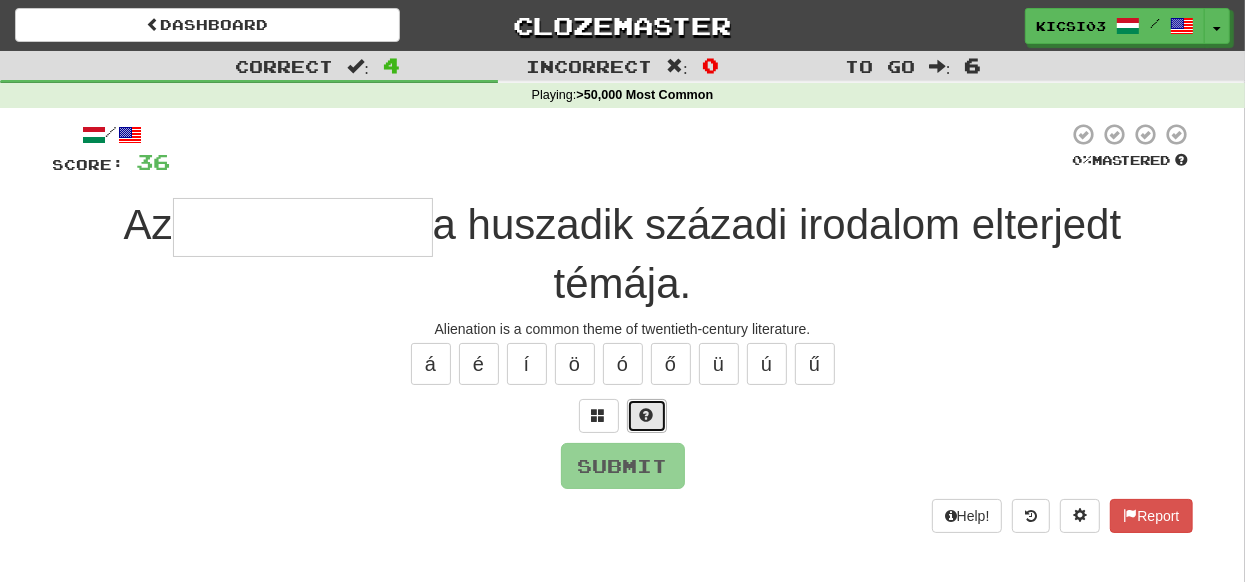 click at bounding box center (647, 415) 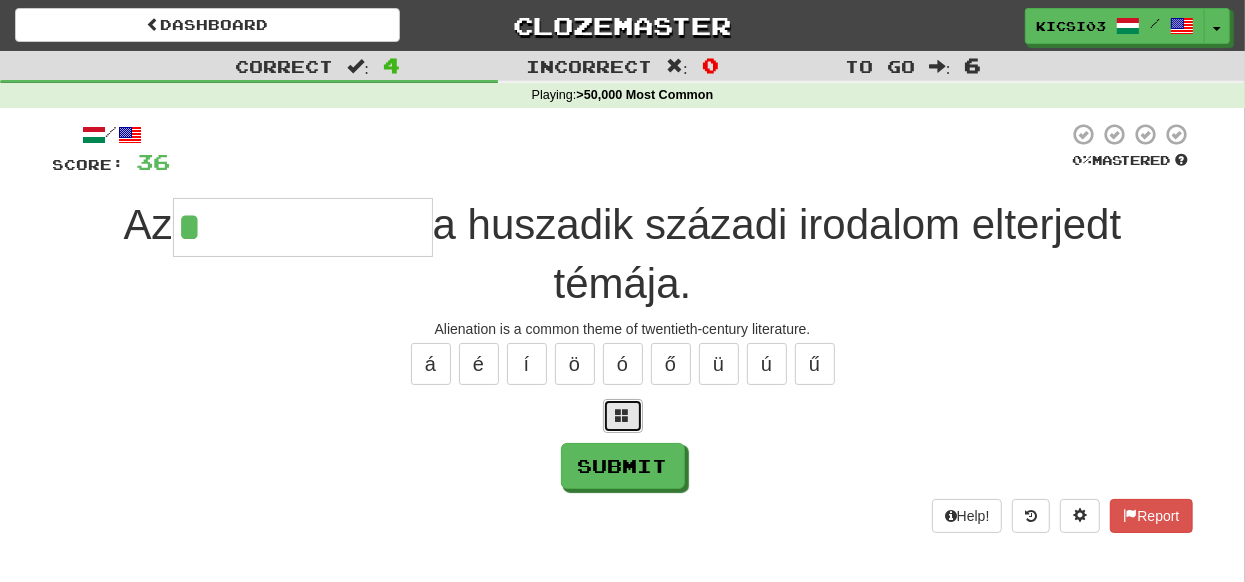 click at bounding box center [623, 415] 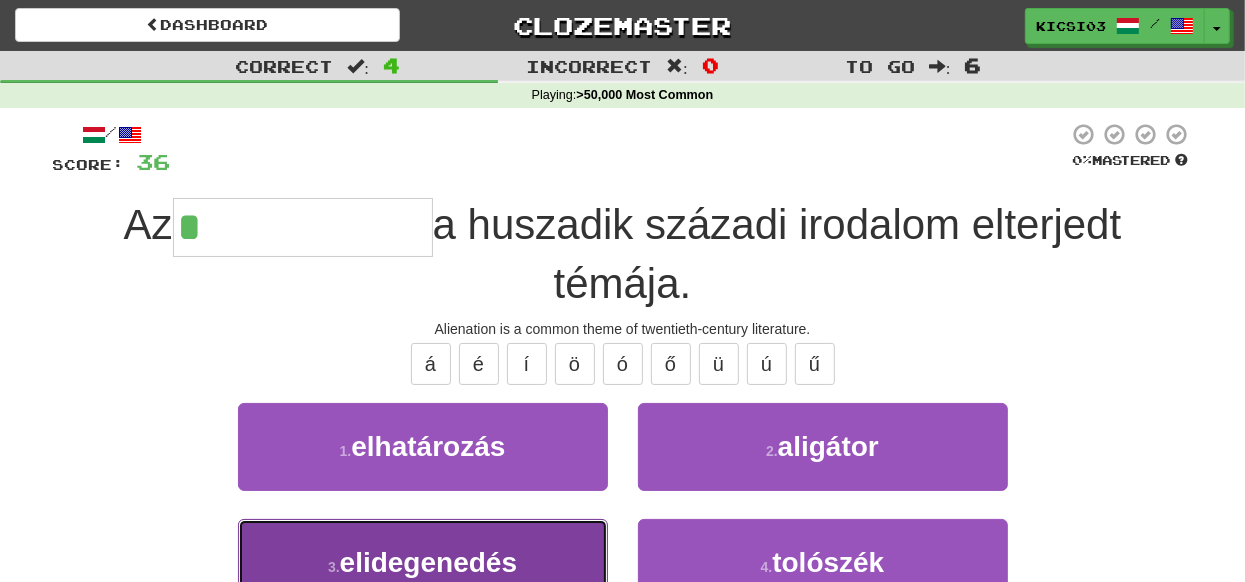 click on "elidegenedés" at bounding box center [428, 562] 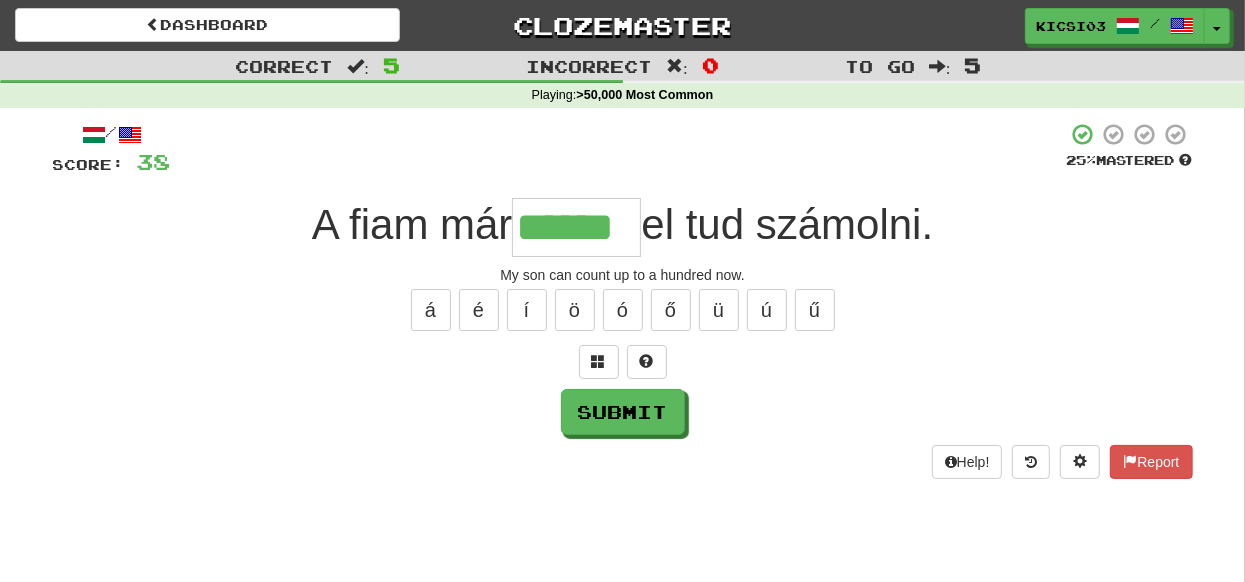 type on "******" 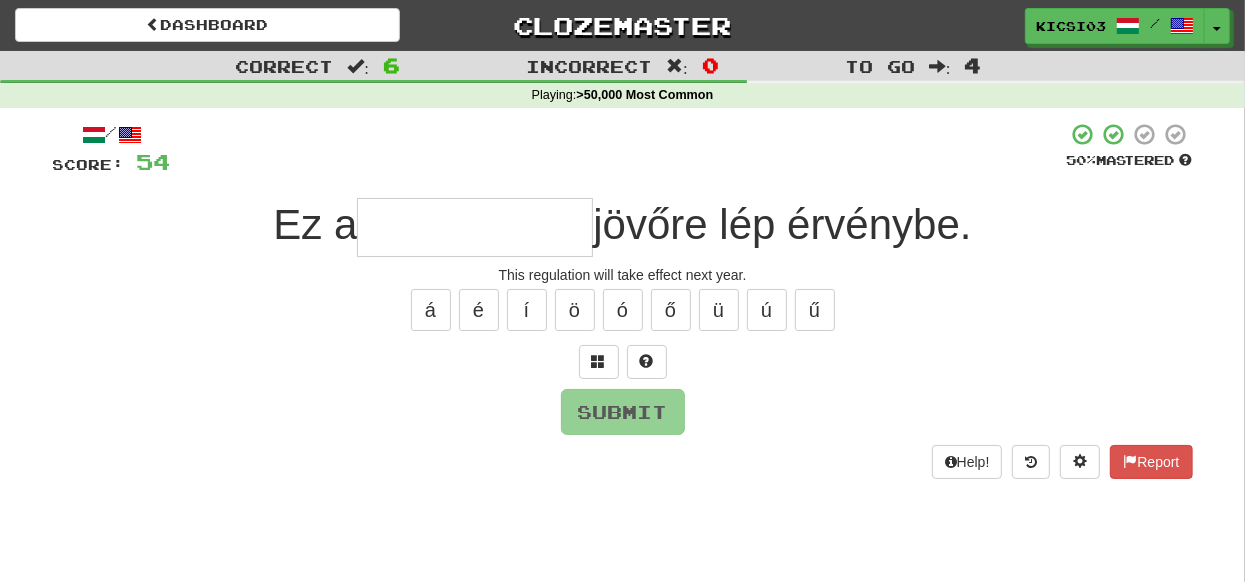type on "*" 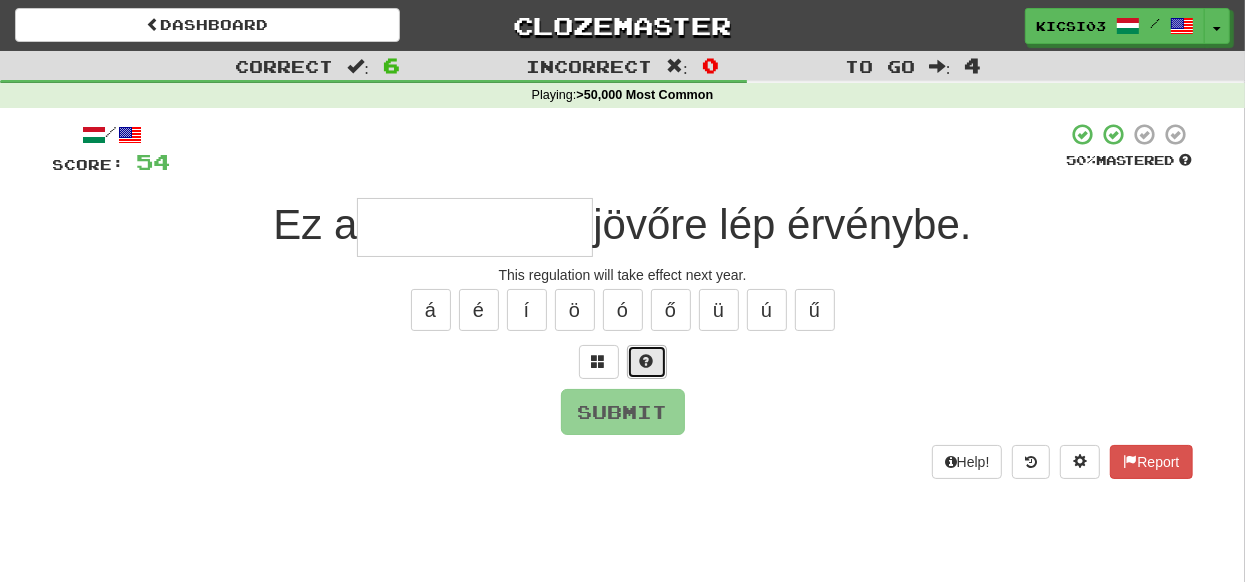 click at bounding box center (647, 361) 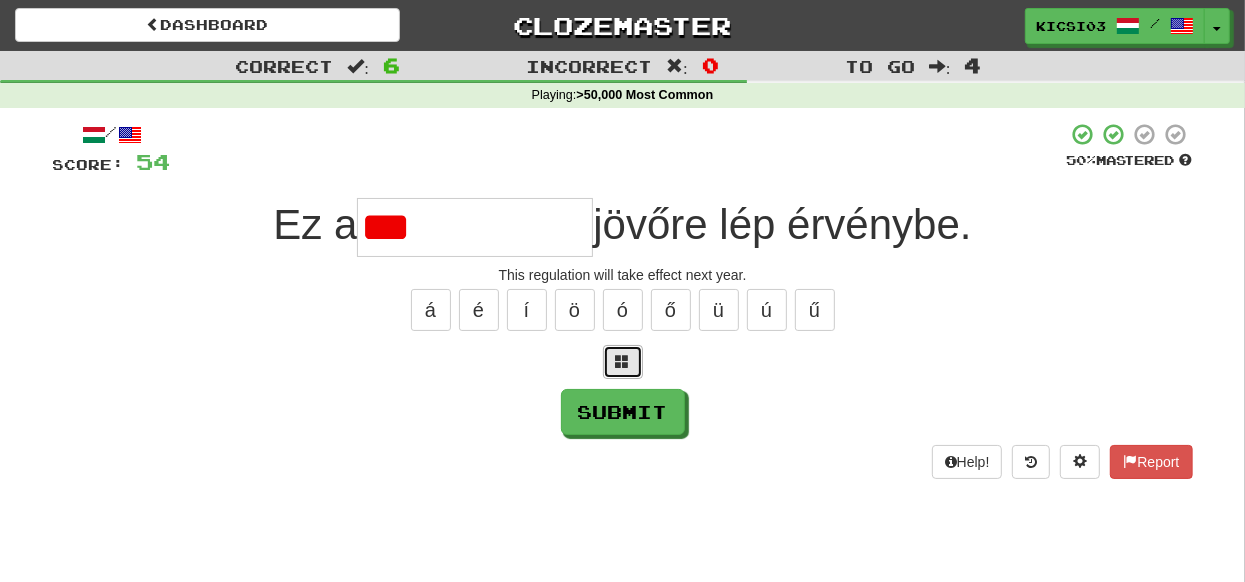 click at bounding box center (623, 361) 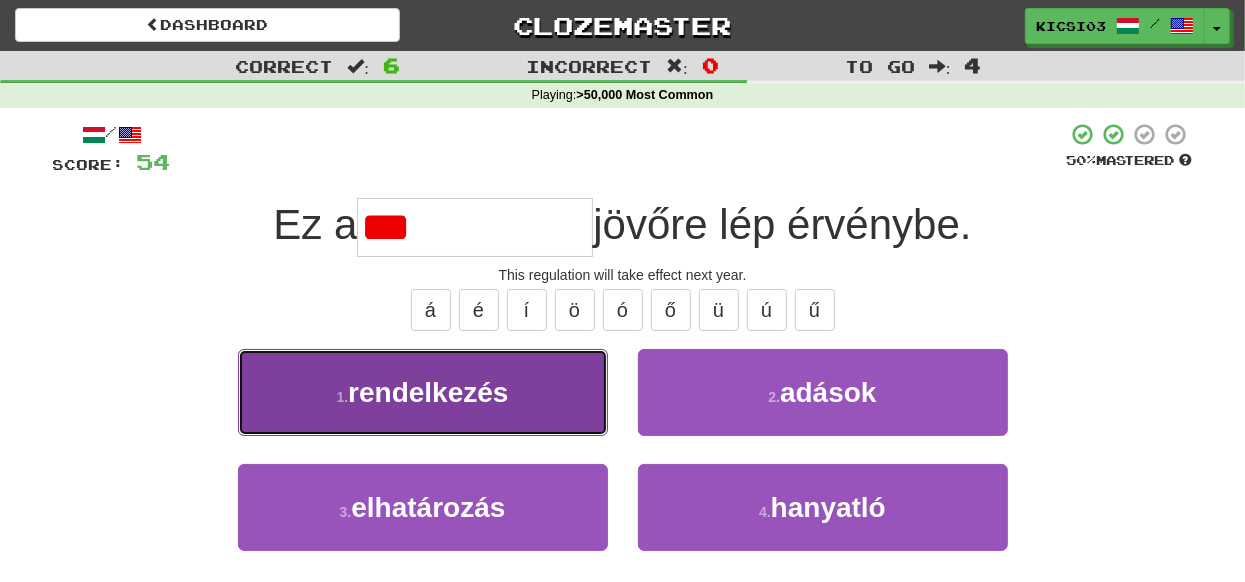 click on "1 .  rendelkezés" at bounding box center [423, 392] 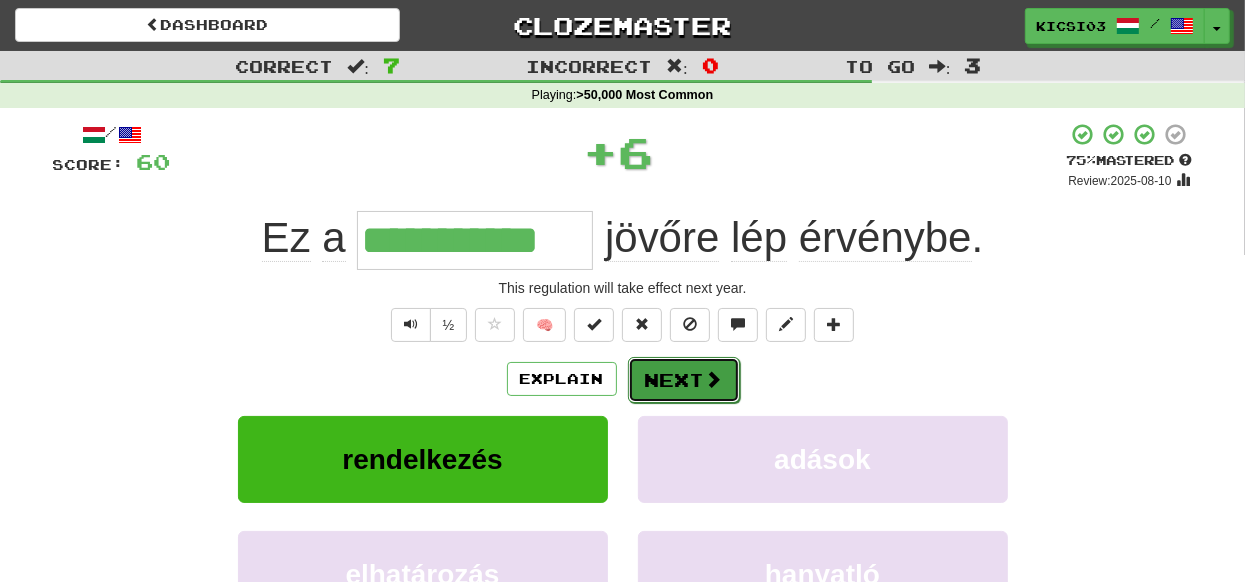 click on "Next" at bounding box center [684, 380] 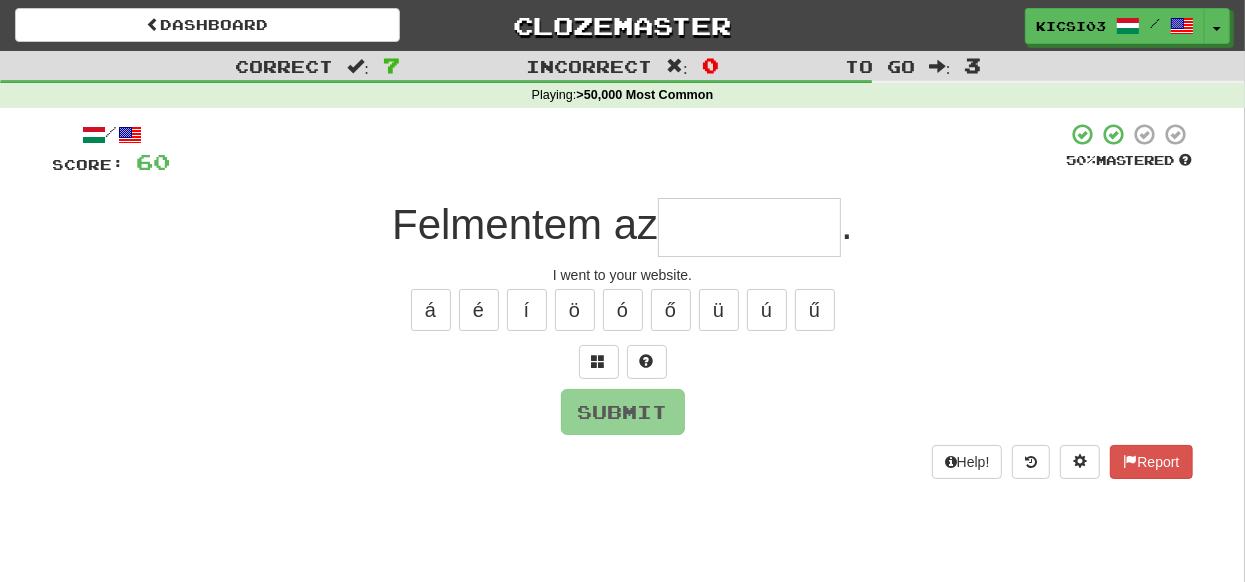 click at bounding box center [749, 227] 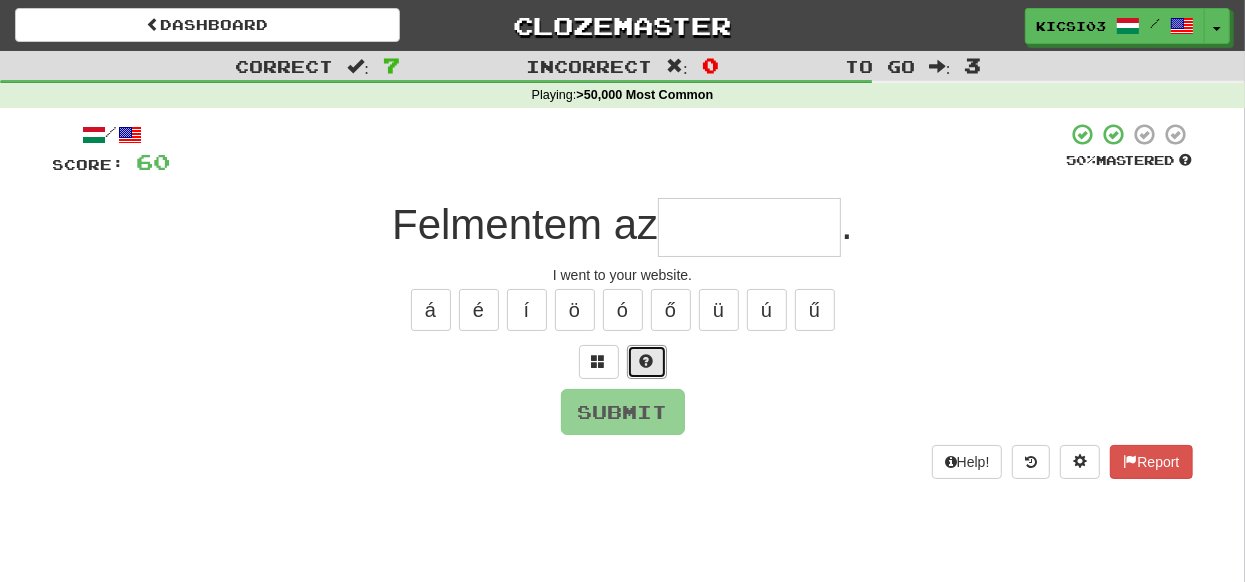 drag, startPoint x: 662, startPoint y: 356, endPoint x: 651, endPoint y: 355, distance: 11.045361 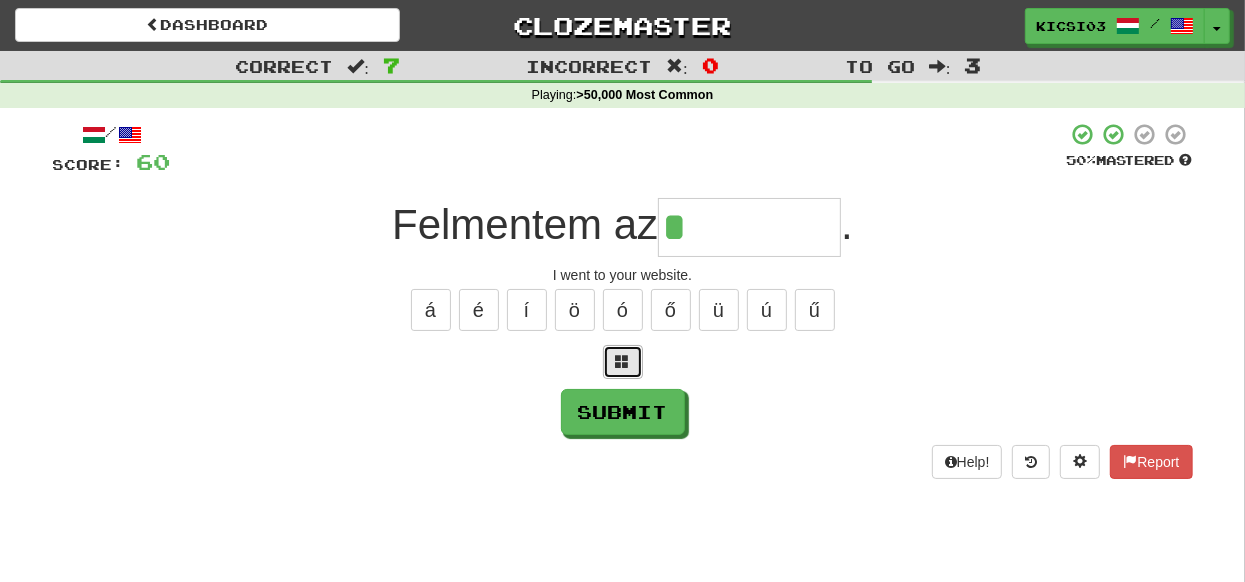 click at bounding box center [623, 361] 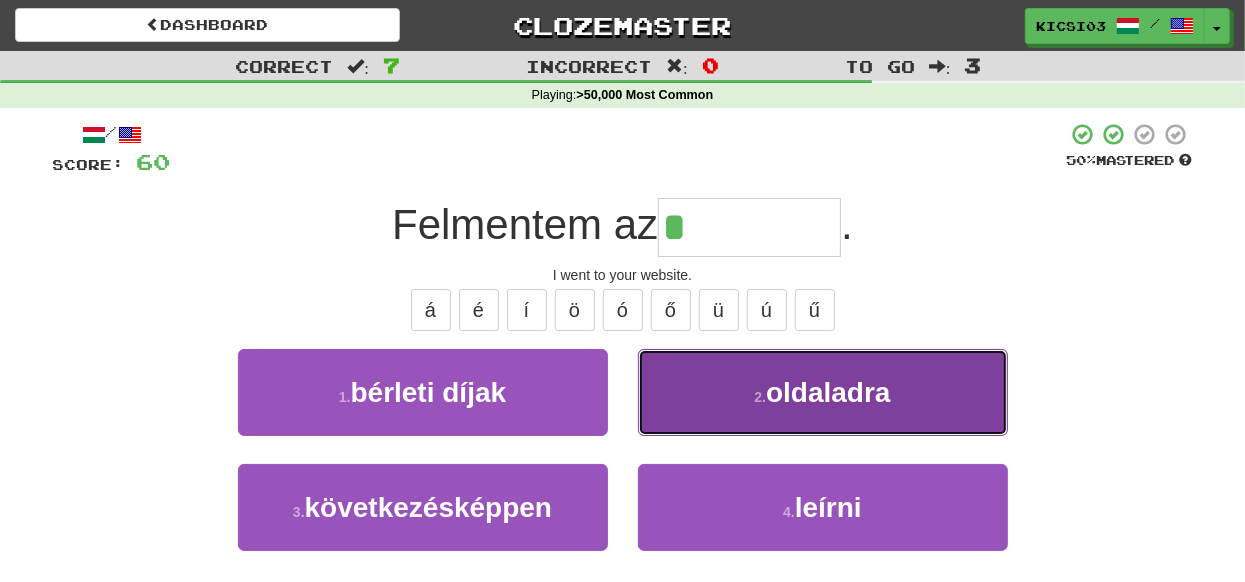 click on "oldaladra" at bounding box center [828, 392] 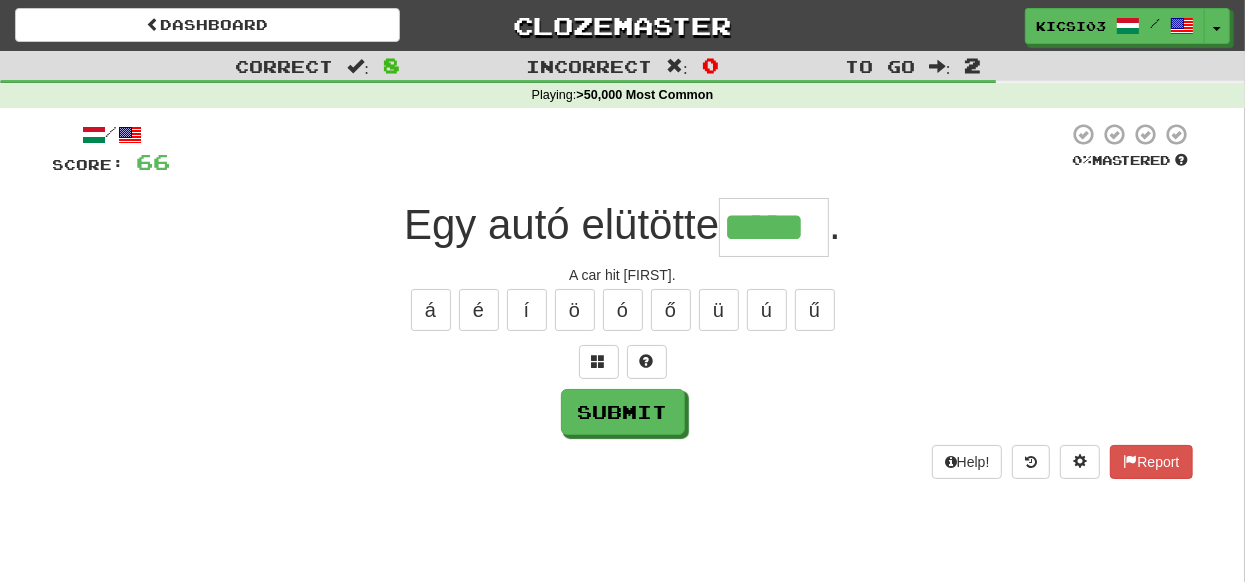 type on "*****" 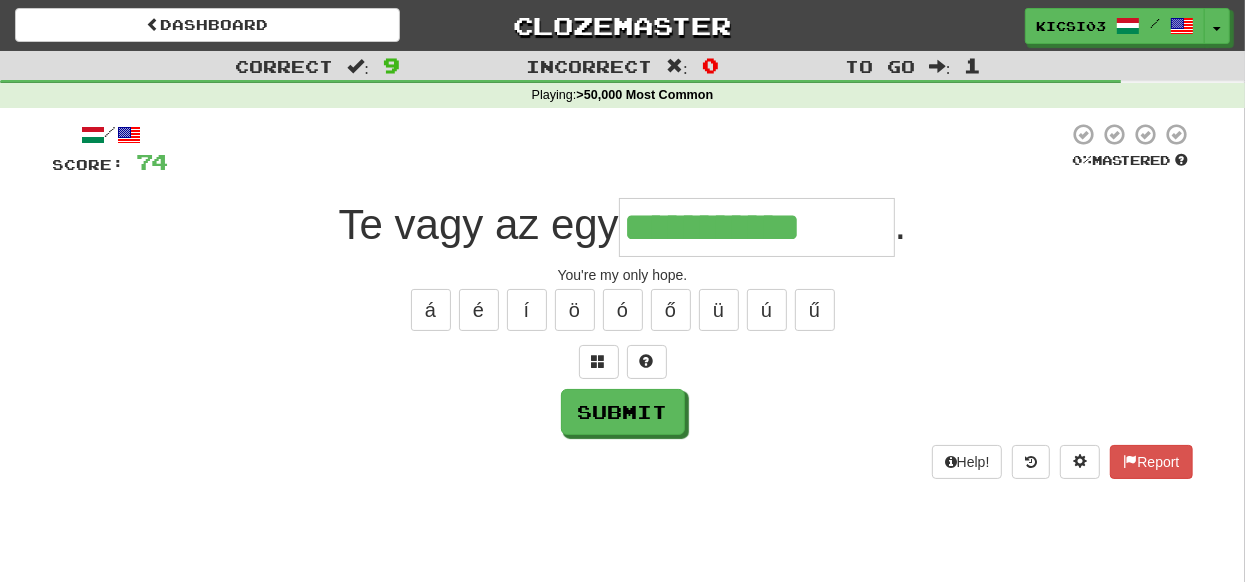 type on "**********" 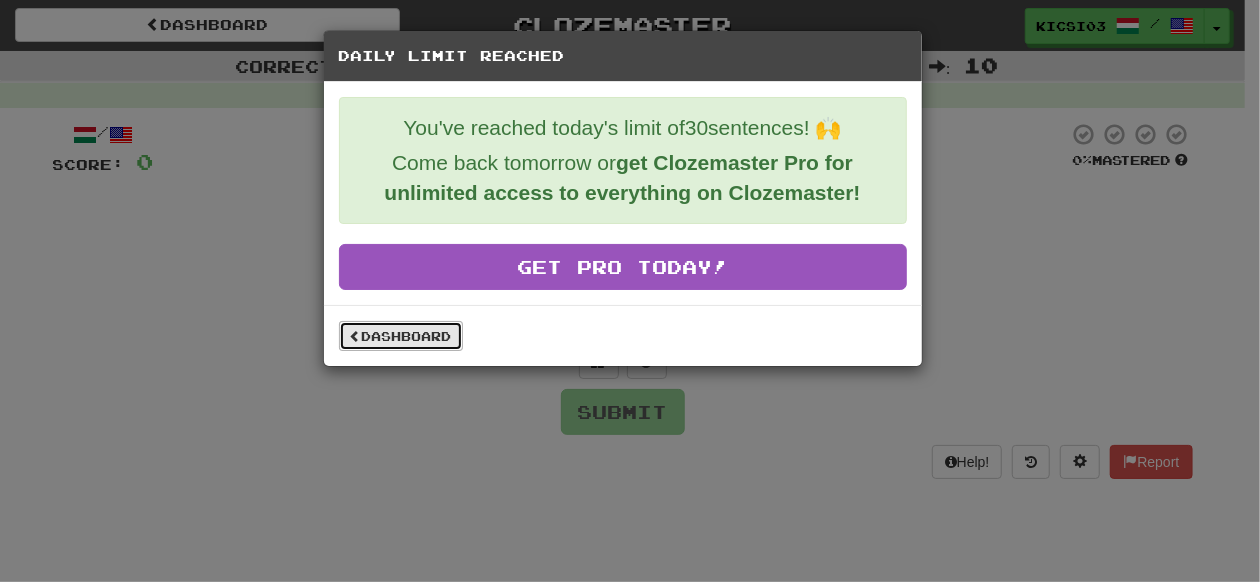 click on "Dashboard" at bounding box center [401, 336] 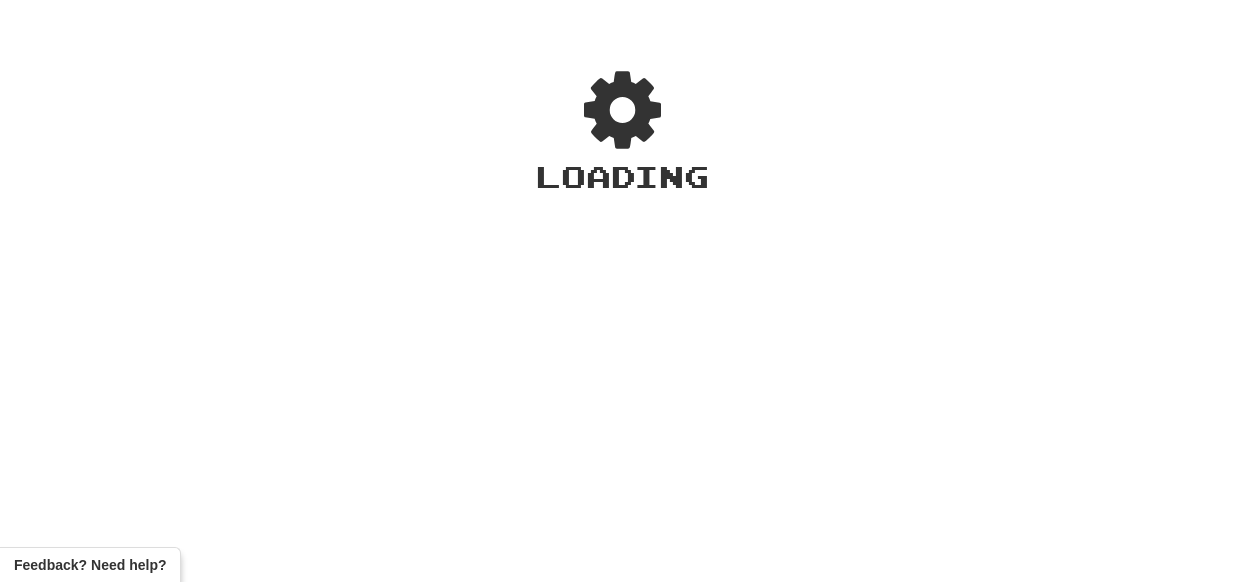 scroll, scrollTop: 0, scrollLeft: 0, axis: both 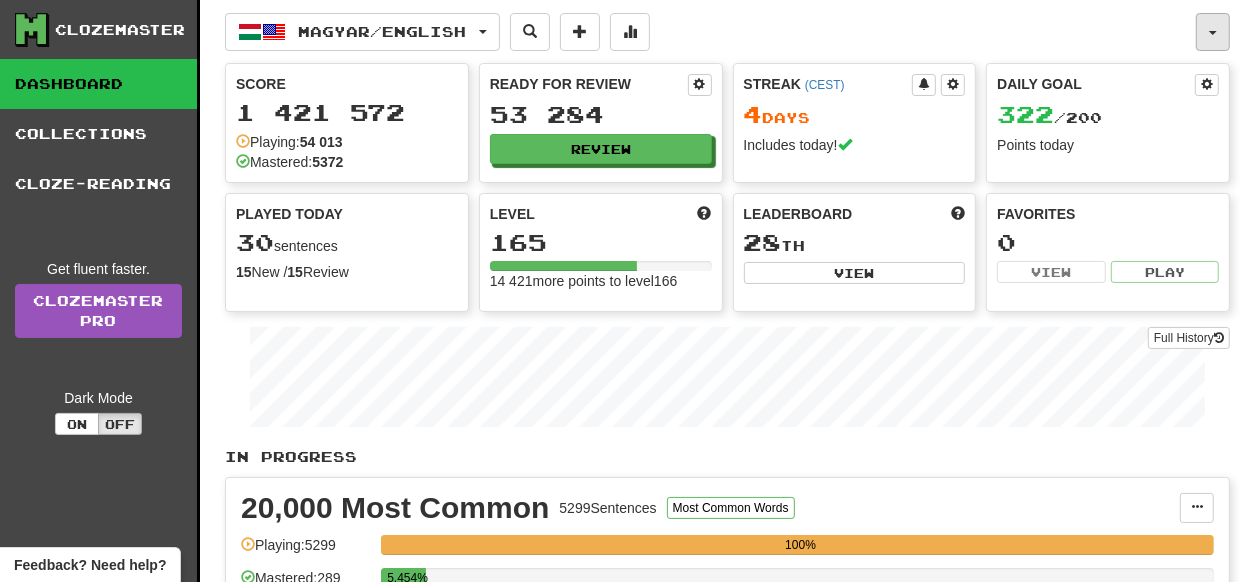 click at bounding box center [1213, 32] 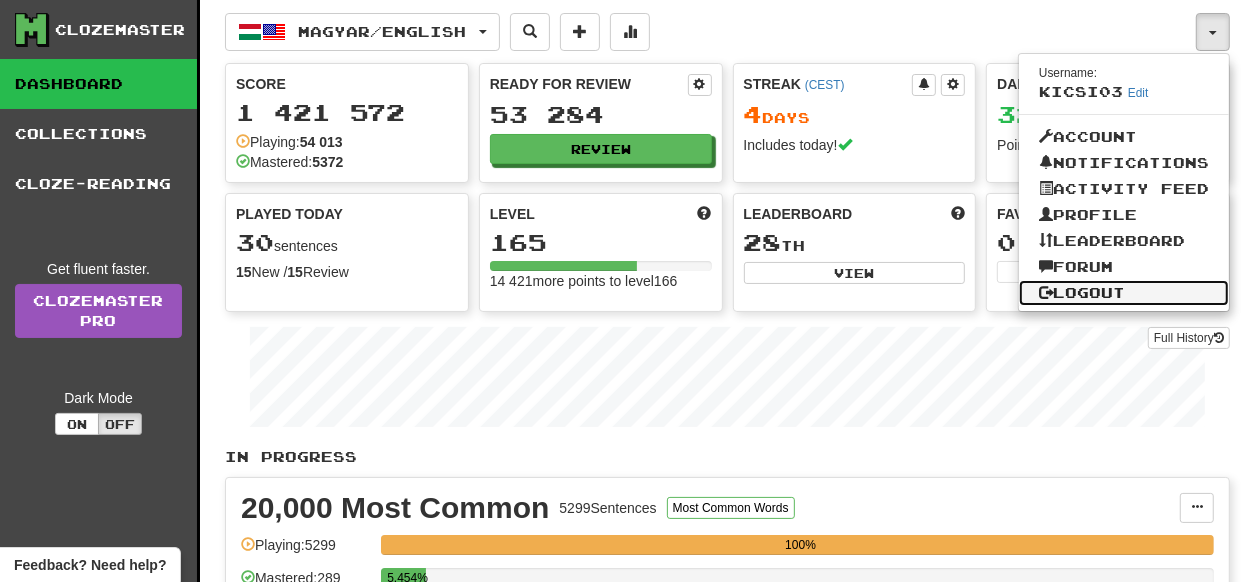 click on "Logout" at bounding box center (1124, 293) 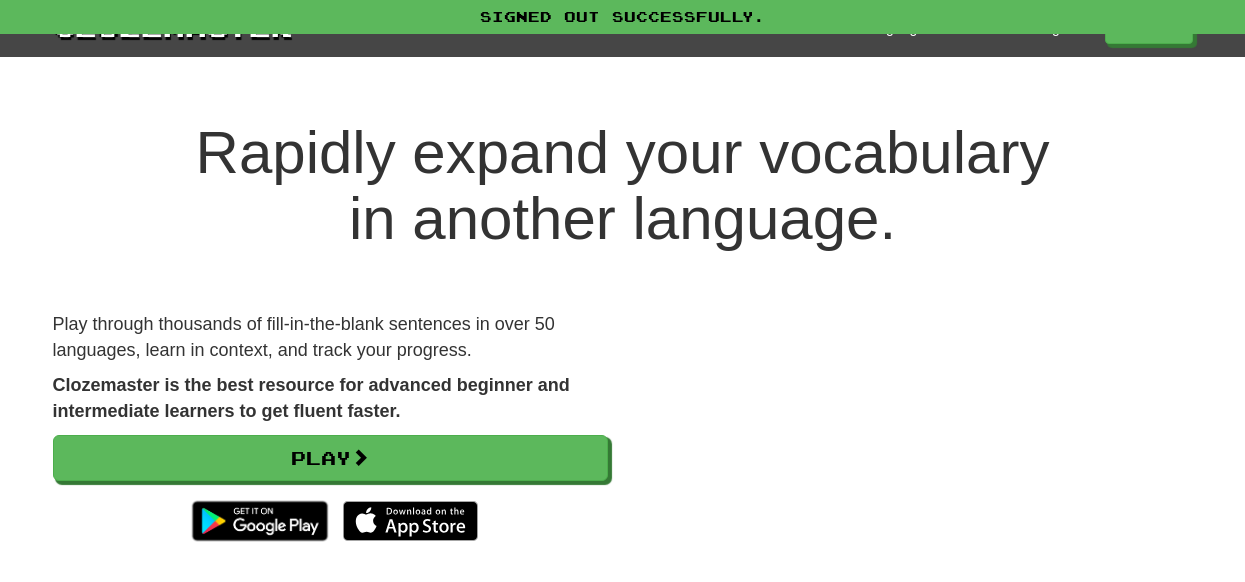 scroll, scrollTop: 0, scrollLeft: 0, axis: both 